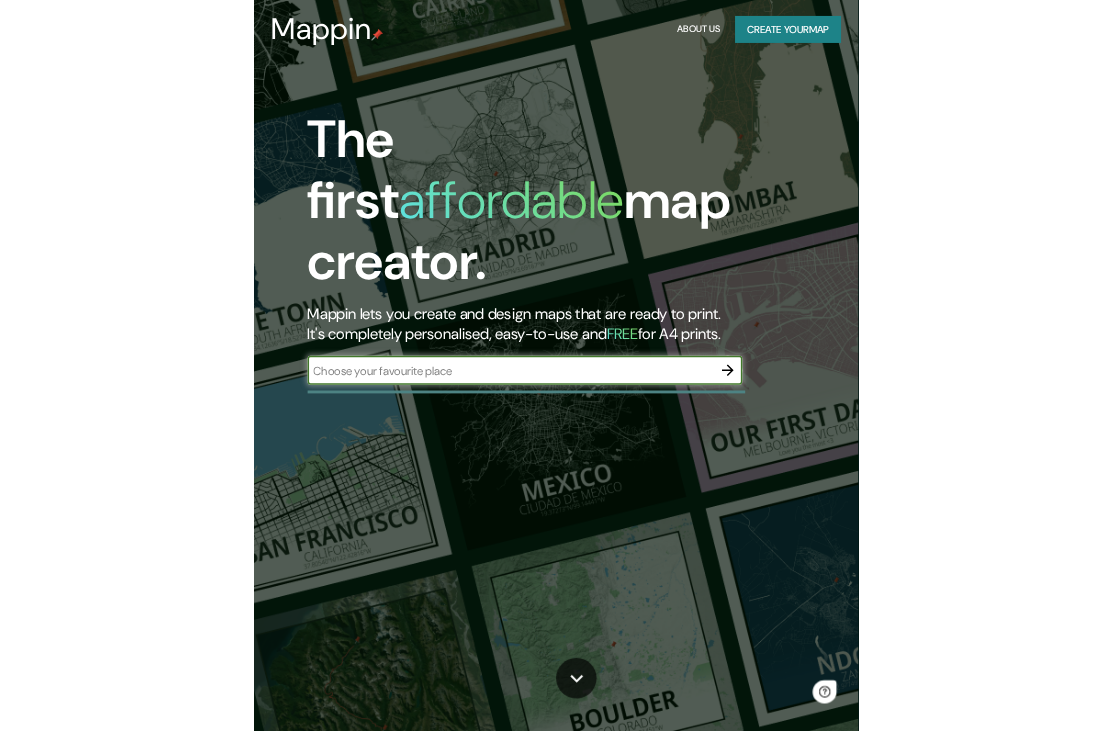 scroll, scrollTop: 0, scrollLeft: 0, axis: both 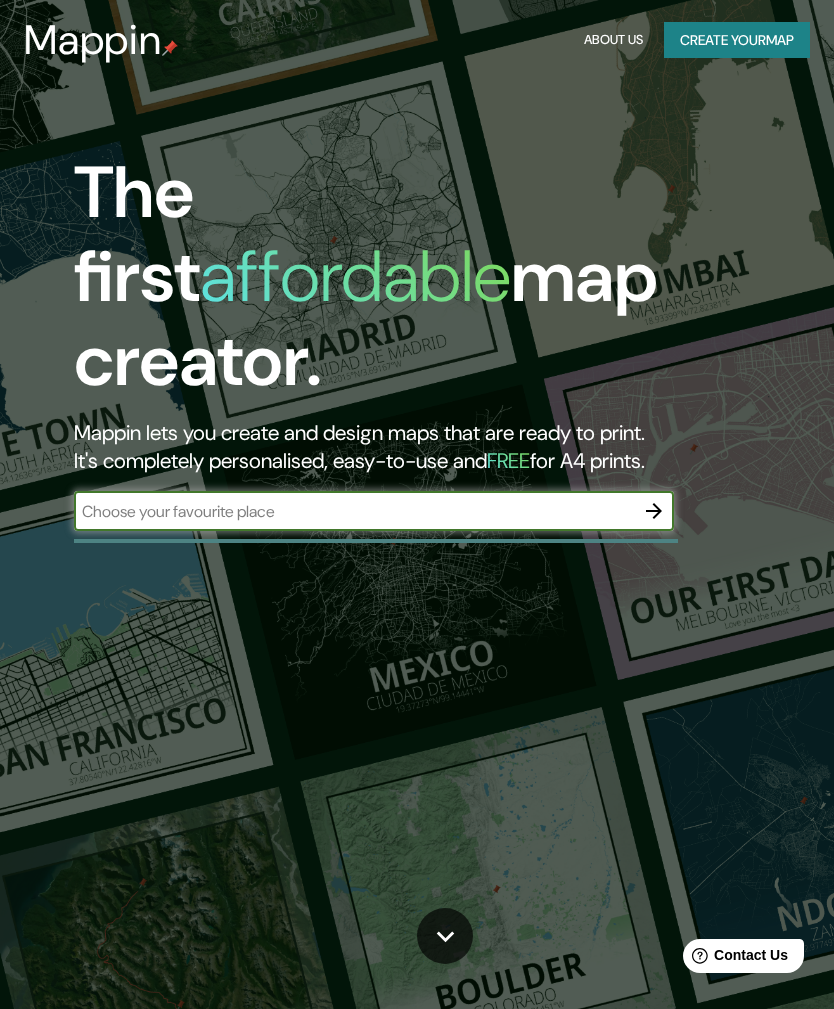 click at bounding box center (354, 511) 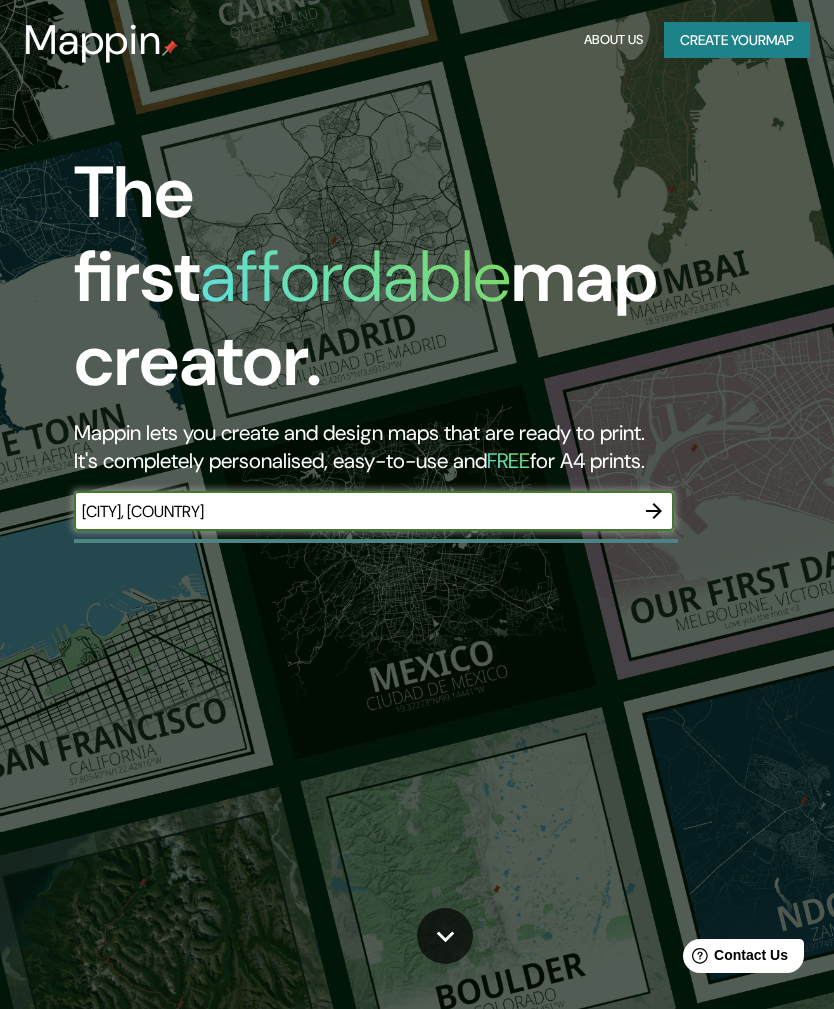type on "[CITY], [COUNTRY]" 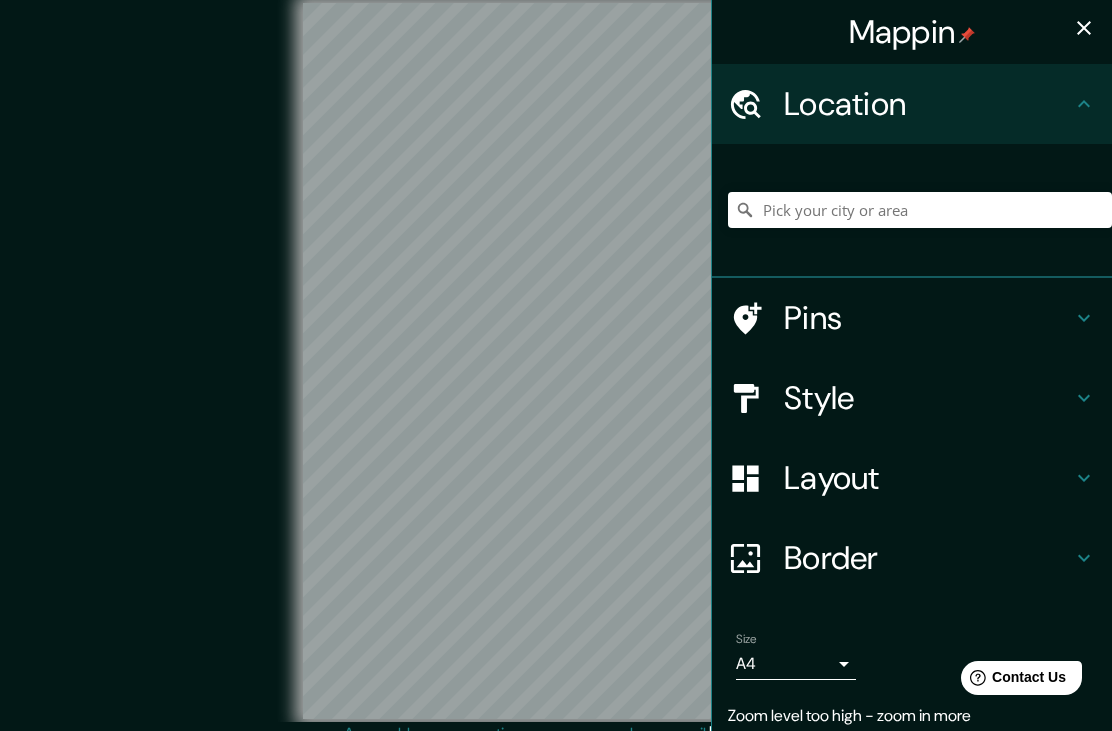 click on "Location" at bounding box center (928, 104) 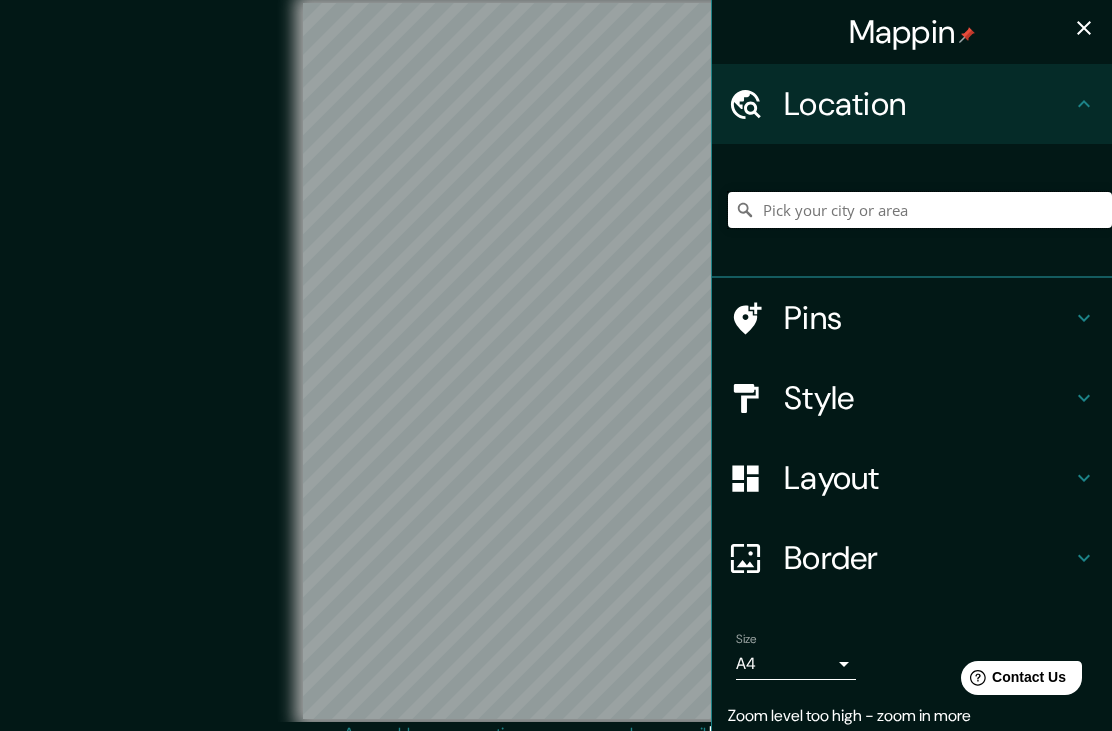 click at bounding box center (920, 210) 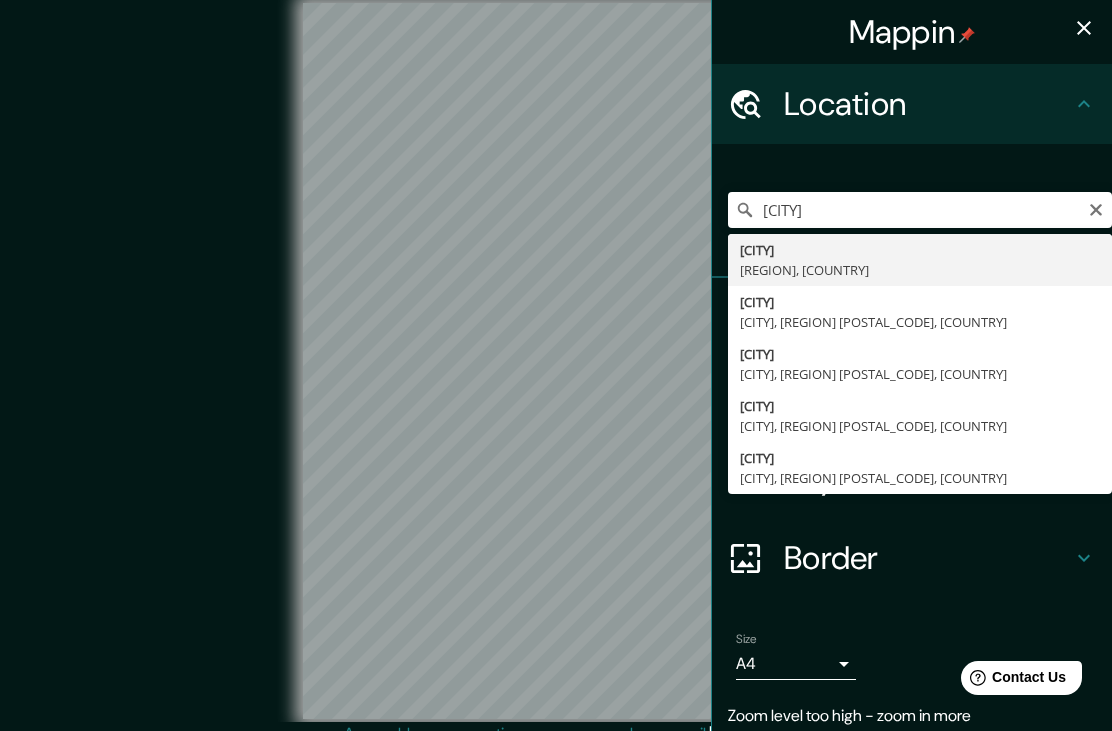 type on "Vitacura, Región Metropolitana de Santiago, Chile" 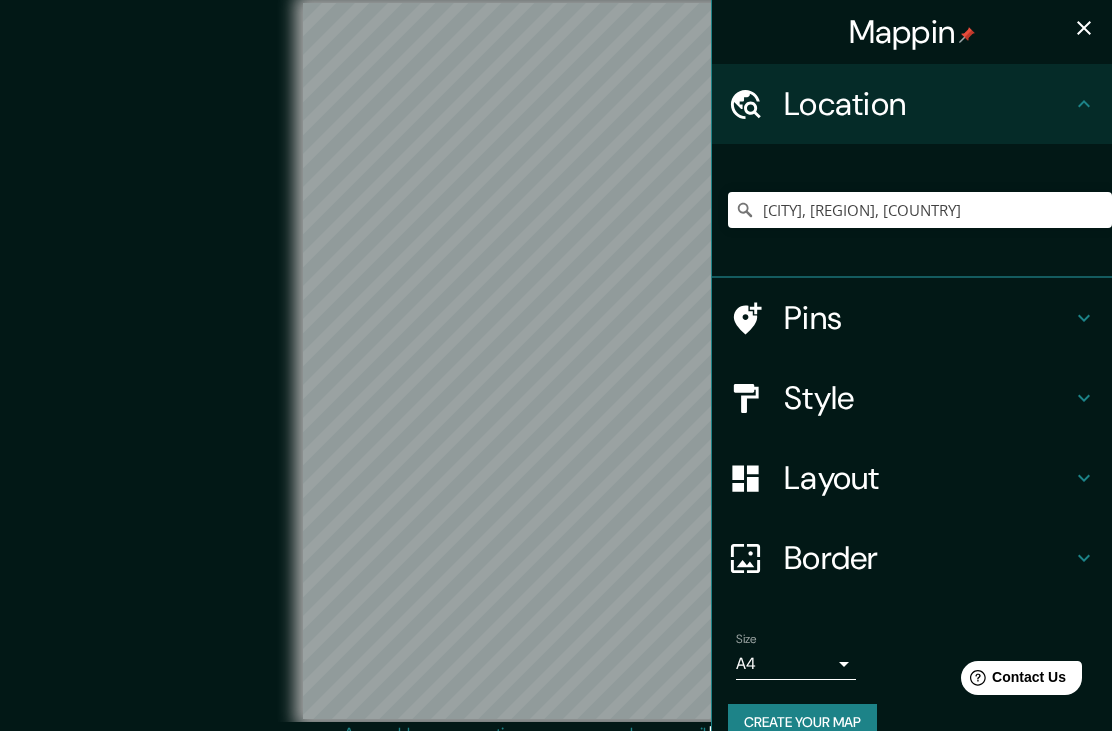 click on "Mappin Location Vitacura, Región Metropolitana de Santiago, Chile Pins Style Layout Border Choose a border.  Hint : you can make layers of the frame opaque to create some cool effects. None Simple Transparent Fancy Size A4 single Create your map © Mapbox   © OpenStreetMap   Improve this map Any problems, suggestions, or concerns please email    help@mappin.pro . . ." at bounding box center (556, 365) 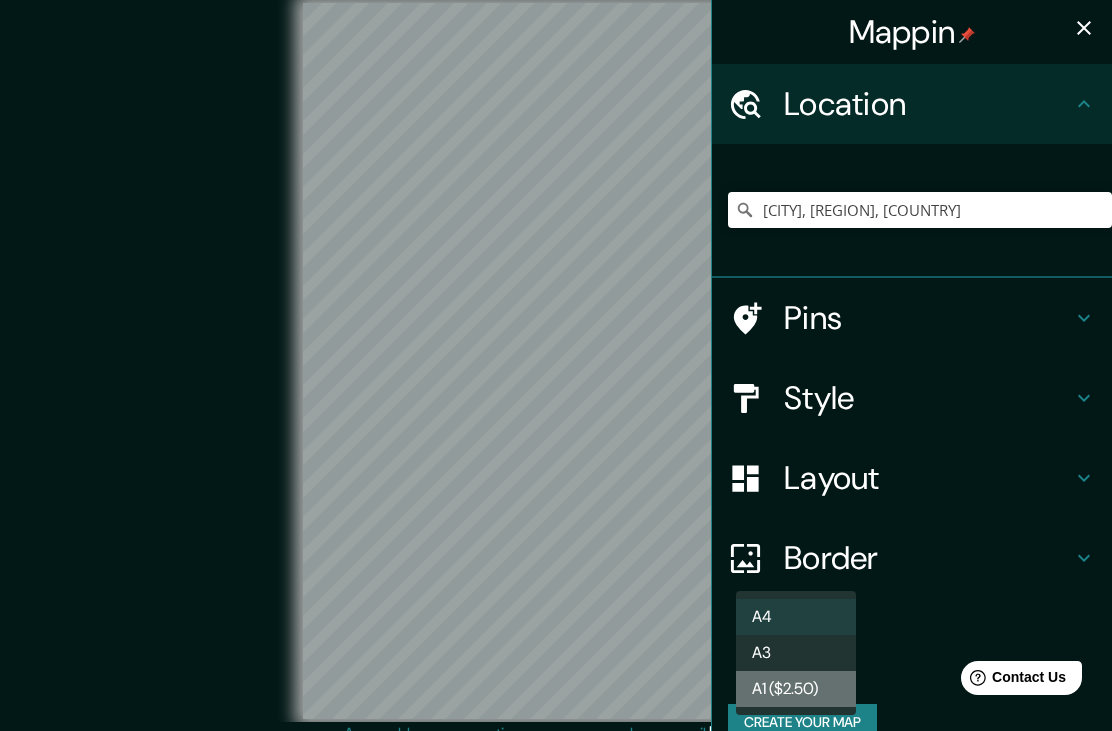 click on "A1 ($2.50)" at bounding box center [796, 689] 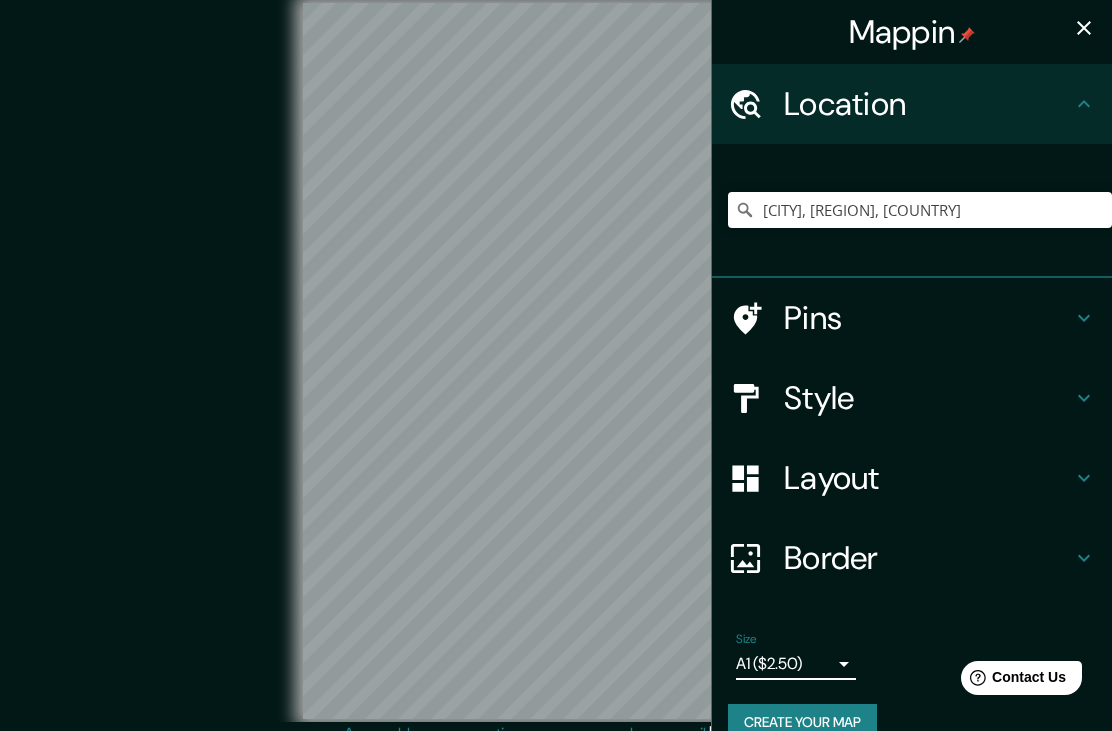 click on "Pins" at bounding box center (928, 318) 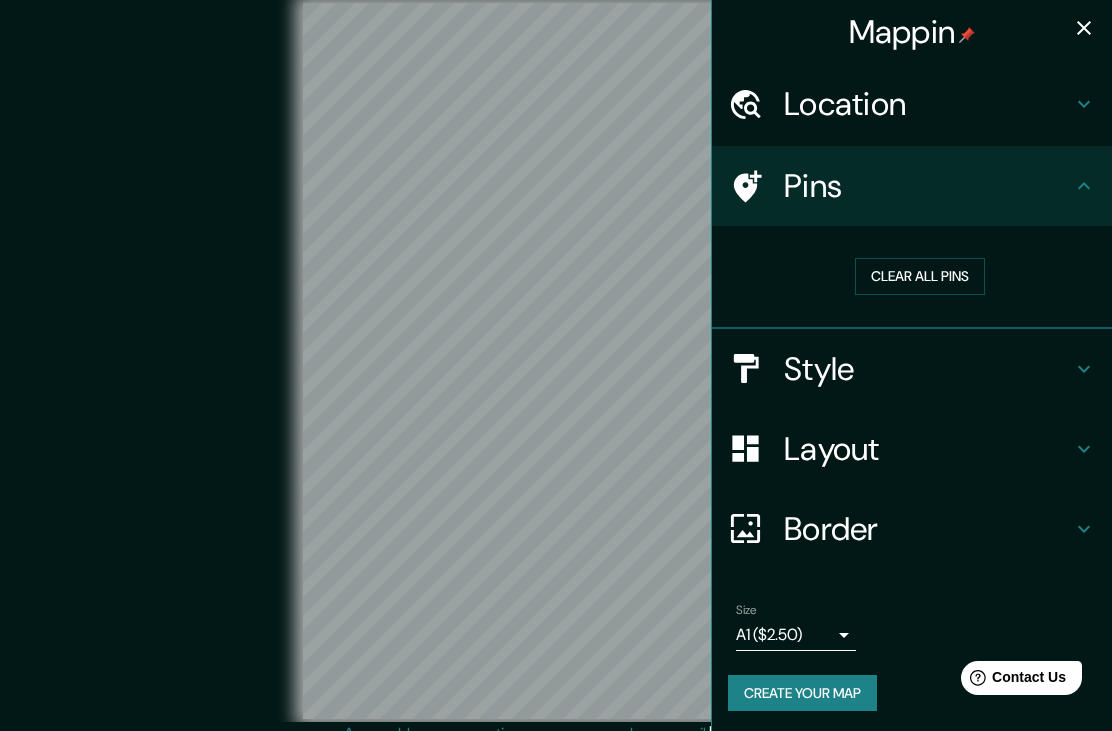 click on "Pins" at bounding box center (928, 186) 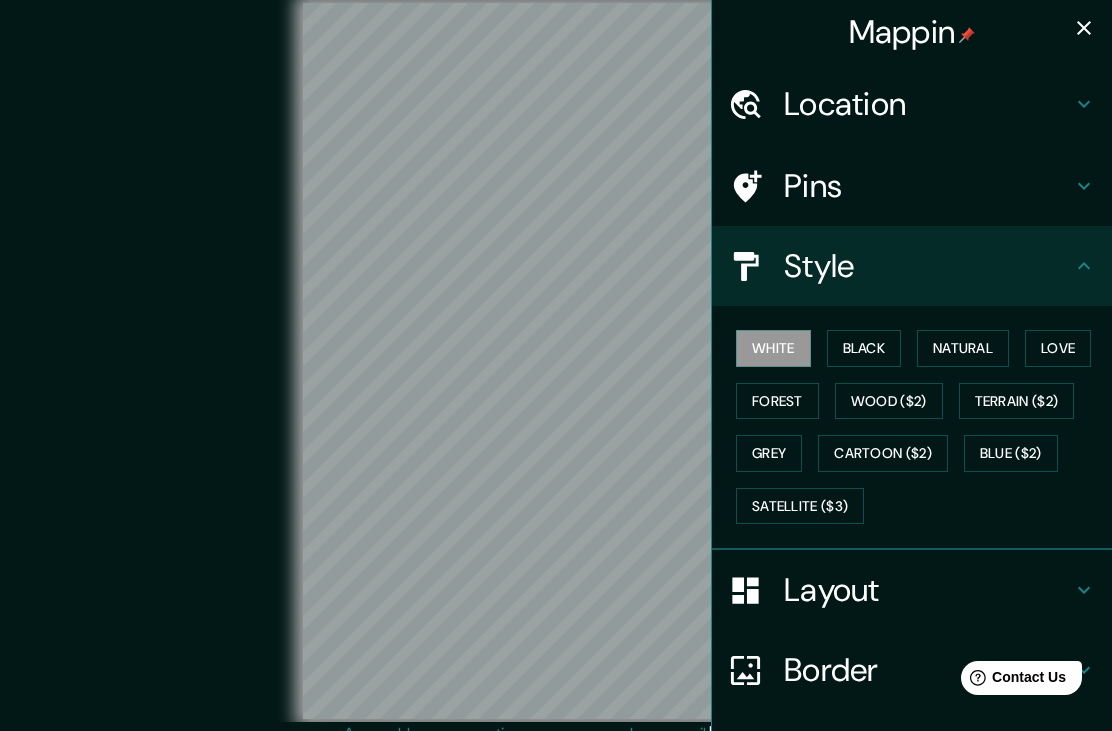 click on "Black" at bounding box center (864, 348) 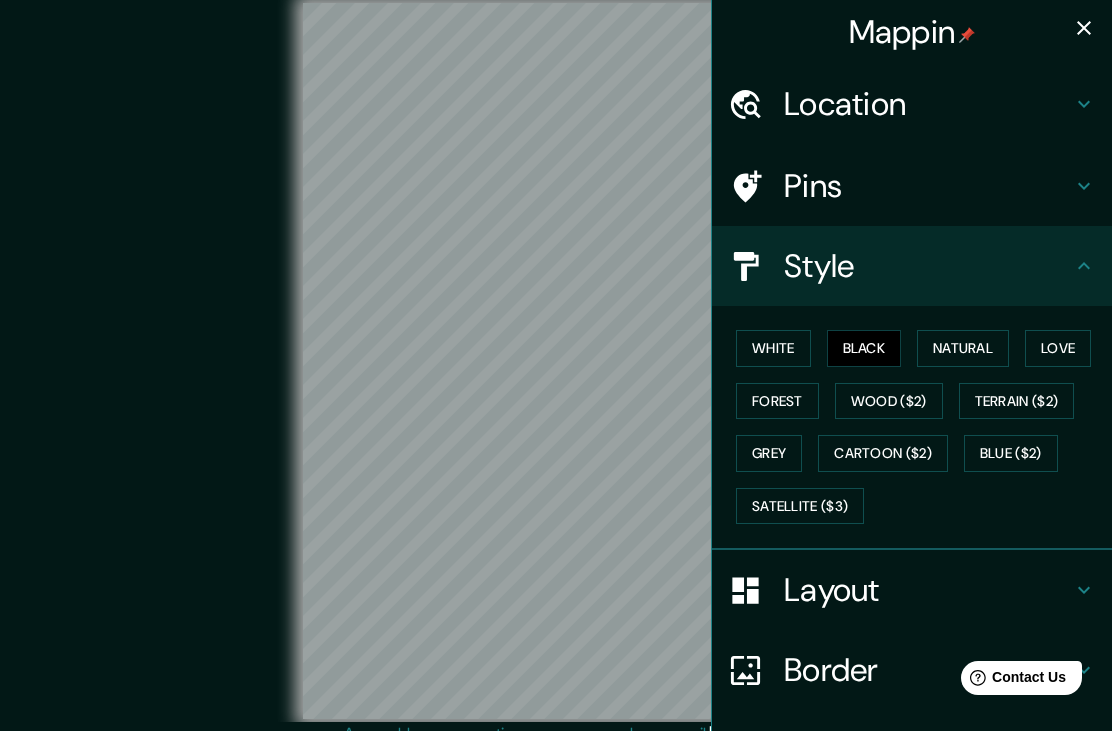 click on "White" at bounding box center (773, 348) 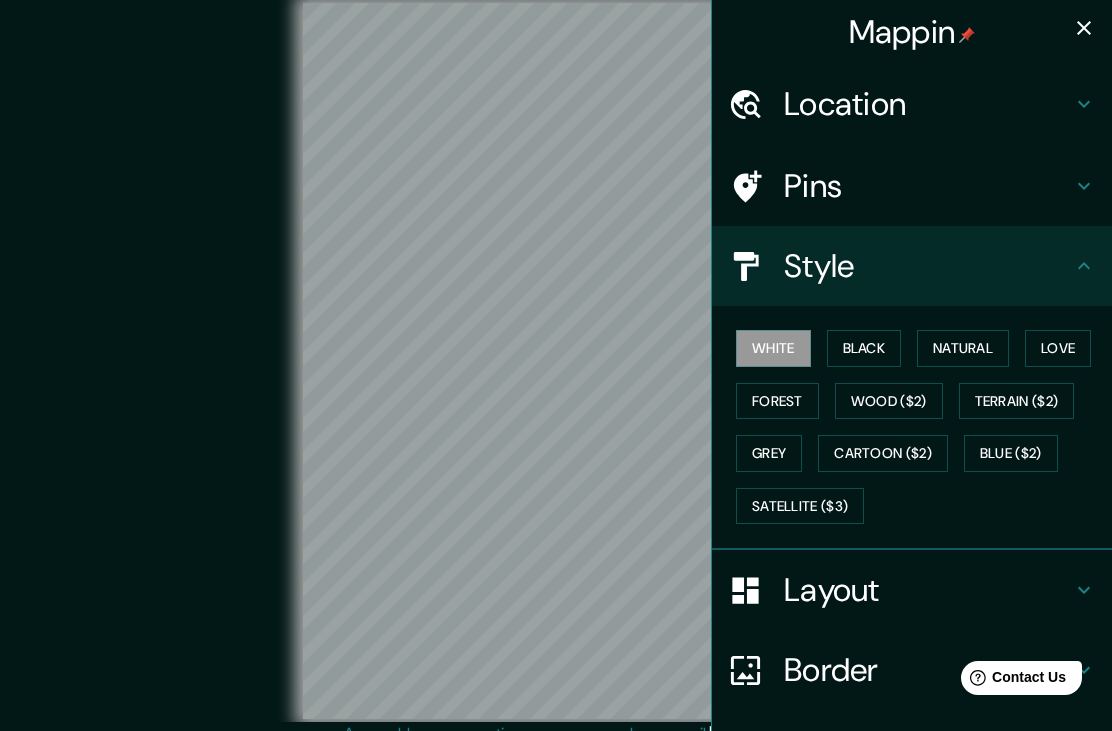 click on "Natural" at bounding box center [963, 348] 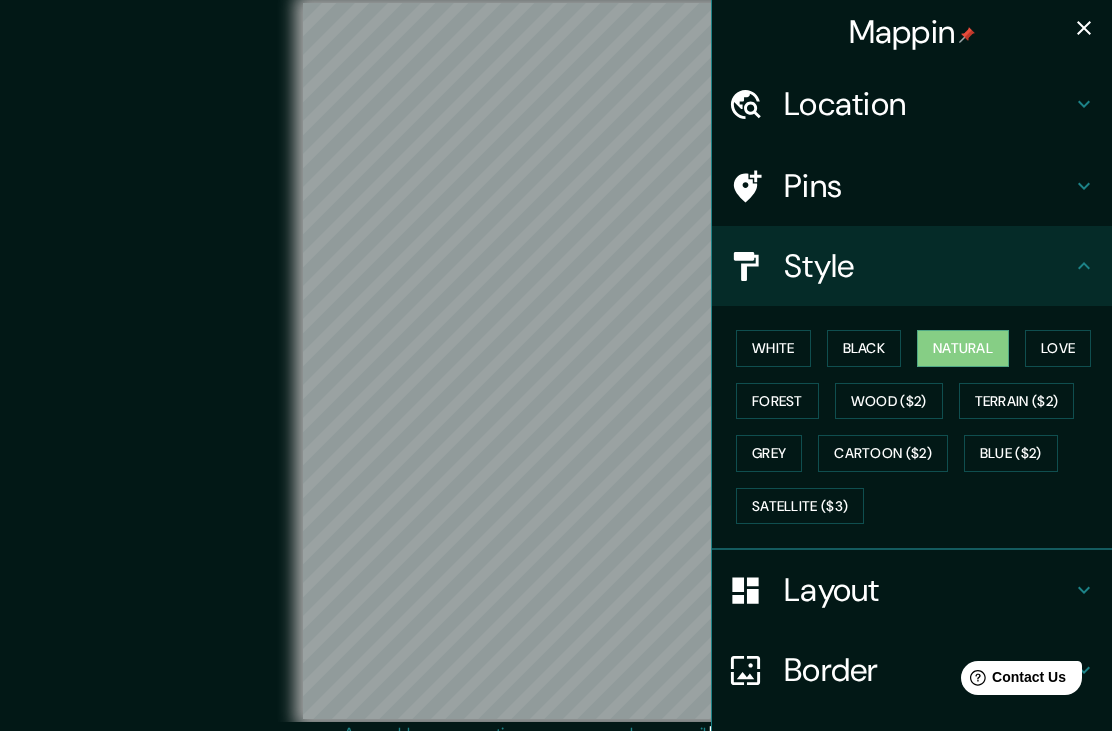click on "Love" at bounding box center [1058, 348] 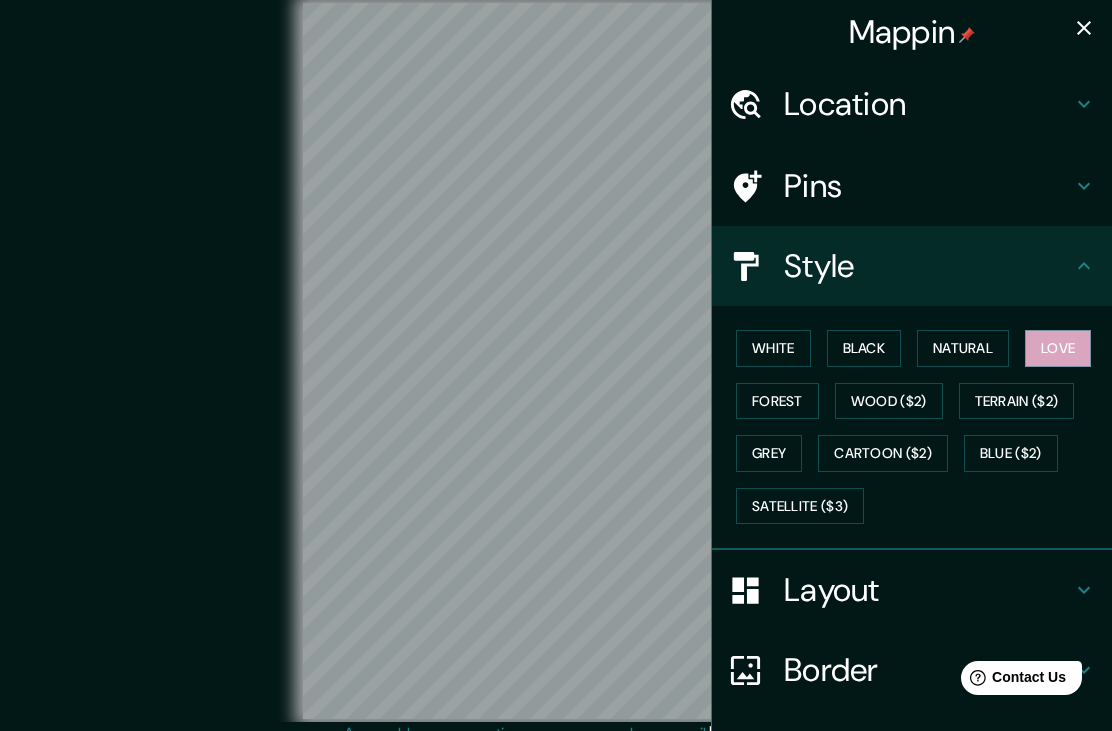 click on "White" at bounding box center (773, 348) 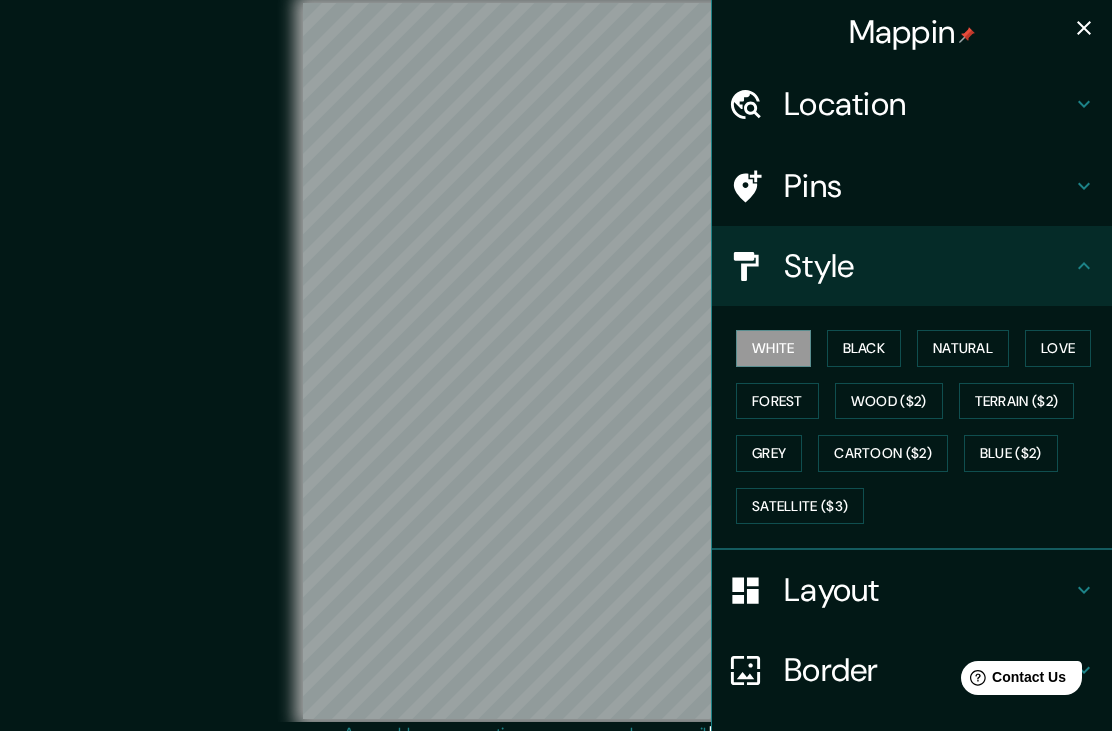 click on "Satellite ($3)" at bounding box center (800, 506) 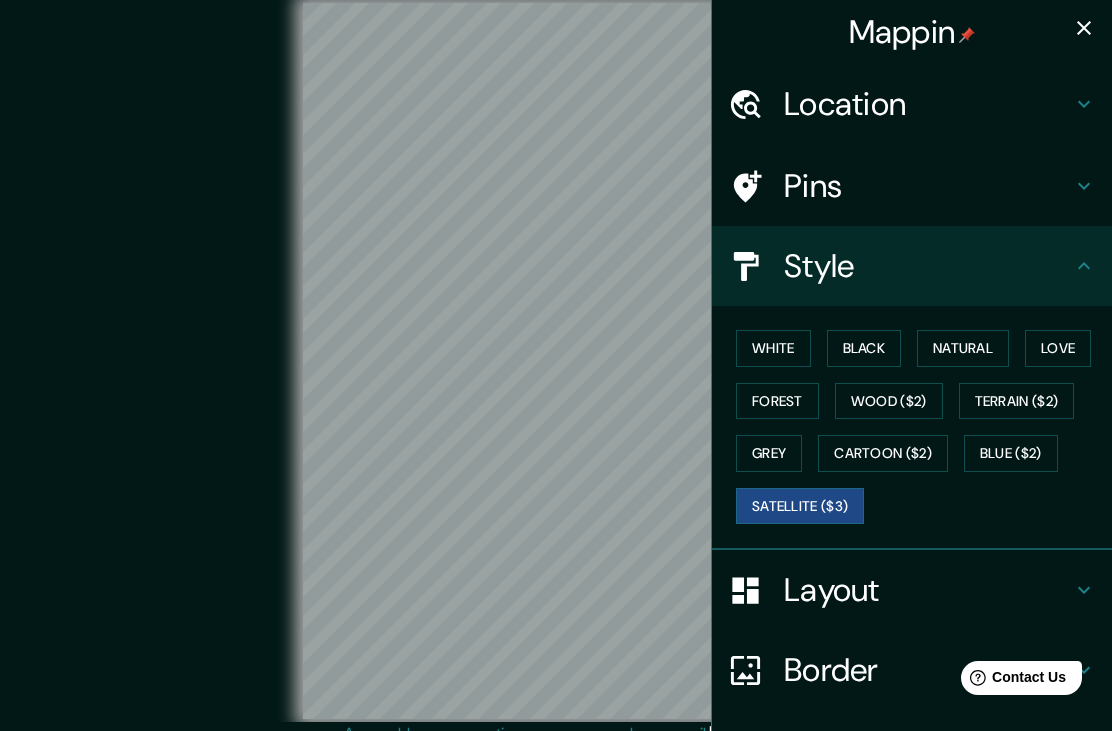 click on "Grey" at bounding box center [769, 453] 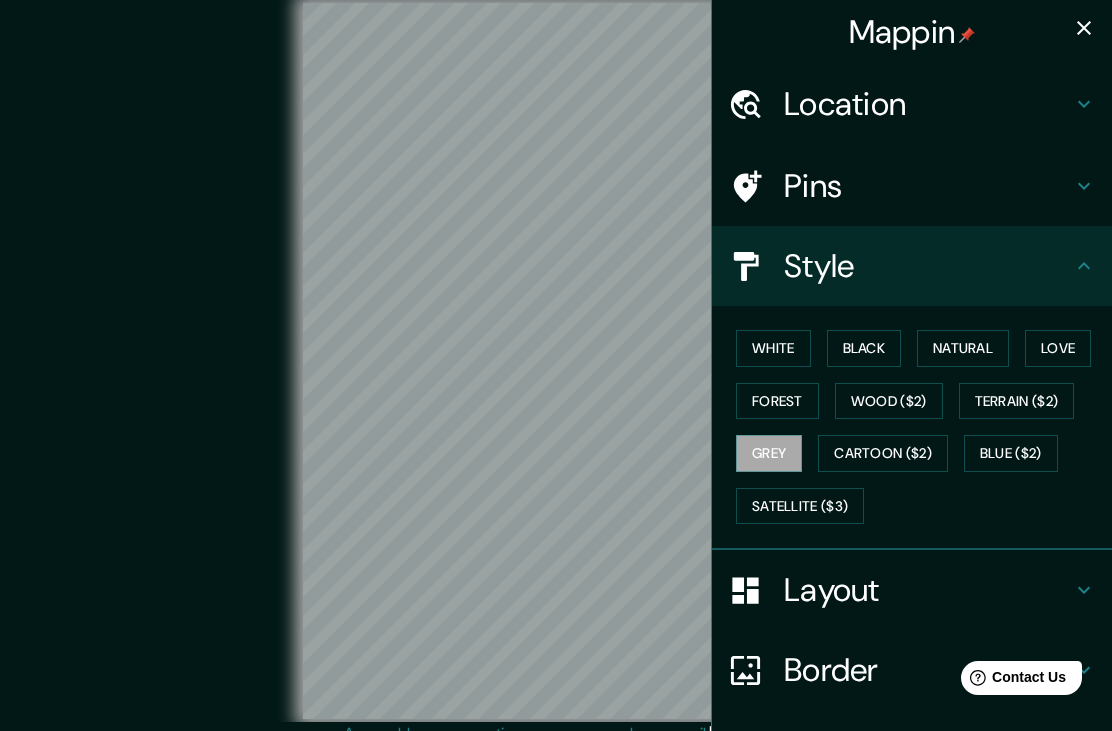 click on "Forest" at bounding box center [777, 401] 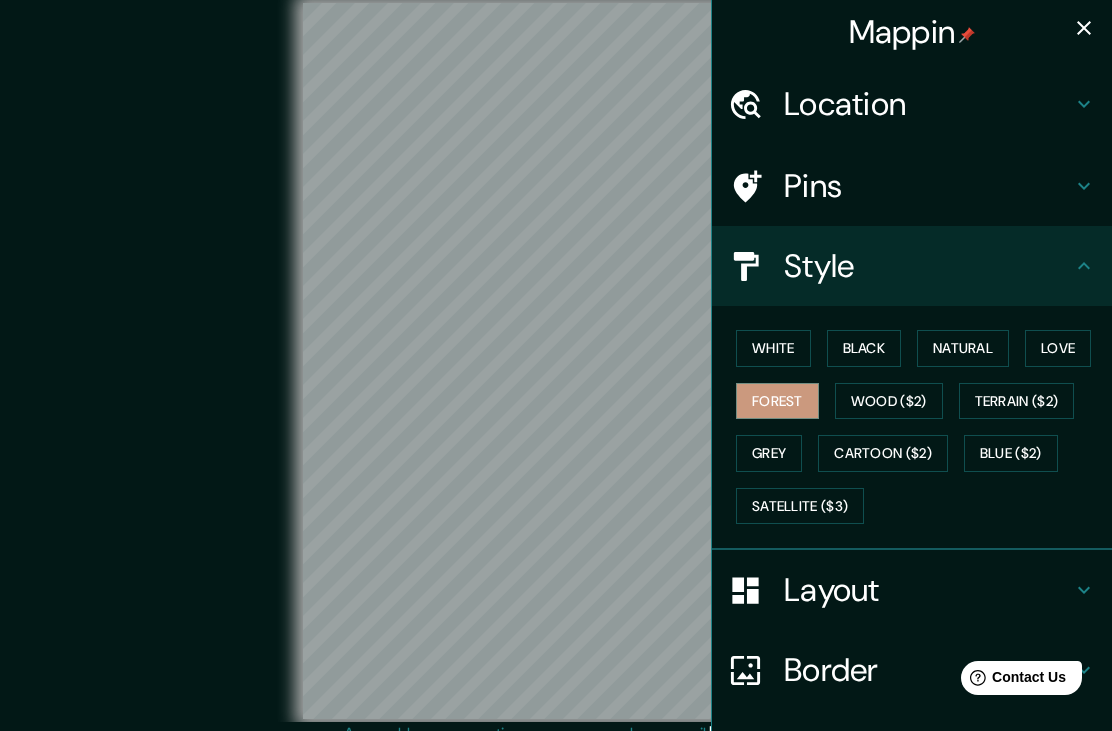 click on "White" at bounding box center (773, 348) 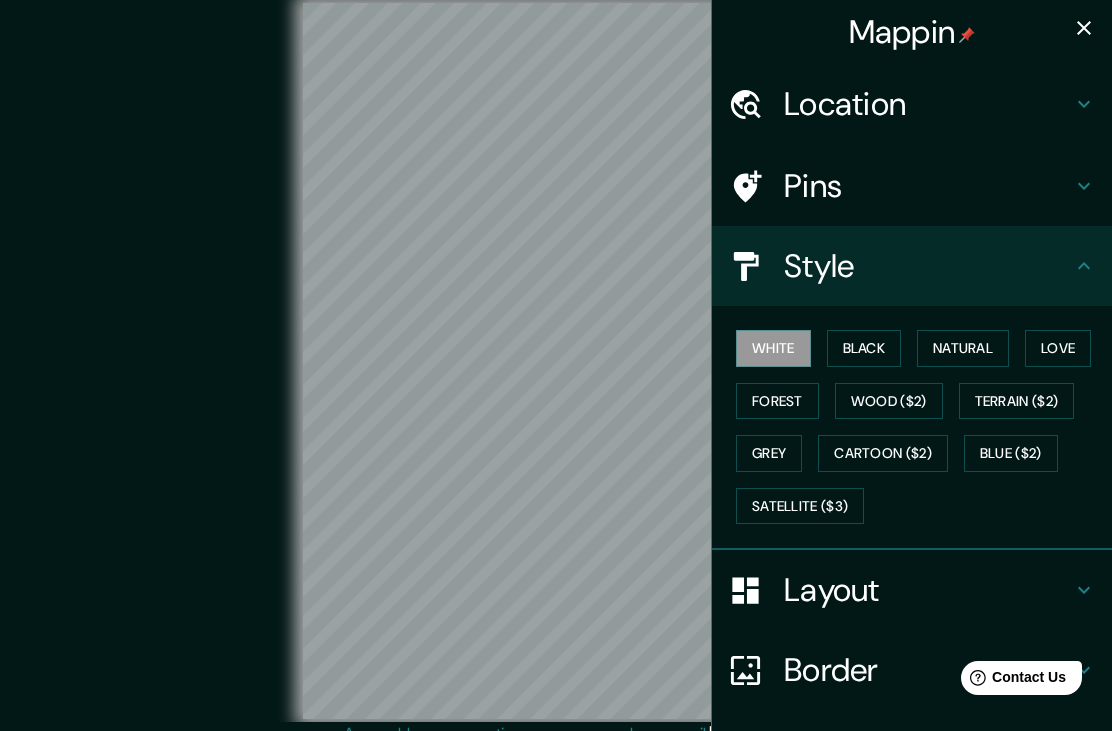 click 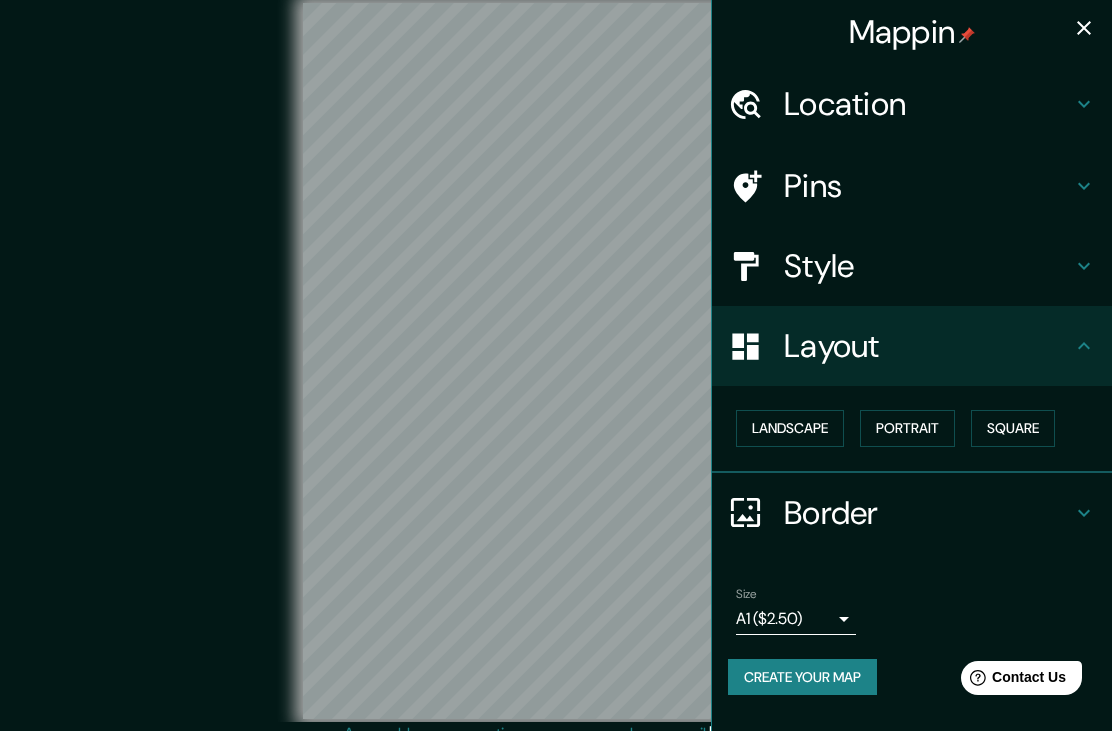 click on "Landscape" at bounding box center (790, 428) 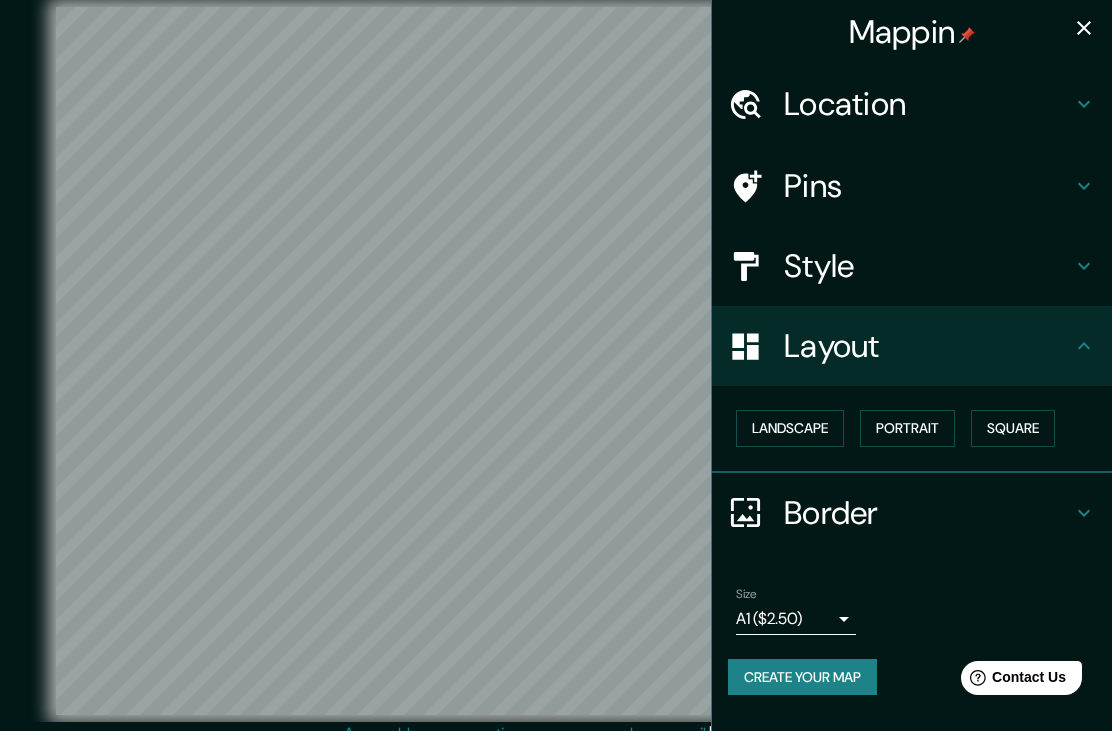 click on "Portrait" at bounding box center (907, 428) 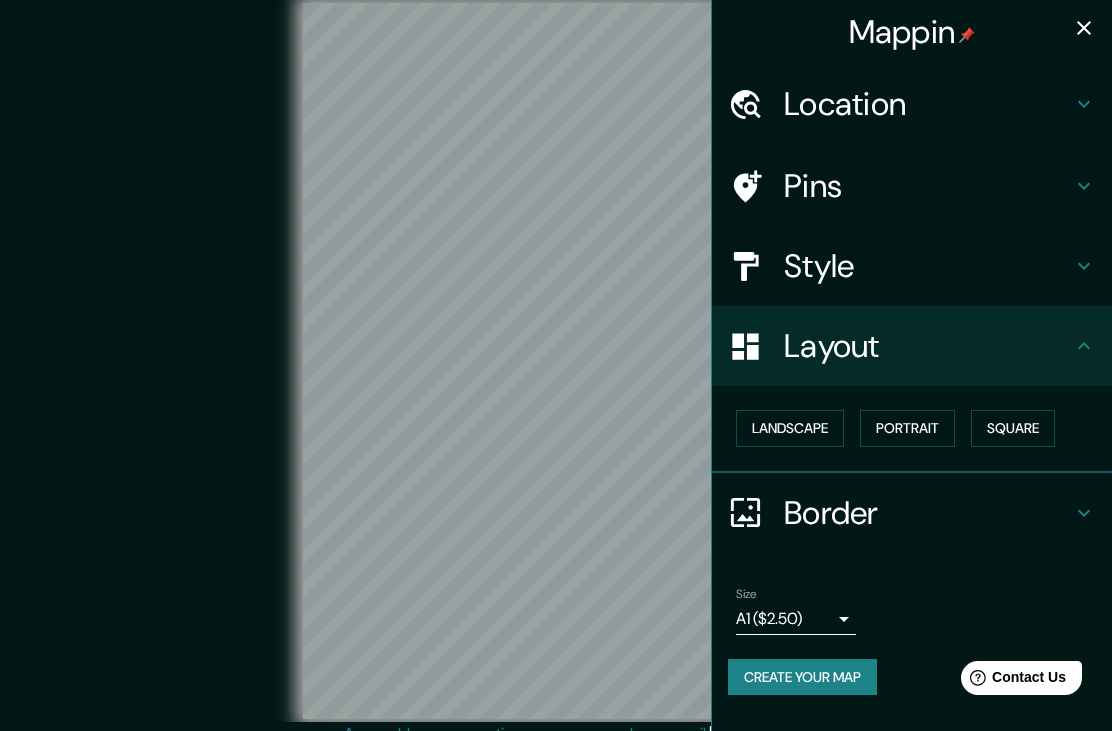 click on "Layout" at bounding box center (912, 346) 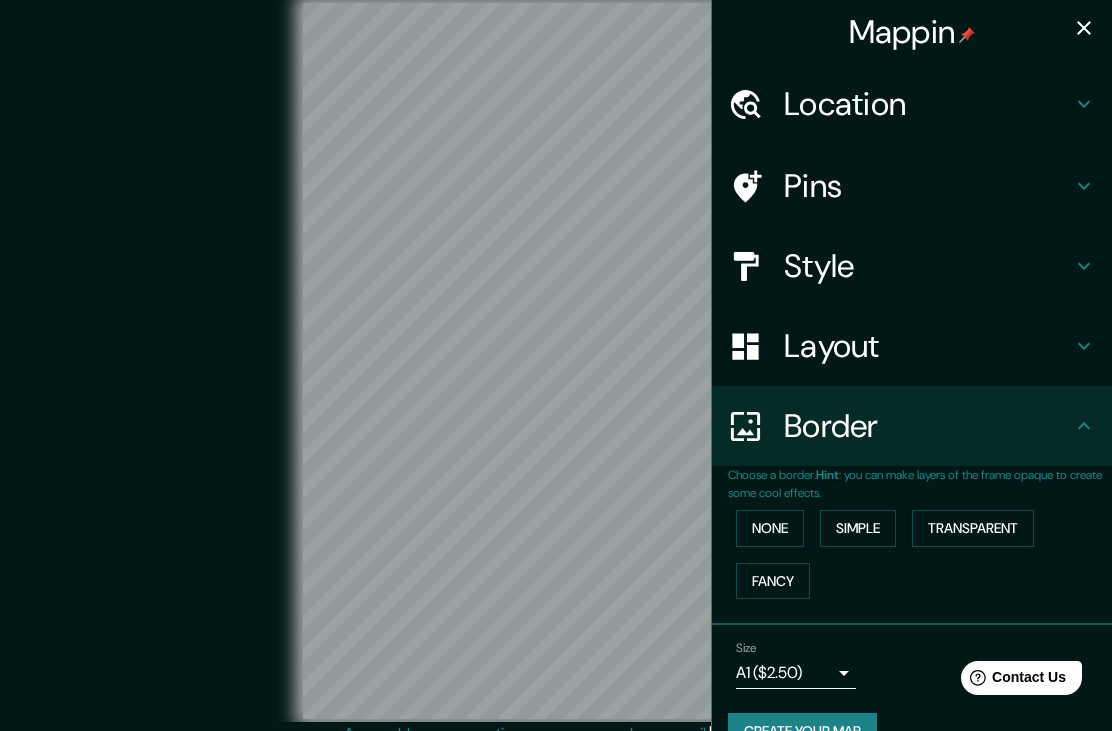 click on "Simple" at bounding box center (858, 528) 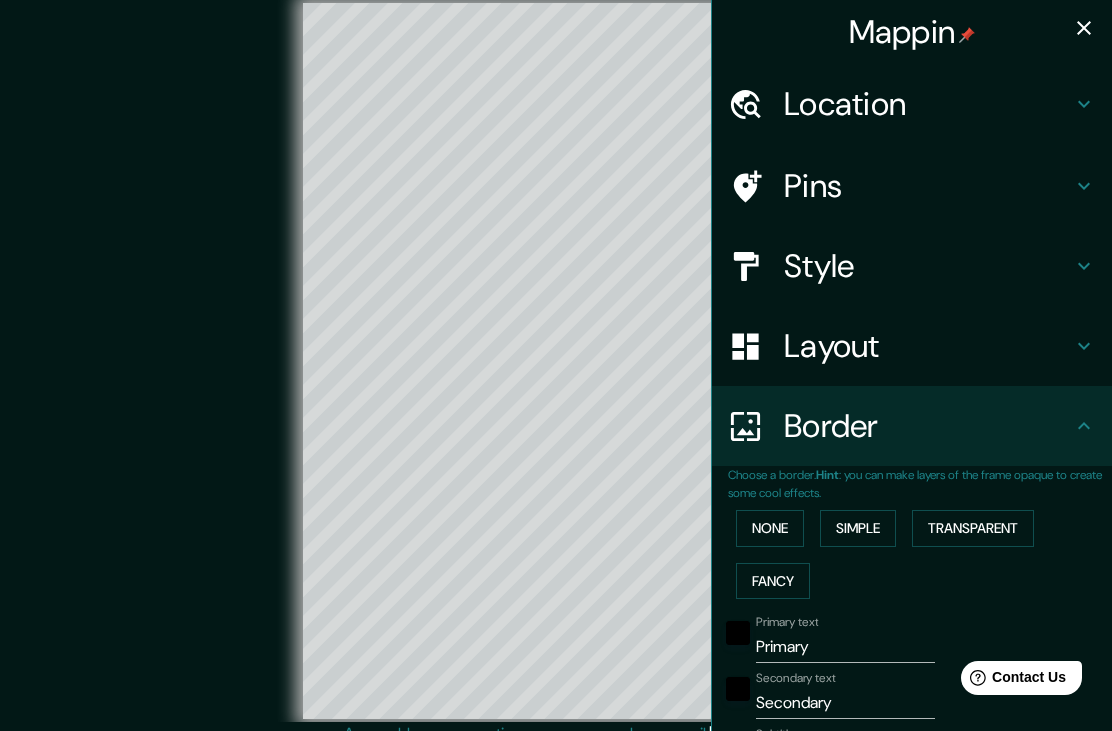 click on "Transparent" at bounding box center [973, 528] 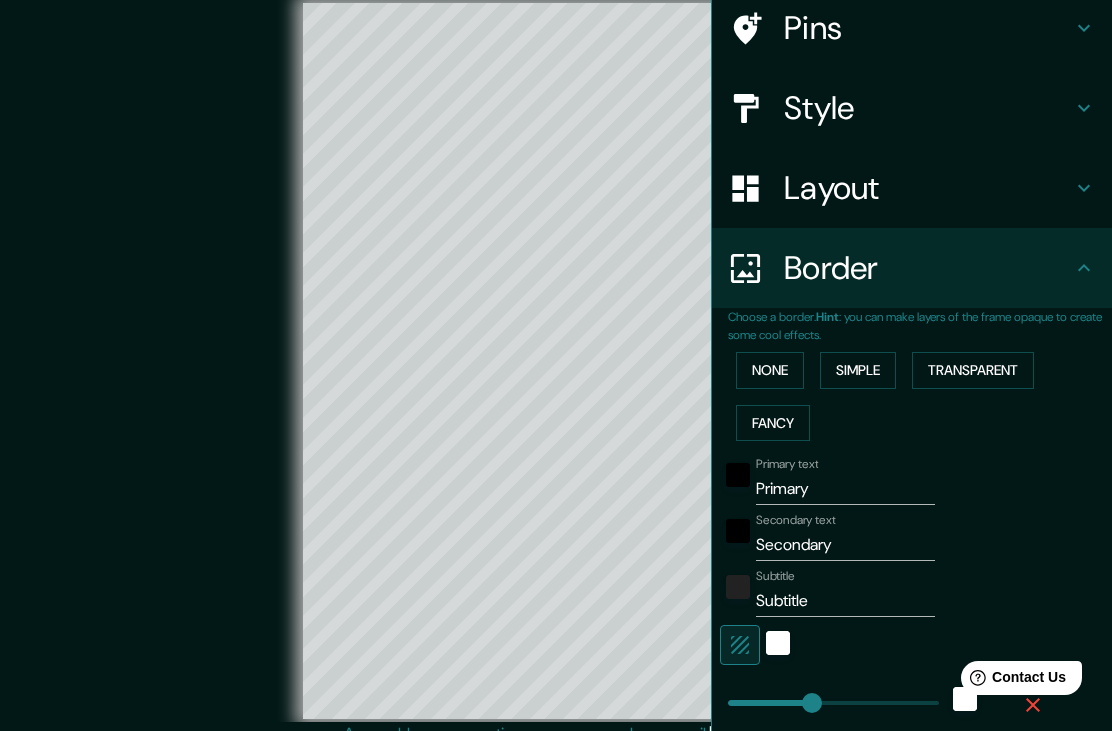 scroll, scrollTop: 159, scrollLeft: 0, axis: vertical 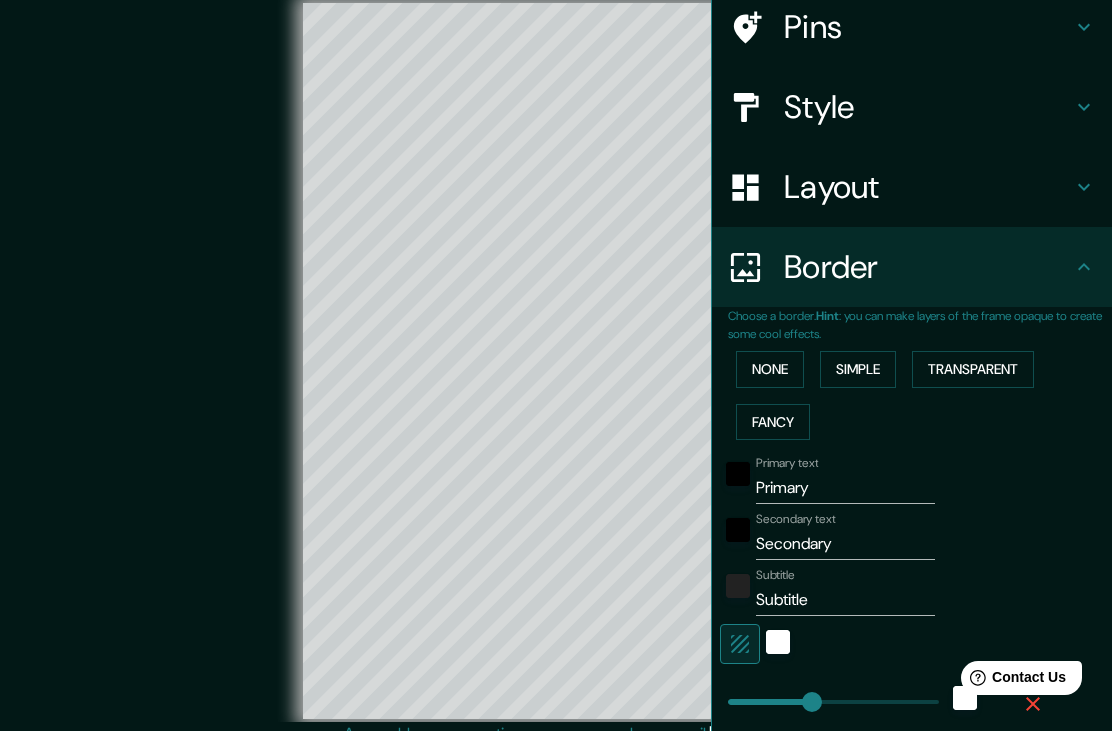 click on "Primary" at bounding box center (845, 488) 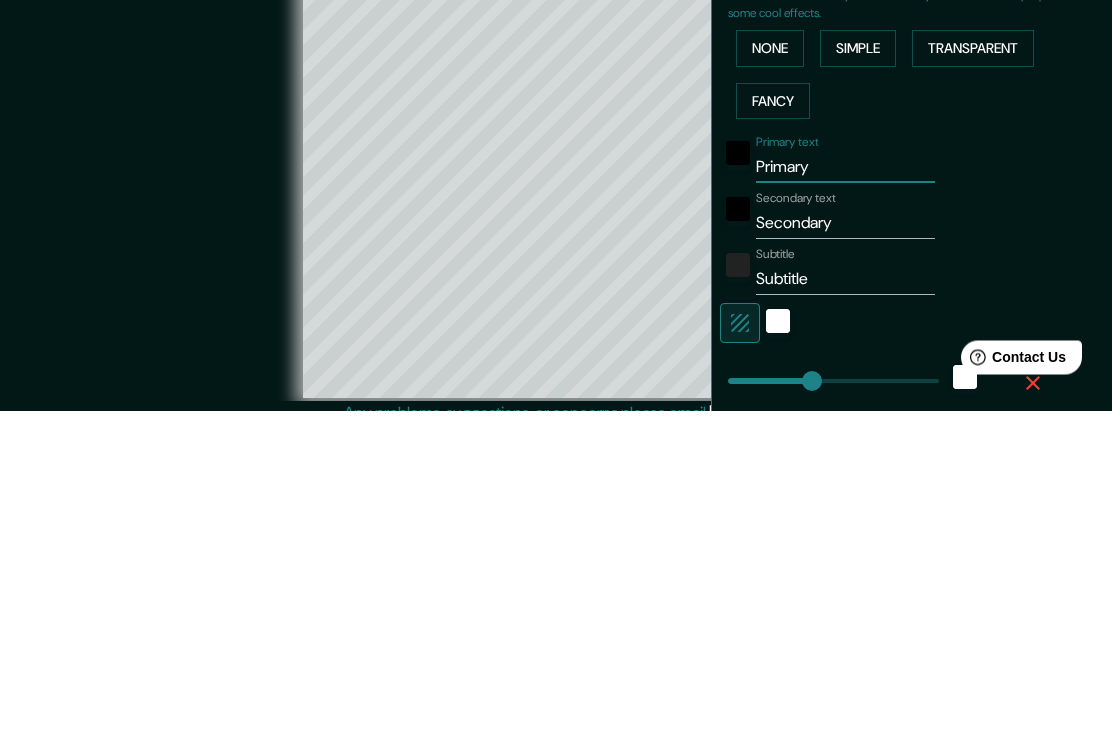 scroll, scrollTop: 81, scrollLeft: 0, axis: vertical 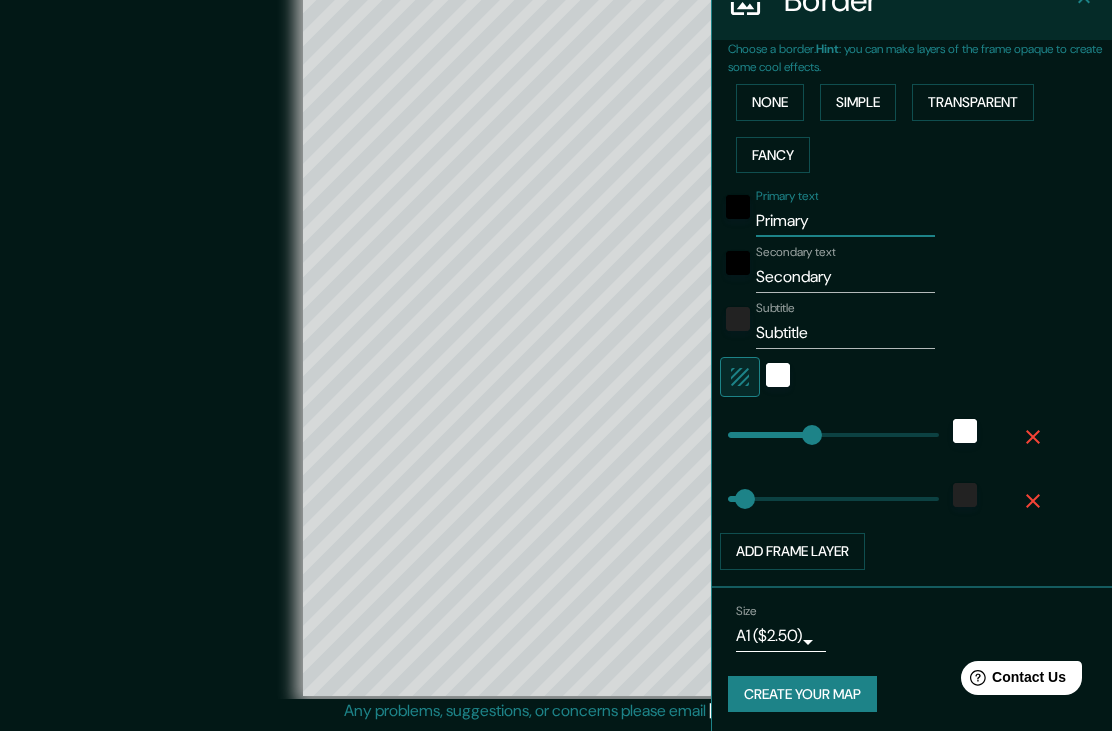 click on "Mappin Location Vitacura, Región Metropolitana de Santiago, Chile Pins Style Layout Border Choose a border.  Hint : you can make layers of the frame opaque to create some cool effects. None Simple Transparent Fancy Primary text Primary Secondary text Secondary Subtitle Subtitle Add frame layer Size A1 ($2.50) a3 Create your map © Mapbox   © OpenStreetMap   Improve this map Any problems, suggestions, or concerns please email    help@mappin.pro . . ." at bounding box center (556, 342) 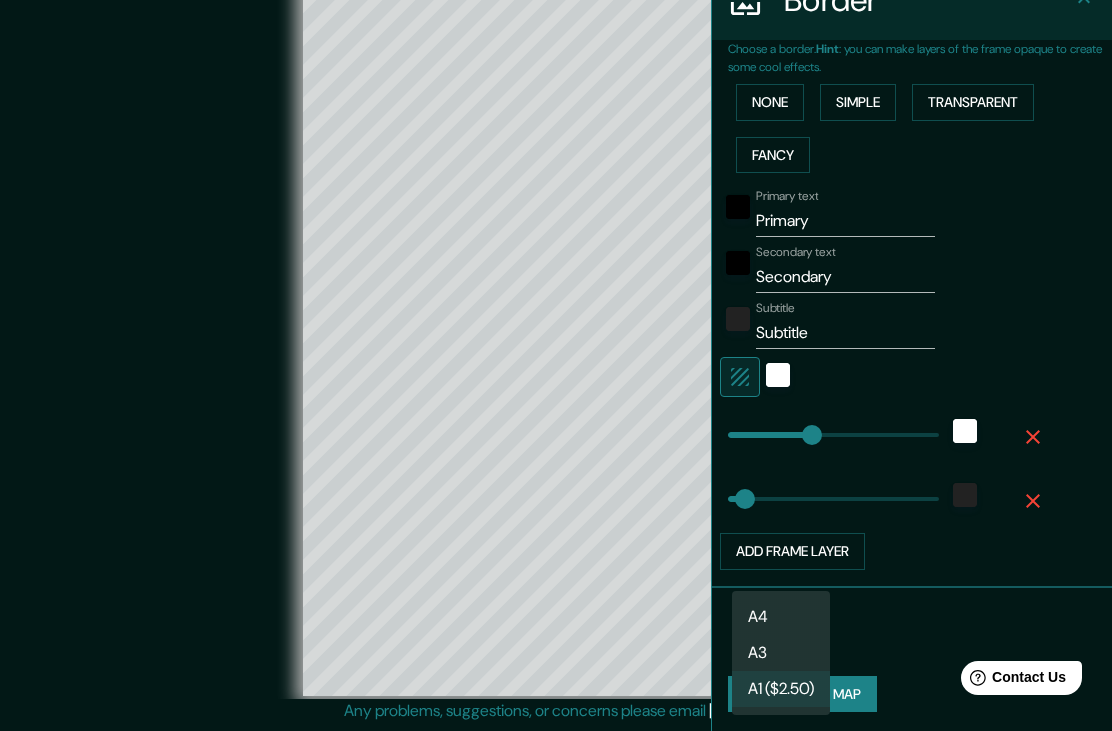click on "A3" at bounding box center [781, 653] 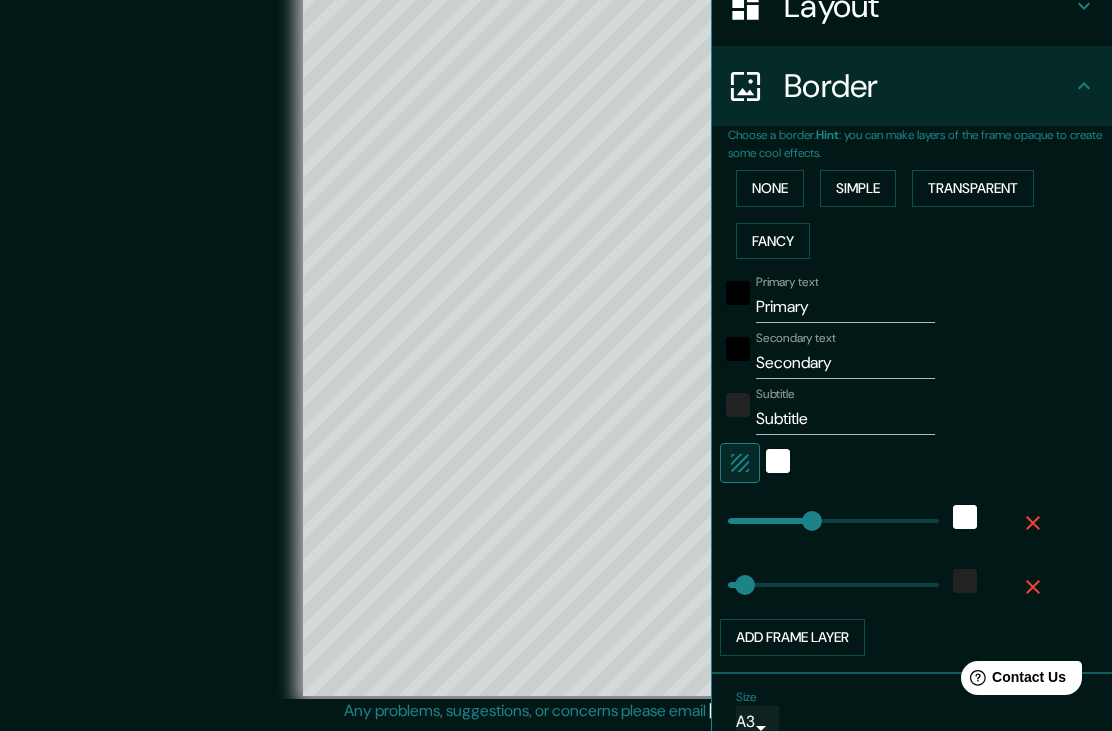 scroll, scrollTop: 342, scrollLeft: 0, axis: vertical 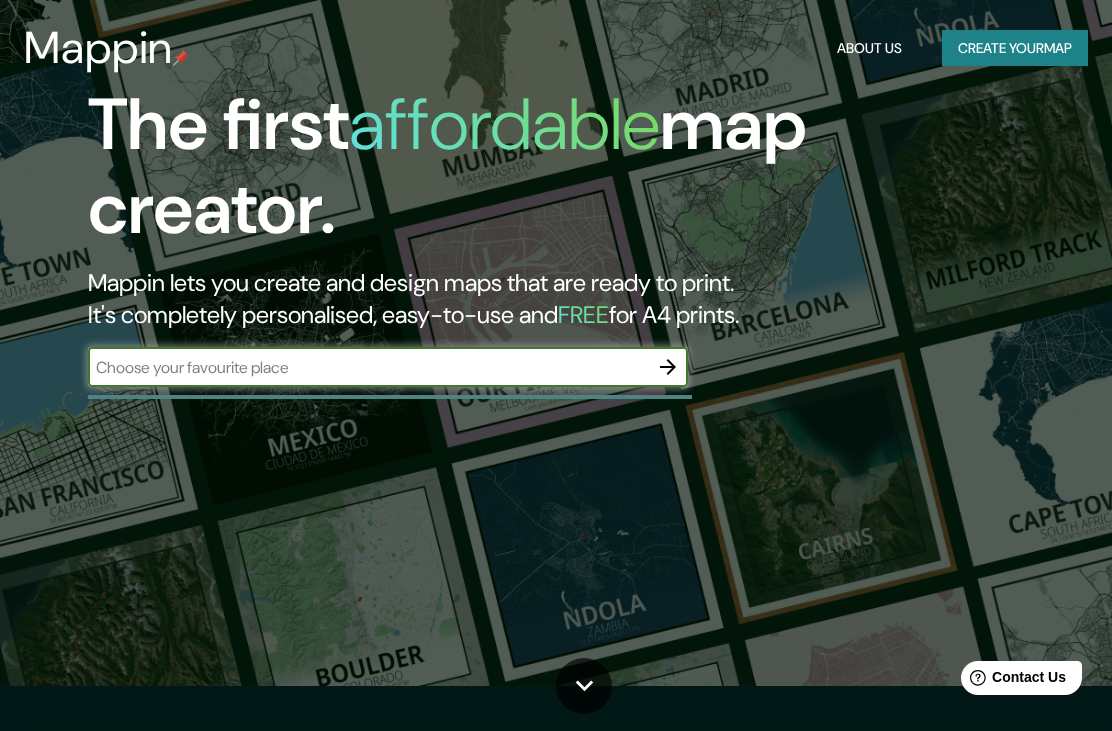 click at bounding box center [368, 367] 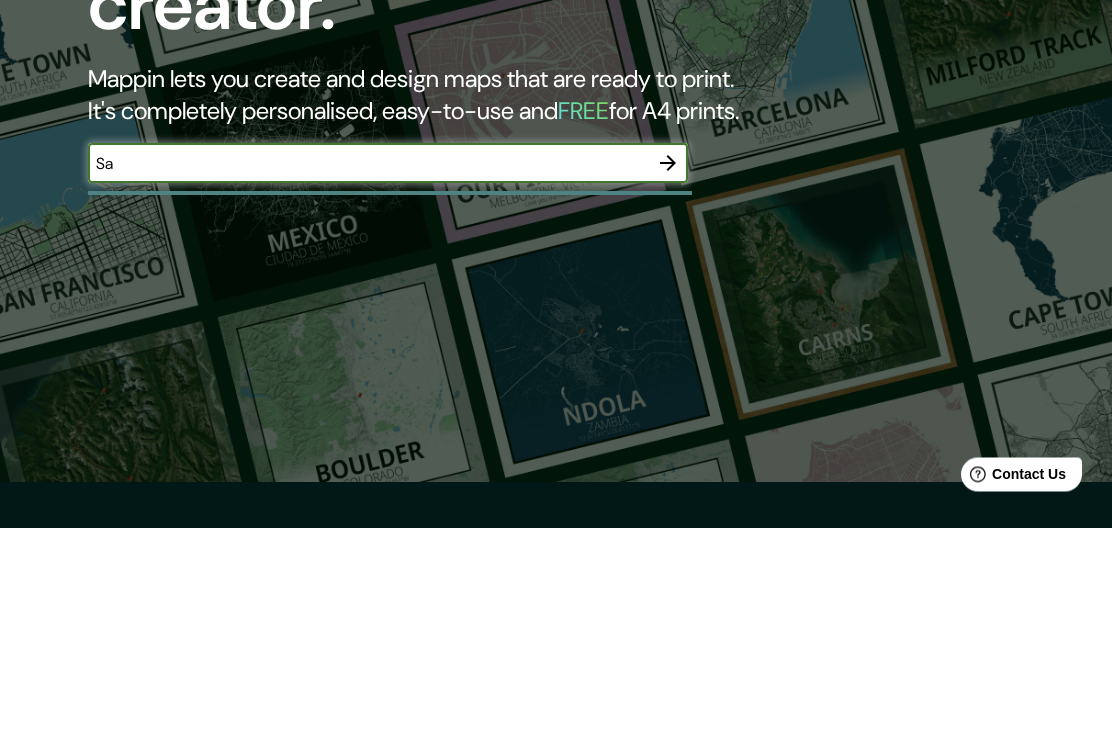 type on "S" 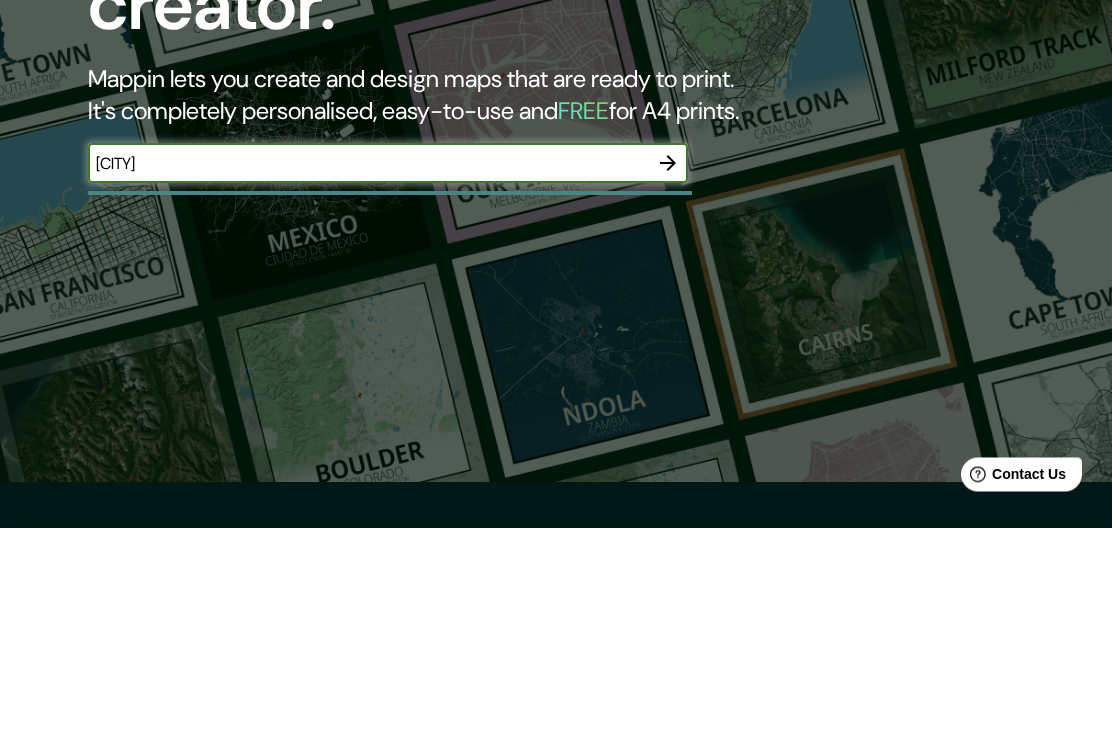 type on "[CITY]" 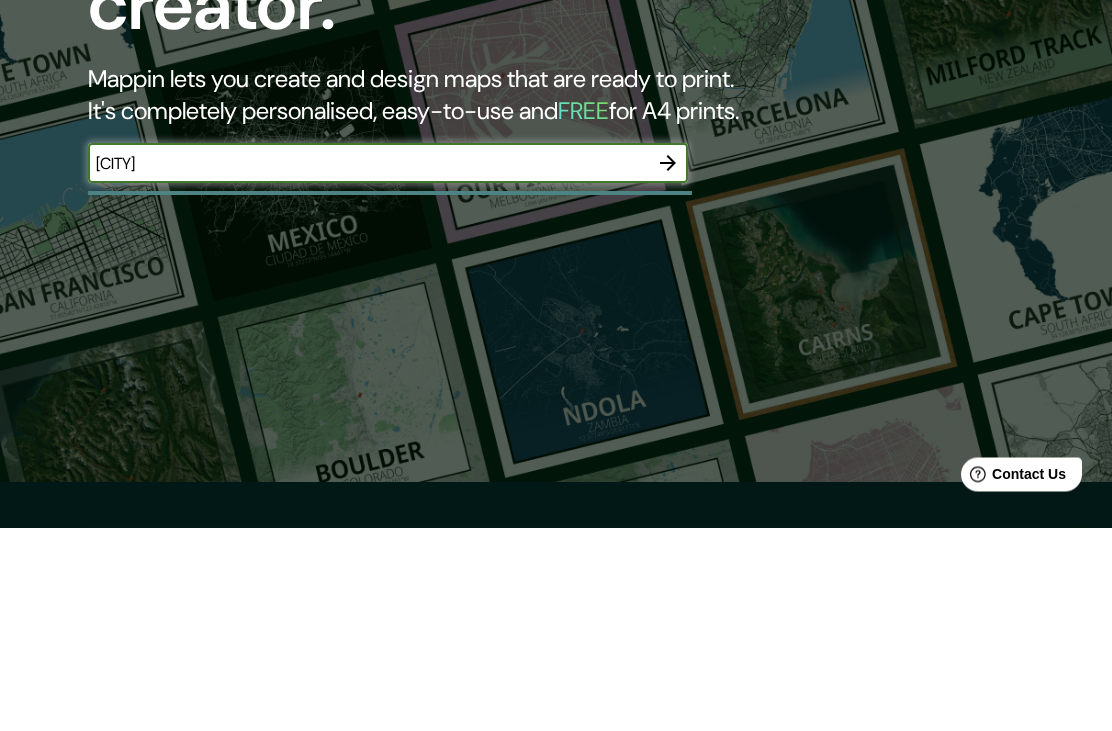 click 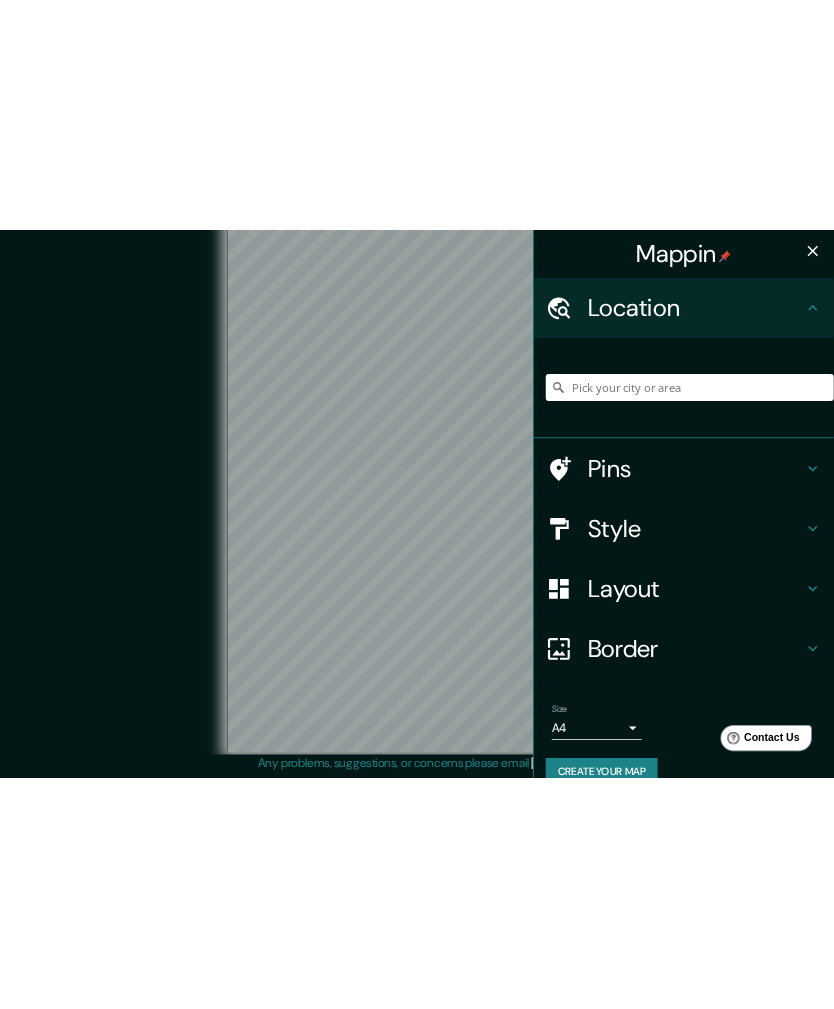 scroll, scrollTop: 0, scrollLeft: 0, axis: both 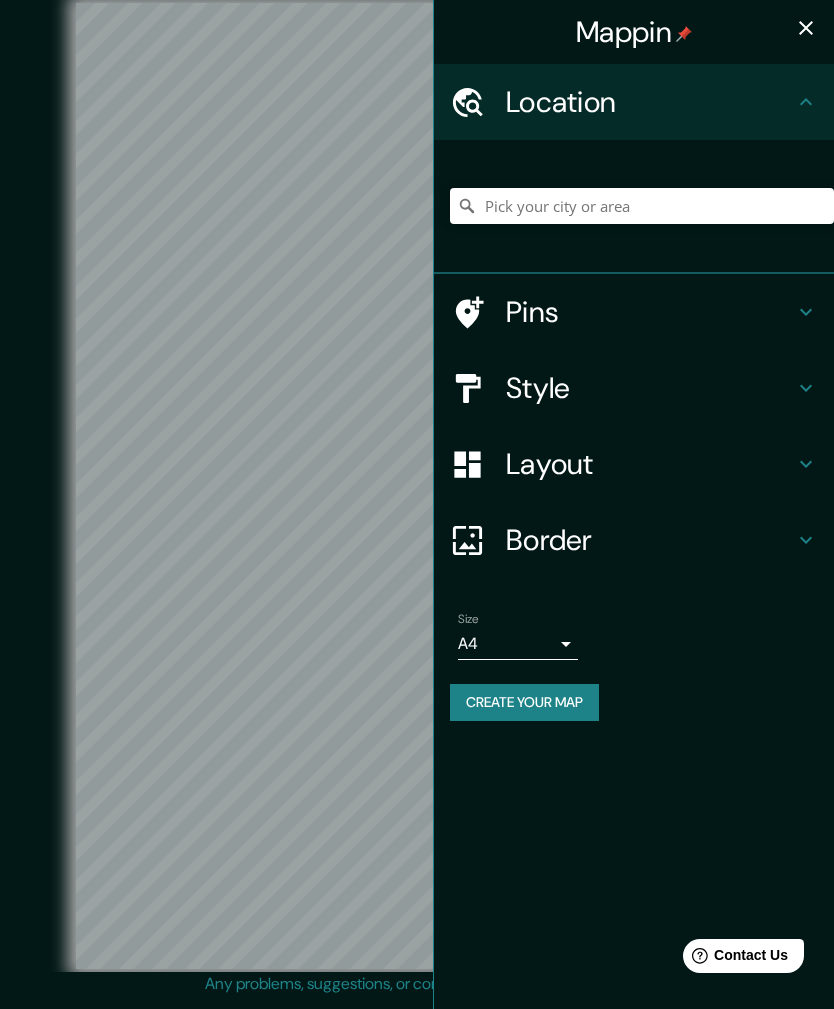 click on "Pins" at bounding box center [650, 312] 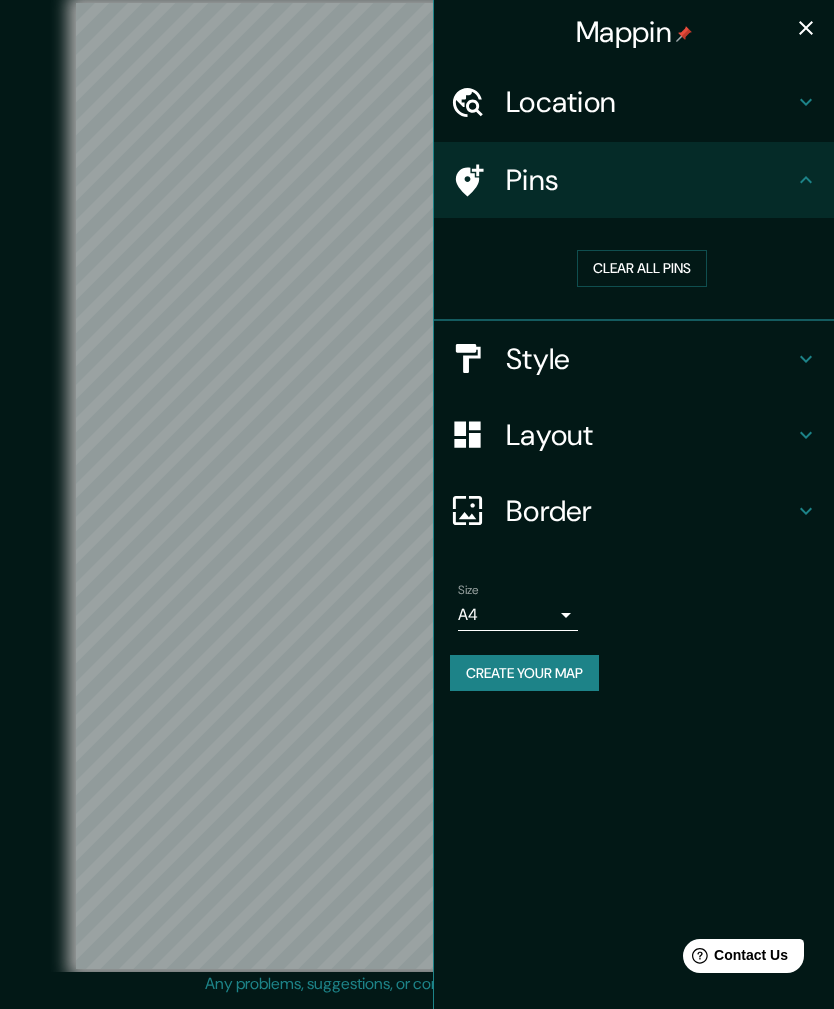 click on "Pins" at bounding box center [634, 180] 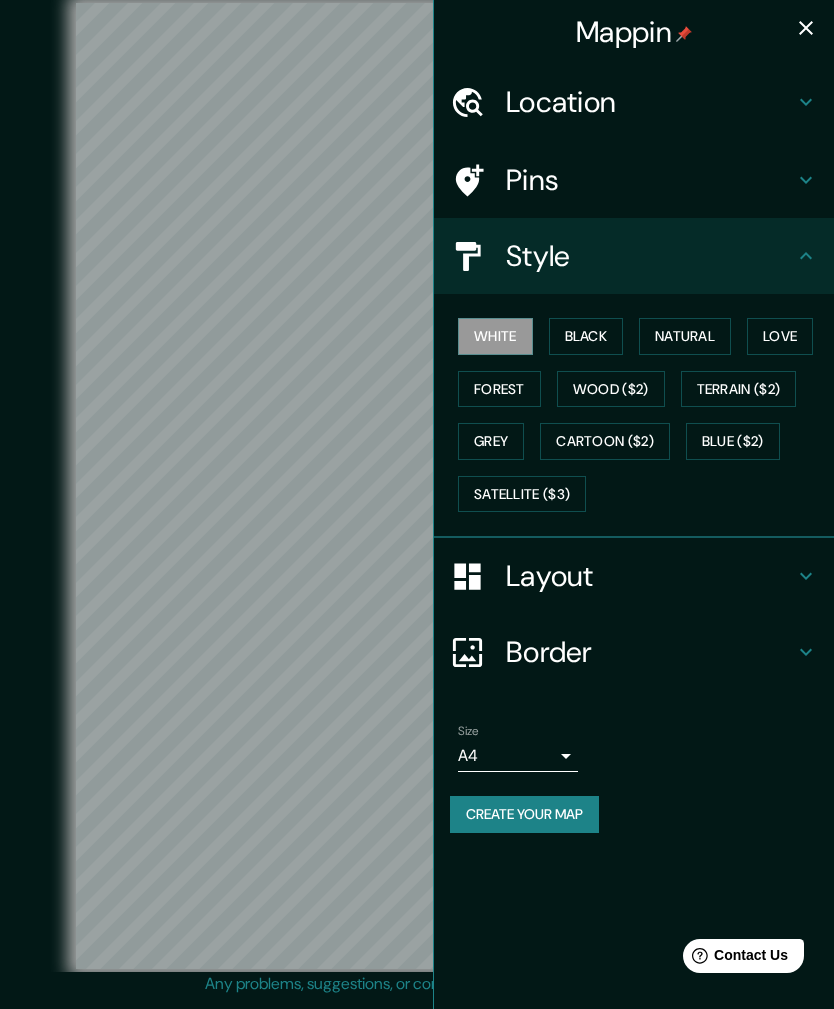 click on "Black" at bounding box center [586, 336] 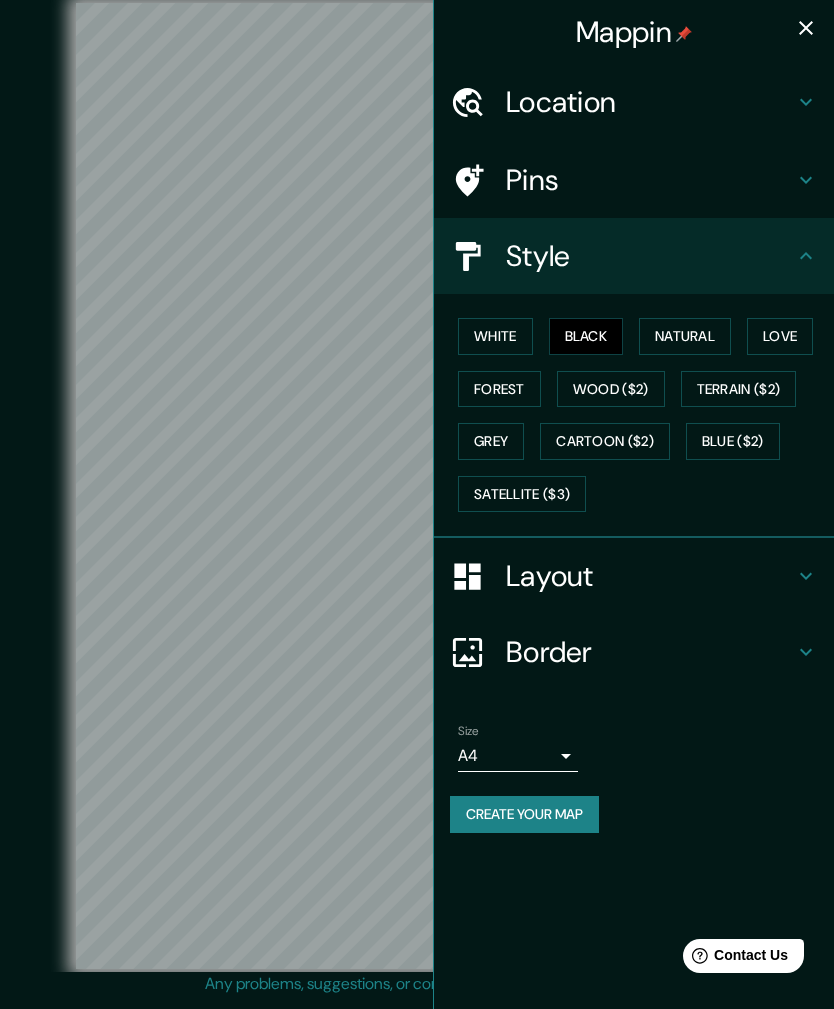 click on "White" at bounding box center [495, 336] 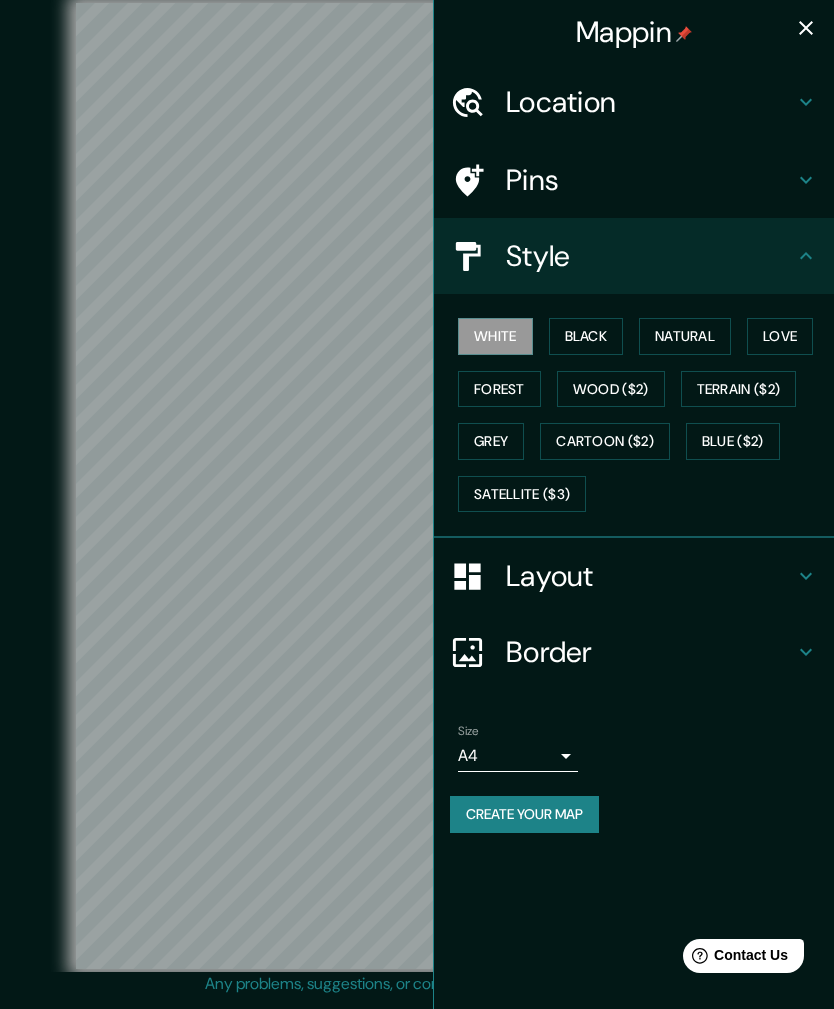 click on "Natural" at bounding box center [685, 336] 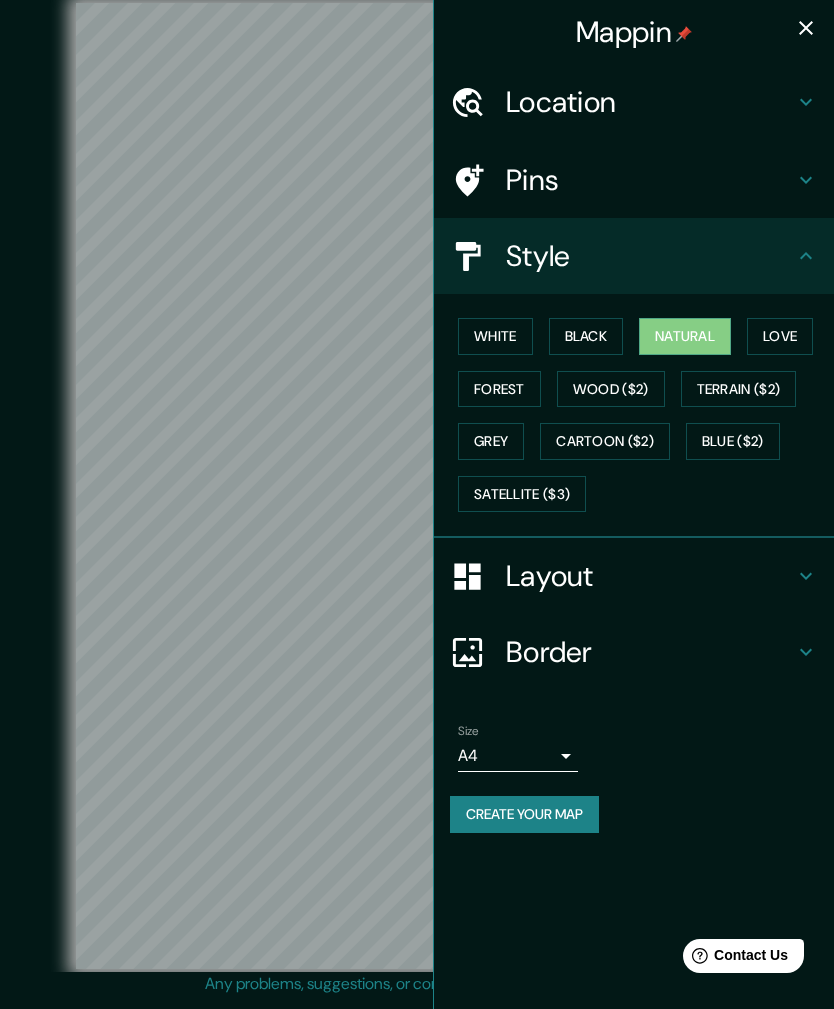 click on "Love" at bounding box center [780, 336] 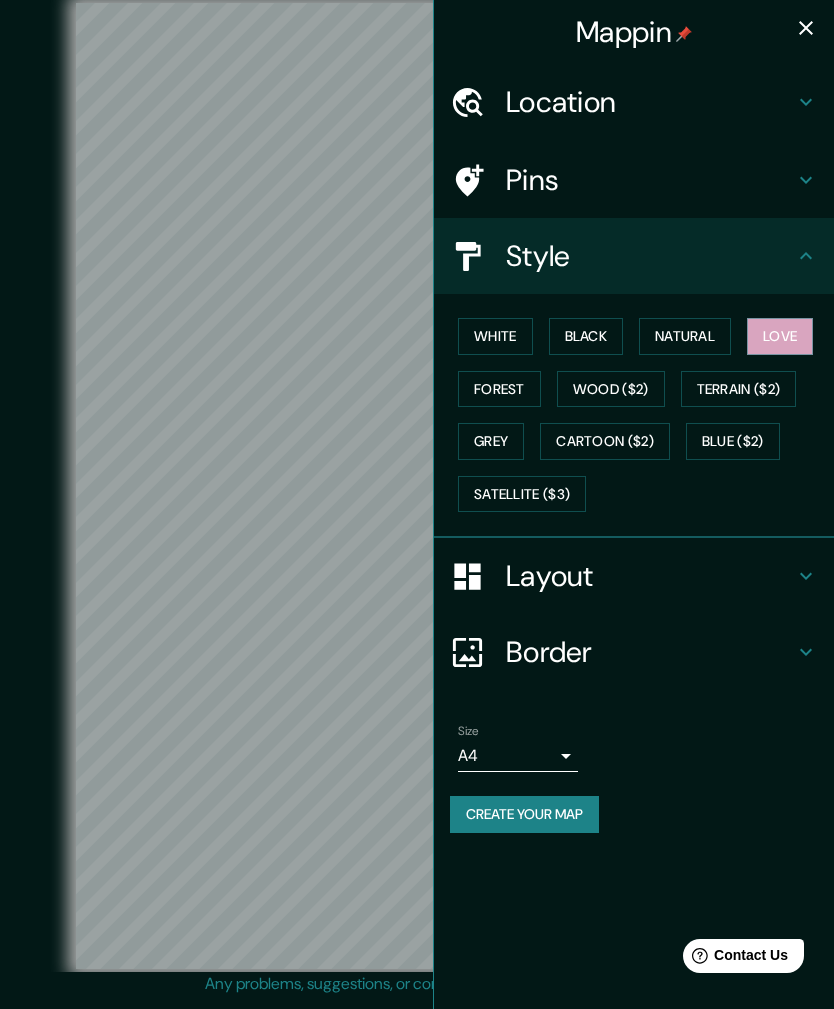 click on "Forest" at bounding box center (499, 389) 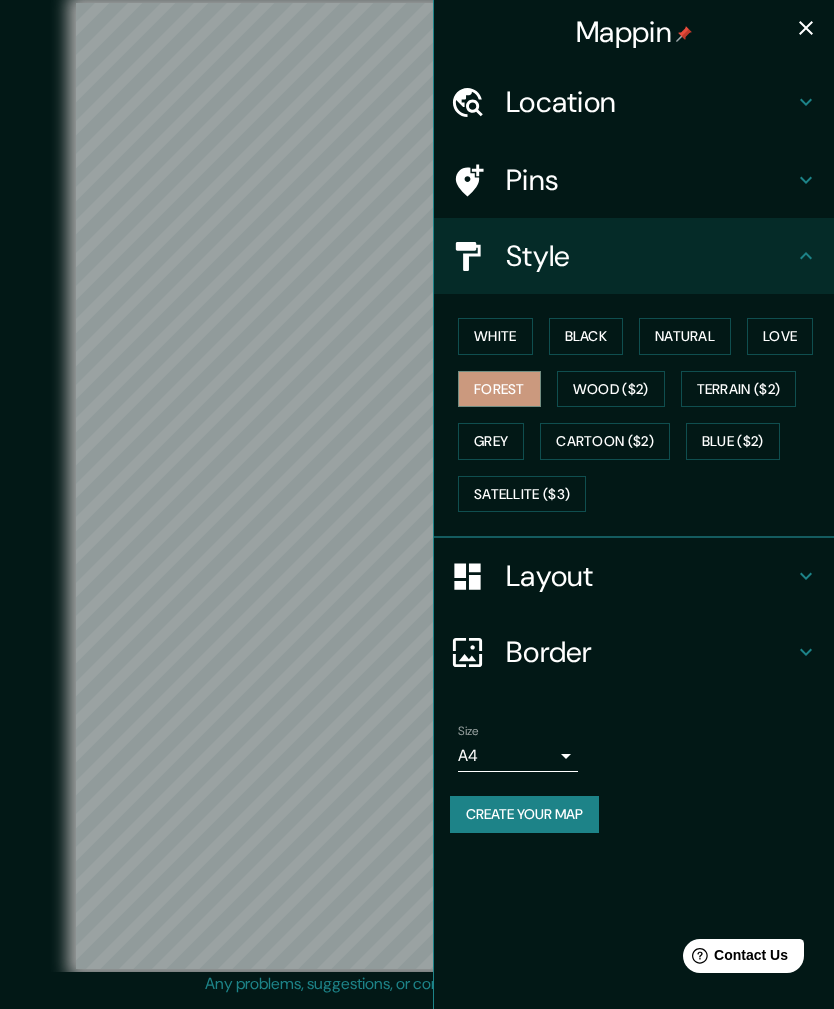 click on "Grey" at bounding box center (491, 441) 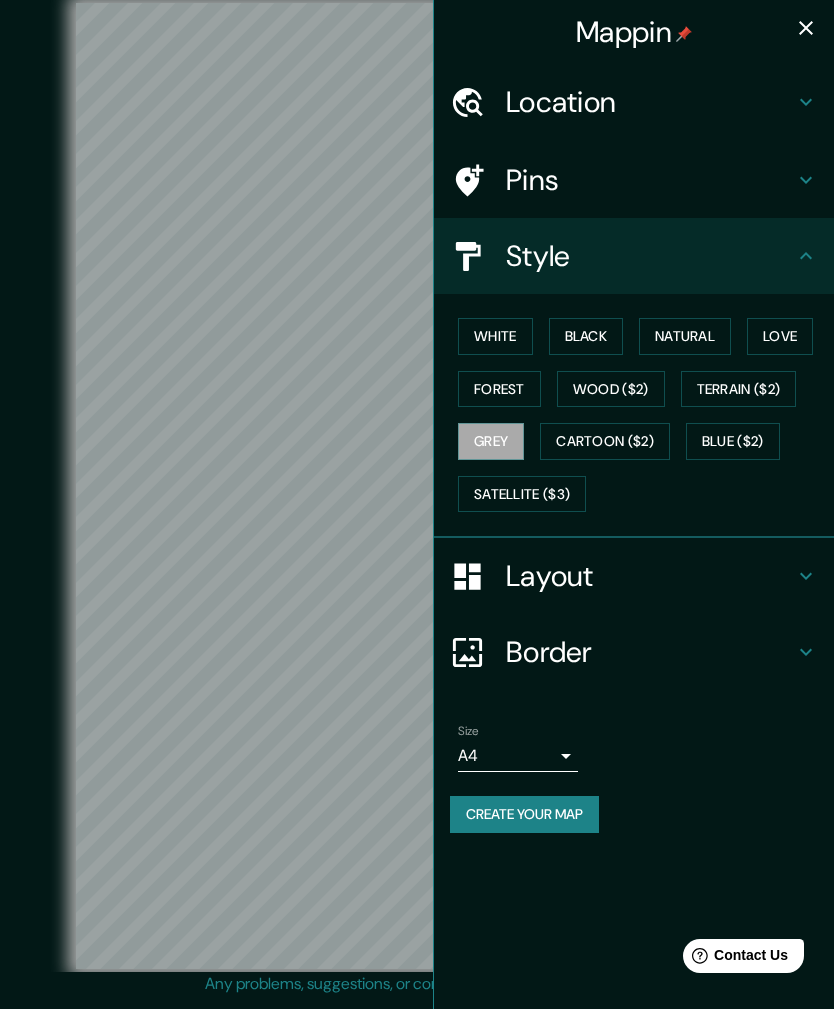 click on "White" at bounding box center (495, 336) 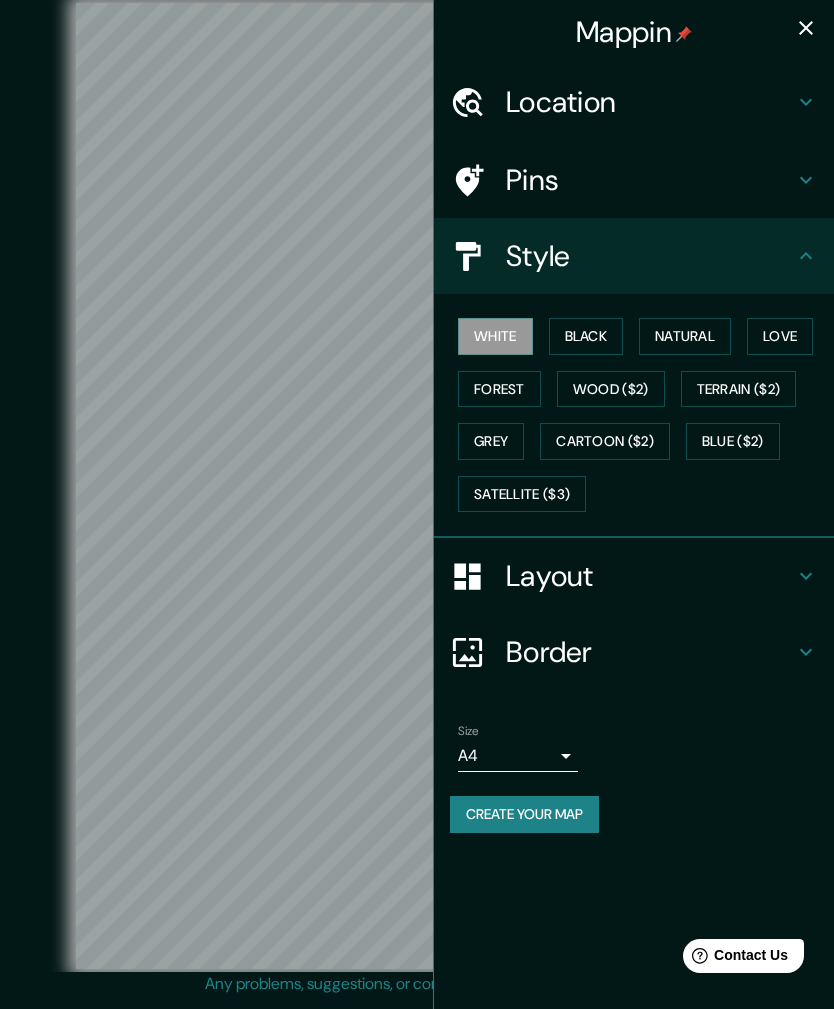 click 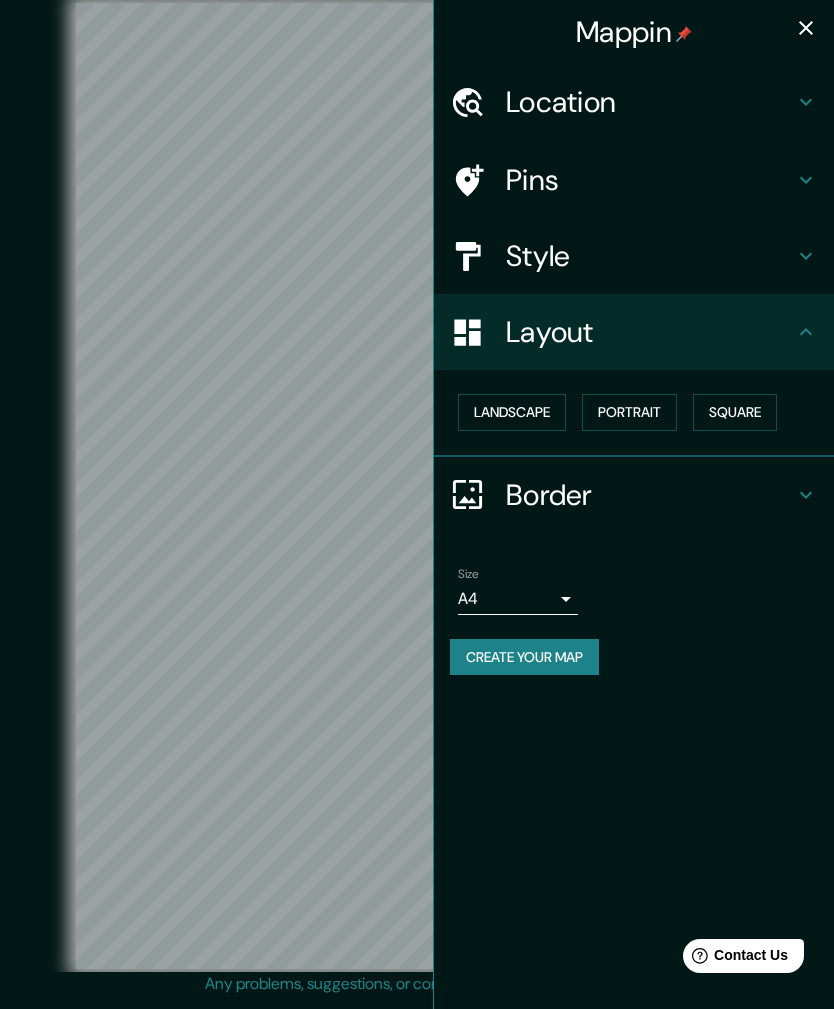click on "Portrait" at bounding box center (629, 412) 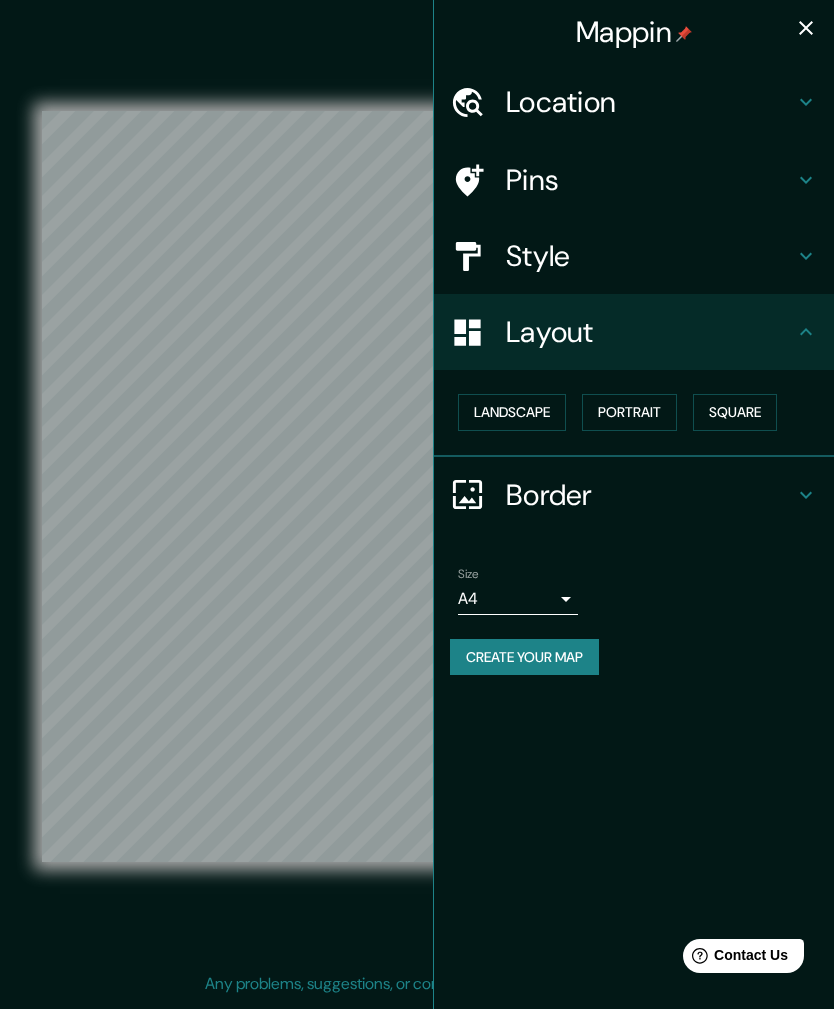 click 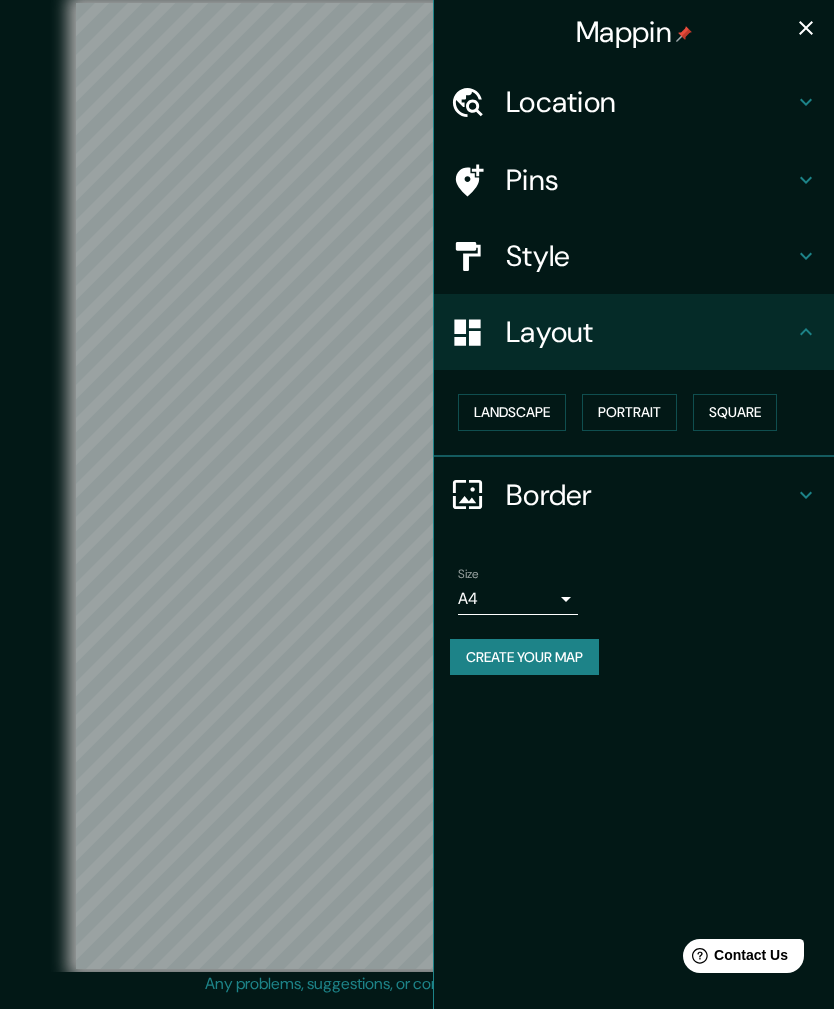 click on "Square" at bounding box center (735, 412) 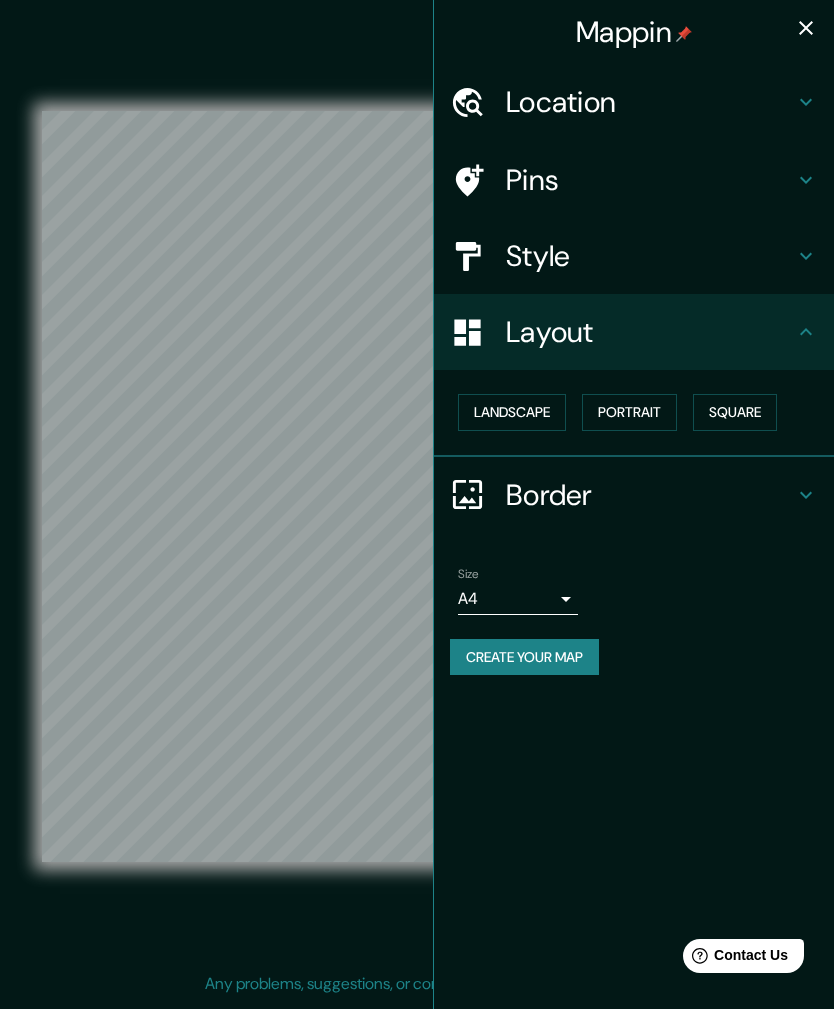 click on "Landscape" at bounding box center [512, 412] 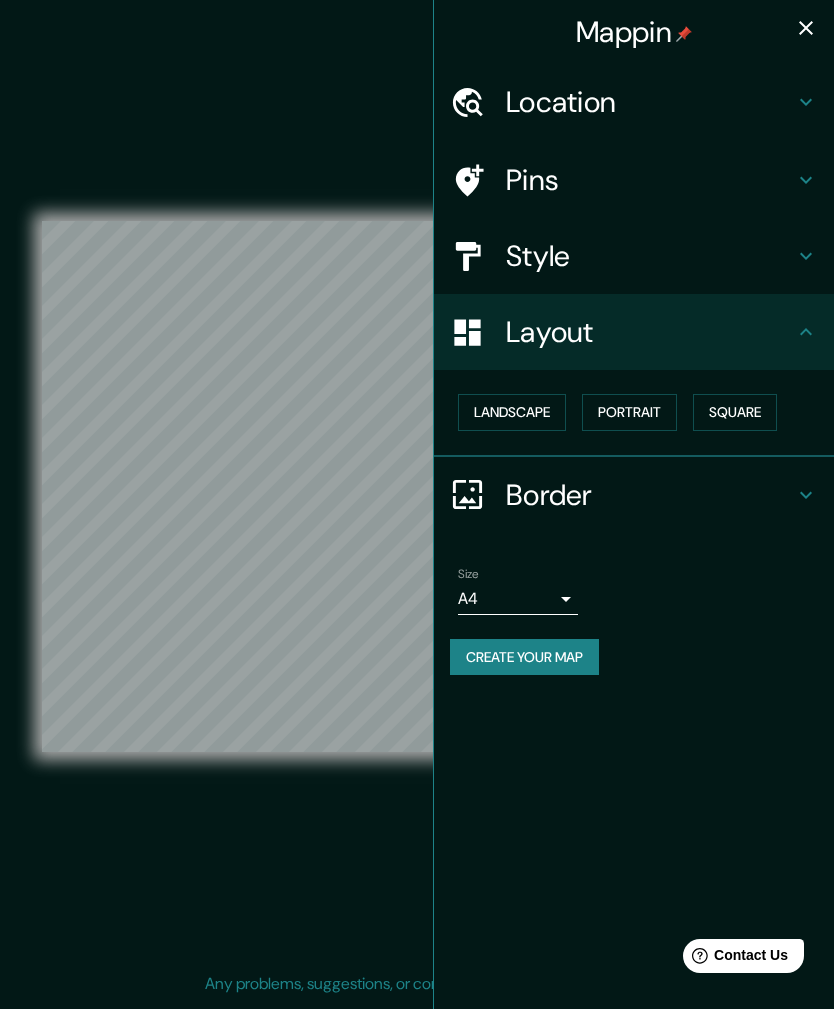 click on "Landscape" at bounding box center [512, 412] 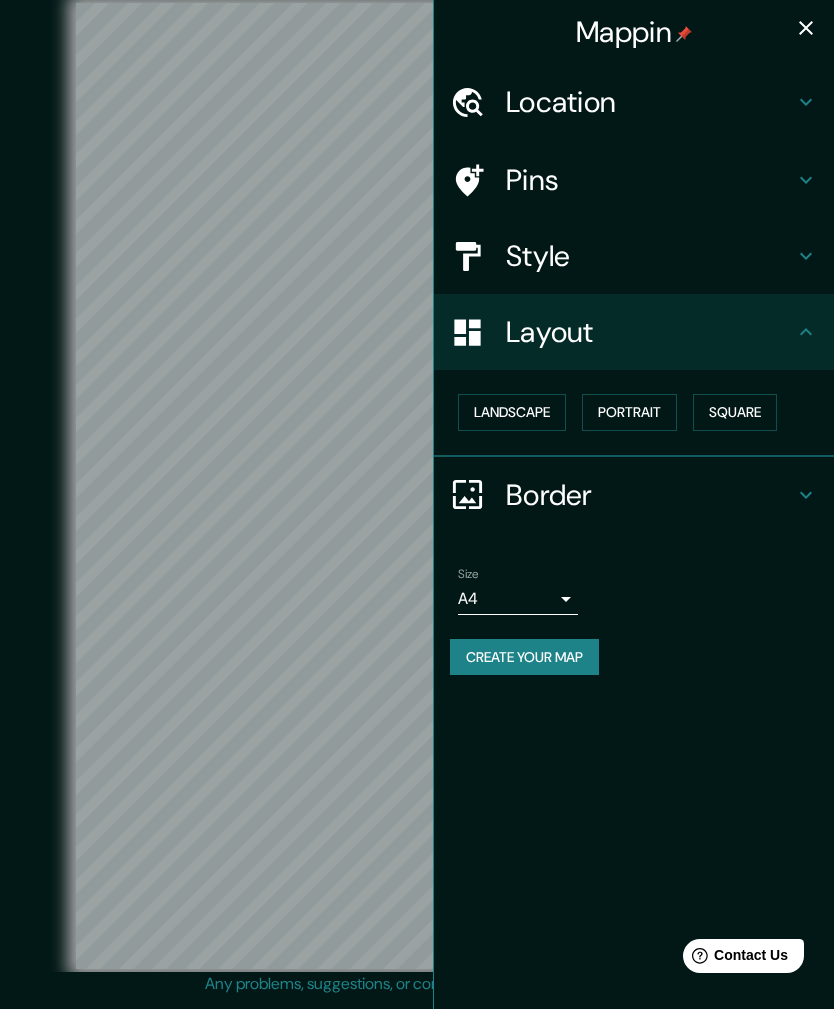 click on "Square" at bounding box center (735, 412) 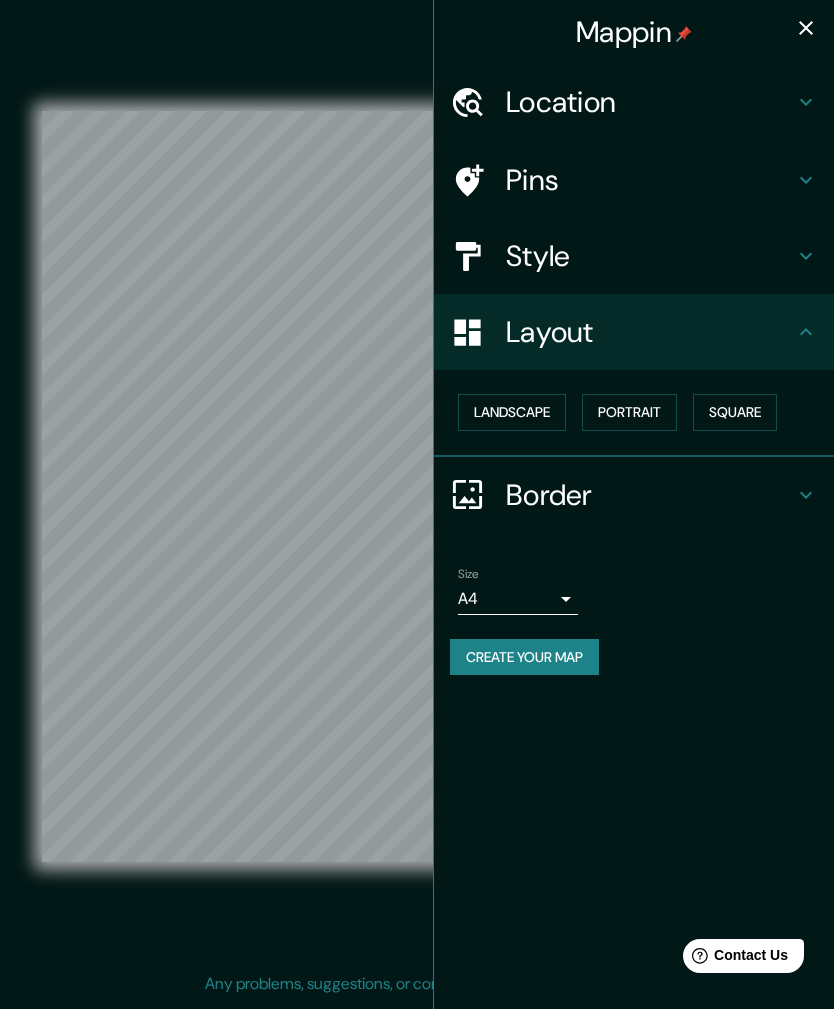 click on "Border" at bounding box center [650, 495] 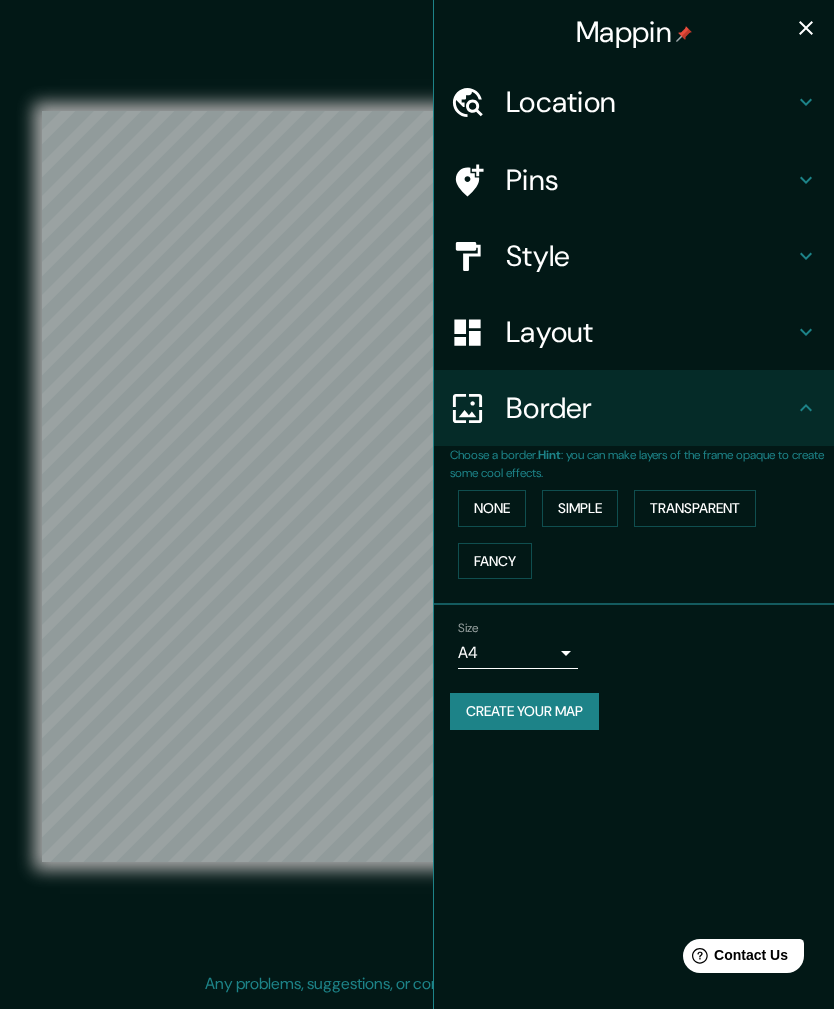 click on "Fancy" at bounding box center (495, 561) 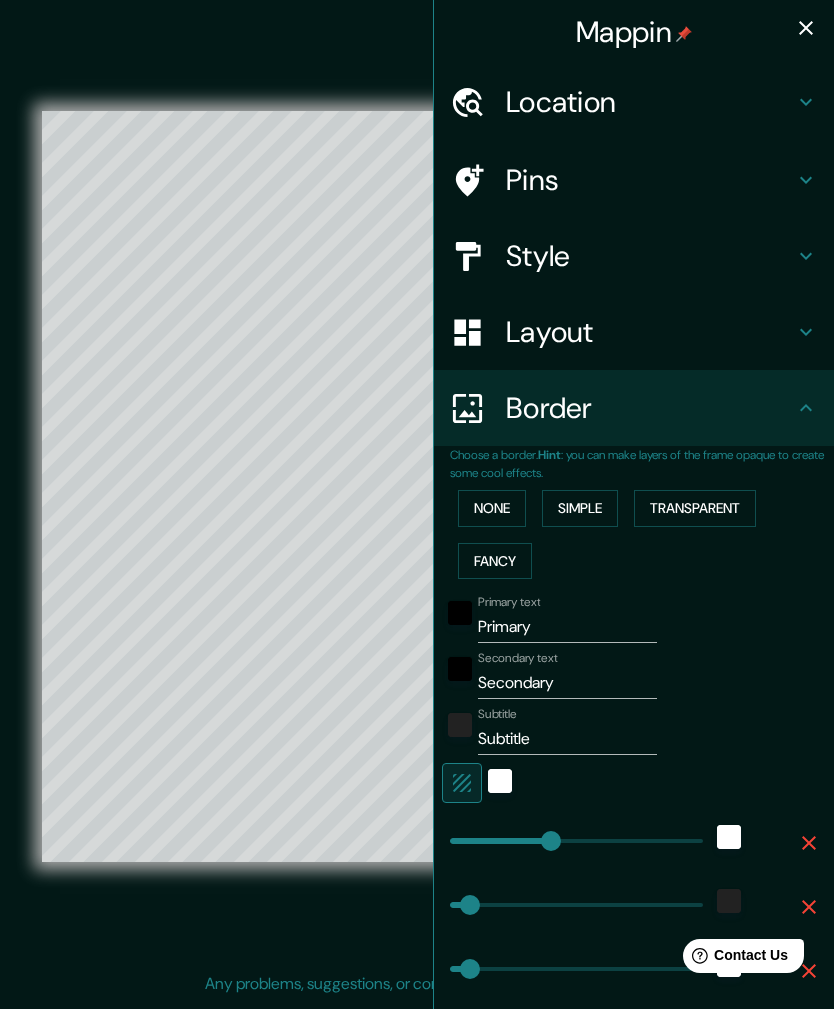 click on "None" at bounding box center (492, 508) 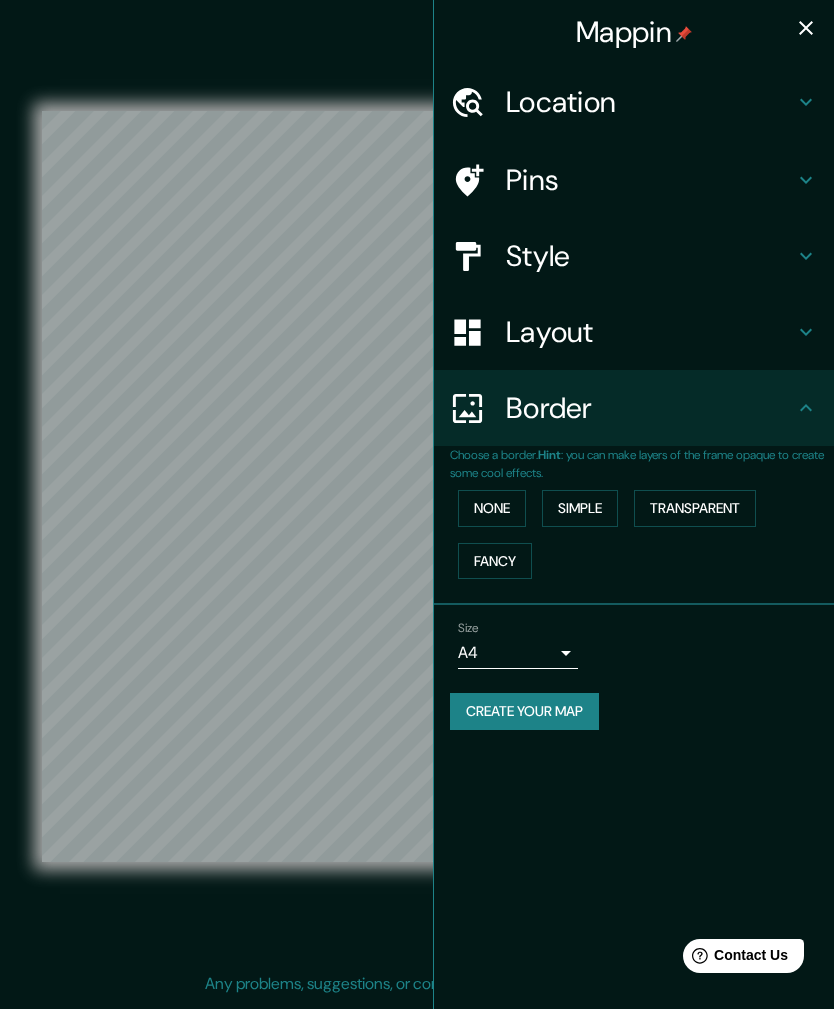 click on "Transparent" at bounding box center [695, 508] 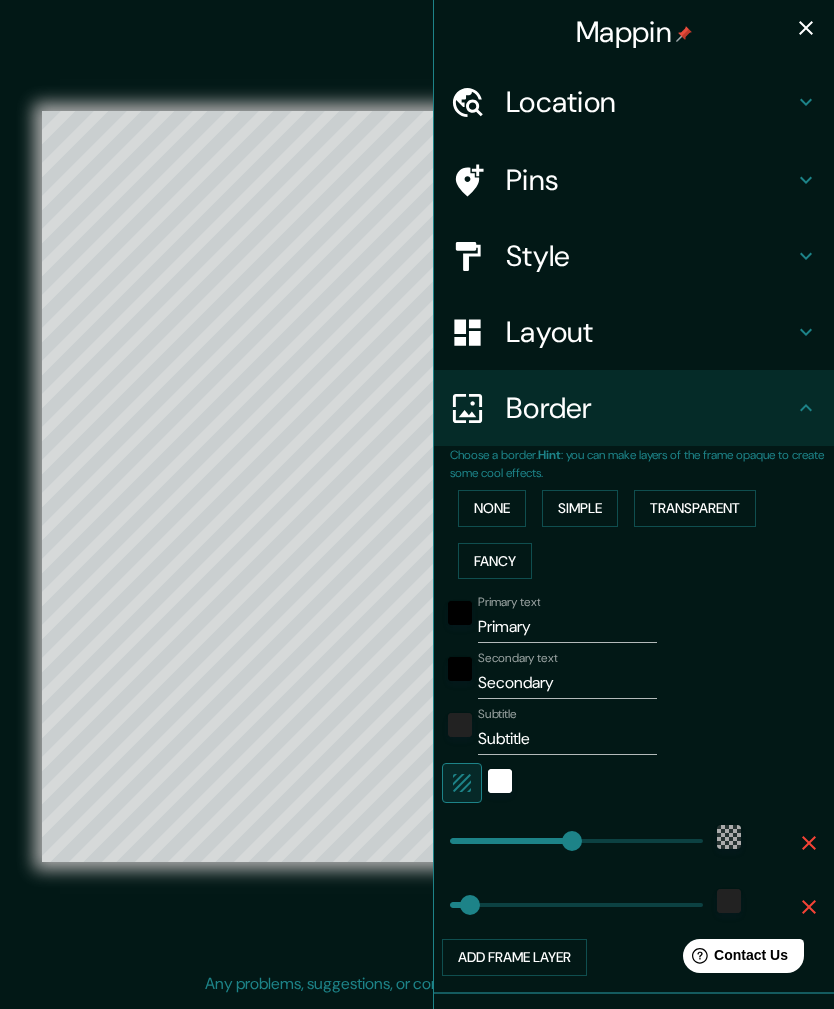 click on "Simple" at bounding box center (580, 508) 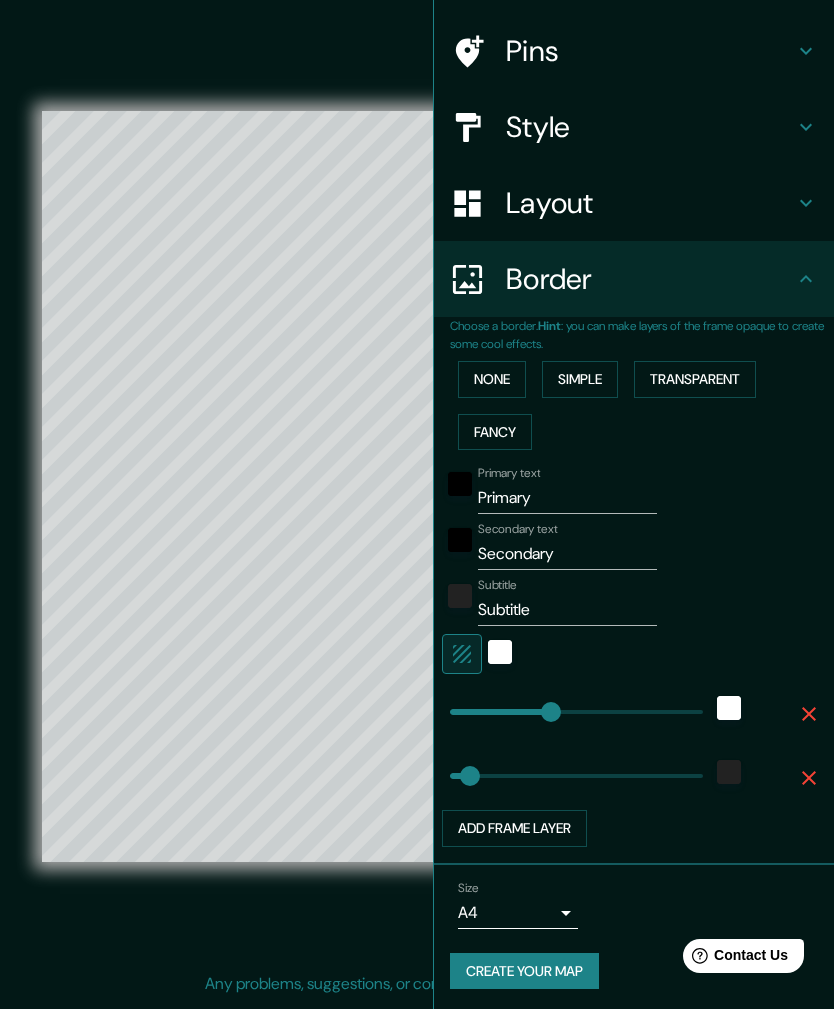 scroll, scrollTop: 128, scrollLeft: 0, axis: vertical 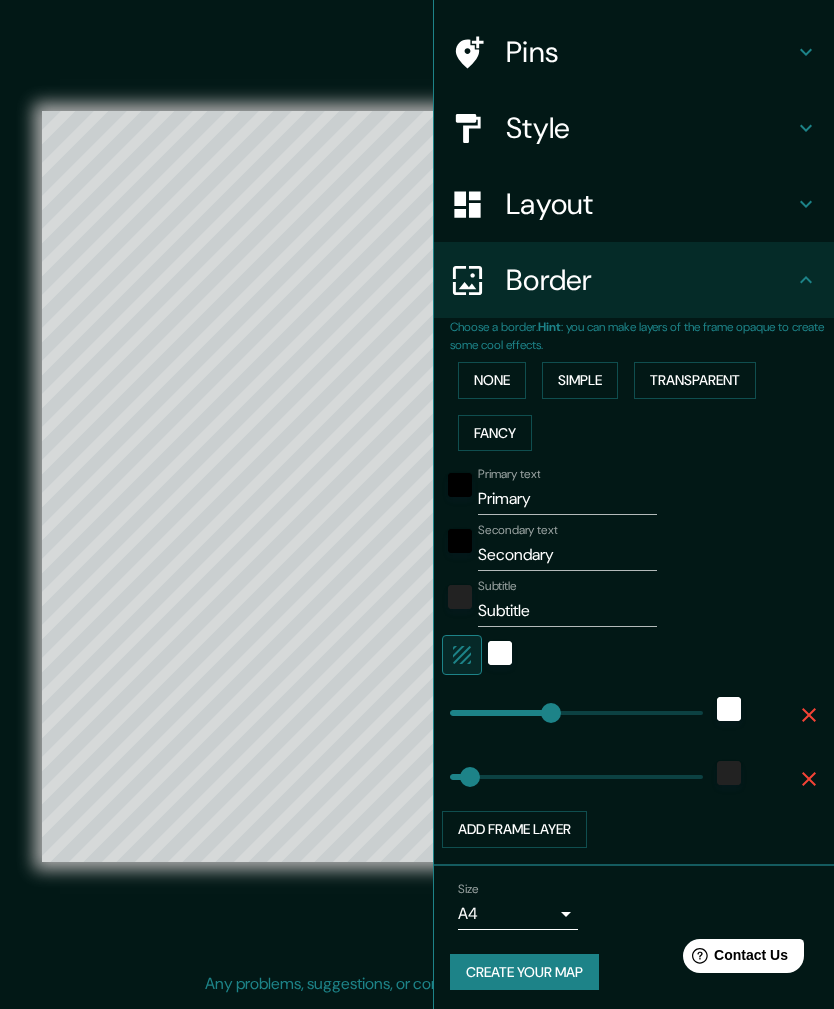 click on "Primary" at bounding box center [567, 499] 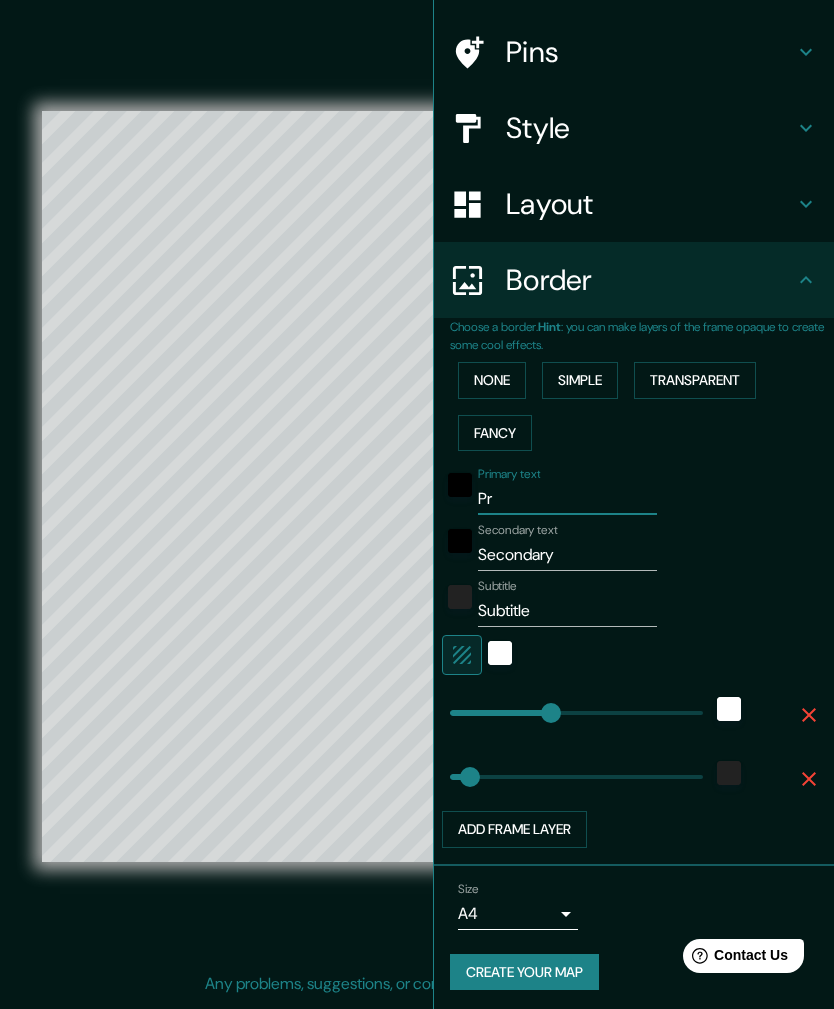 type on "P" 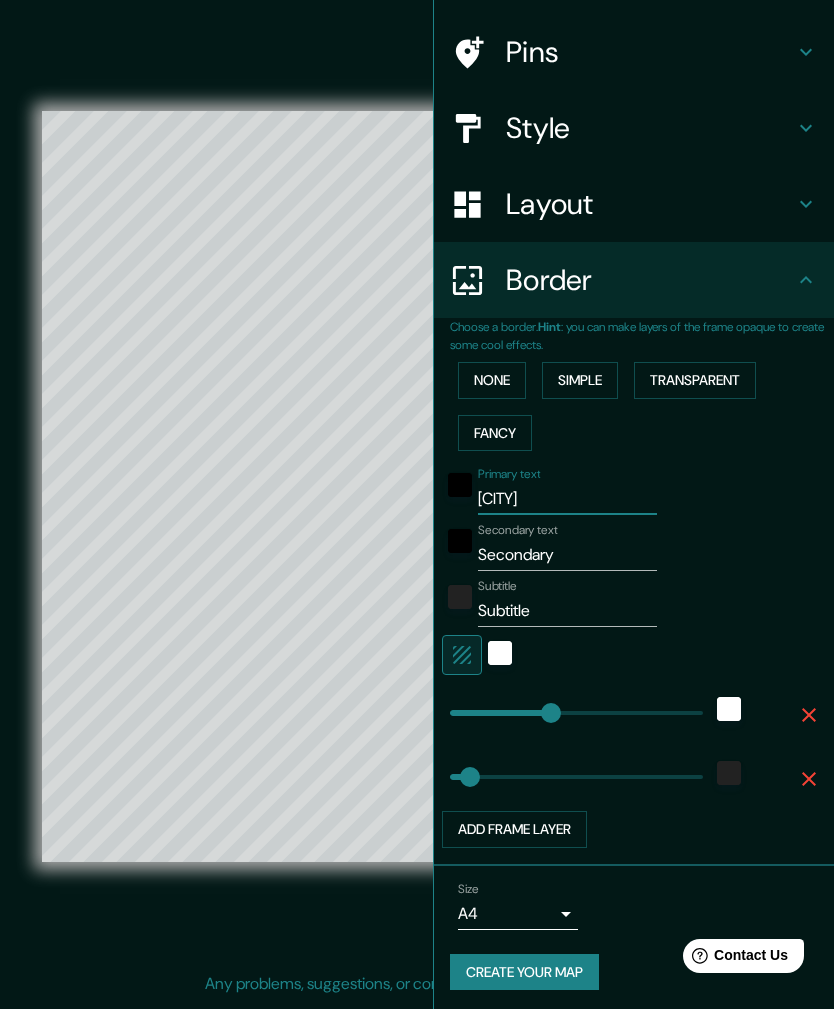 type on "[CITY]" 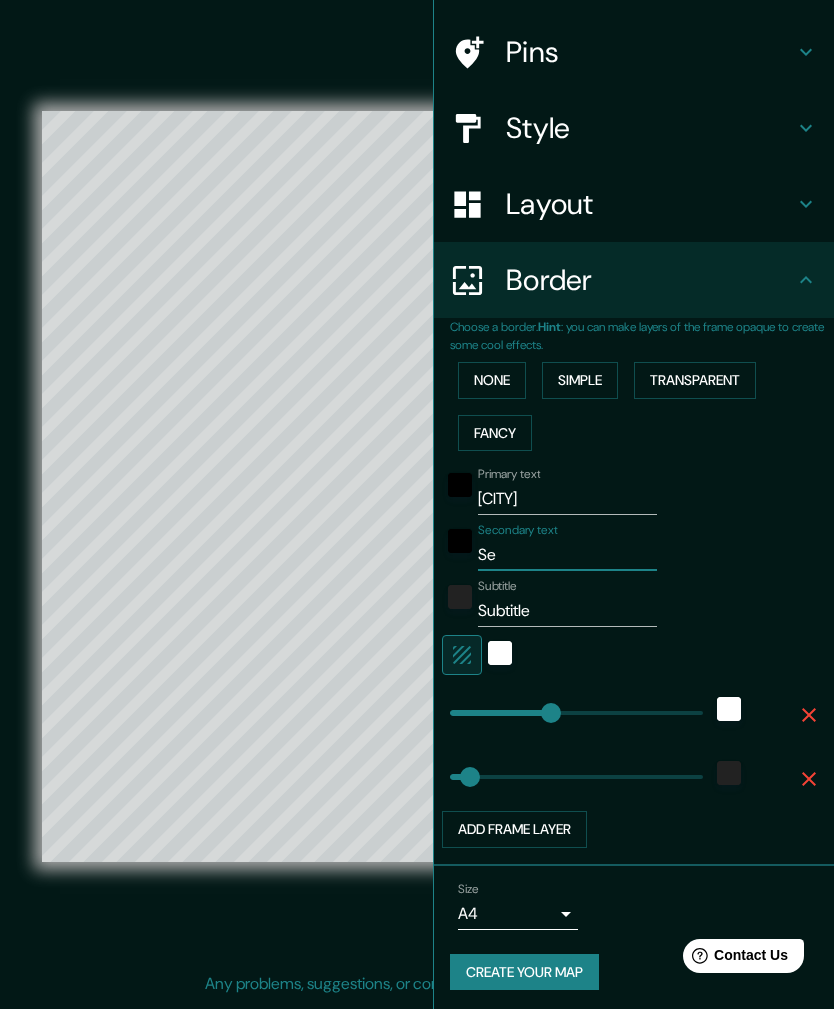 type on "S" 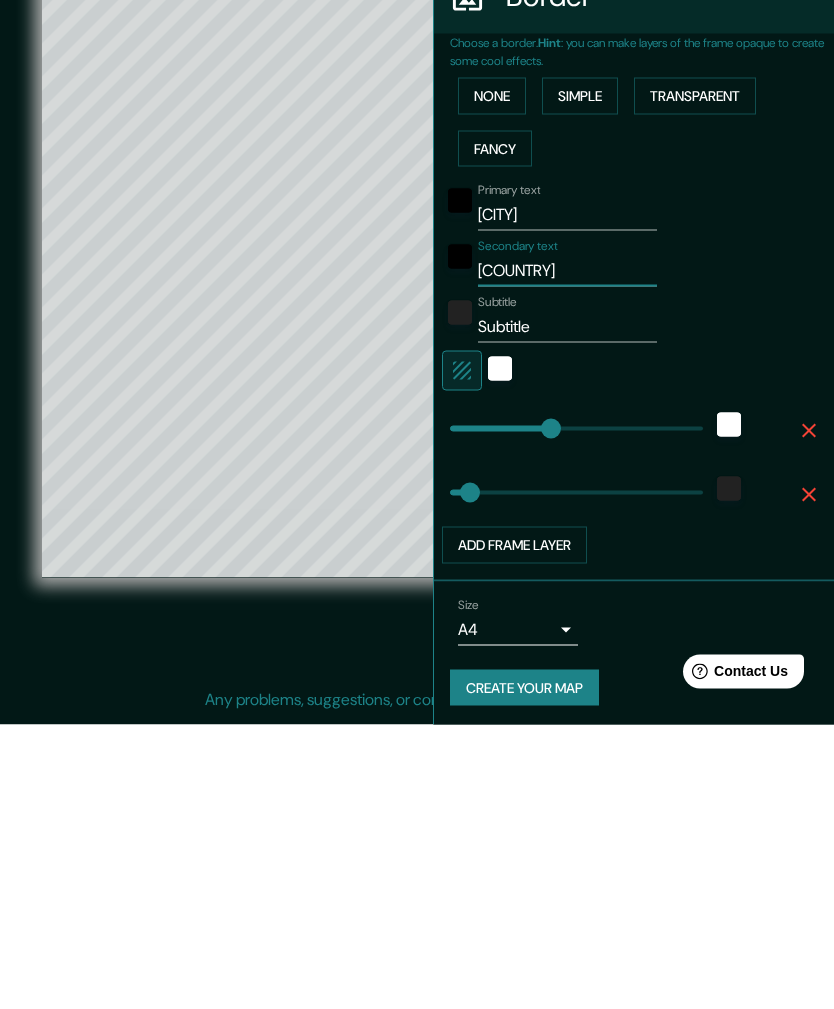 type on "[COUNTRY]" 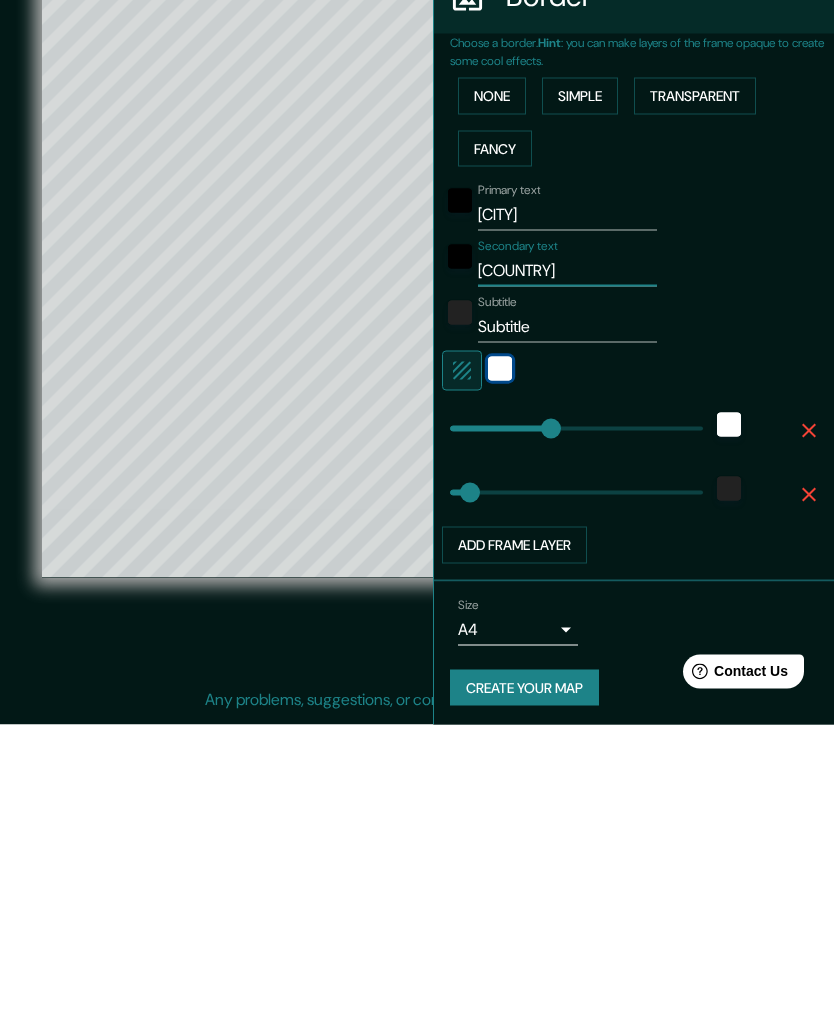 click at bounding box center (500, 653) 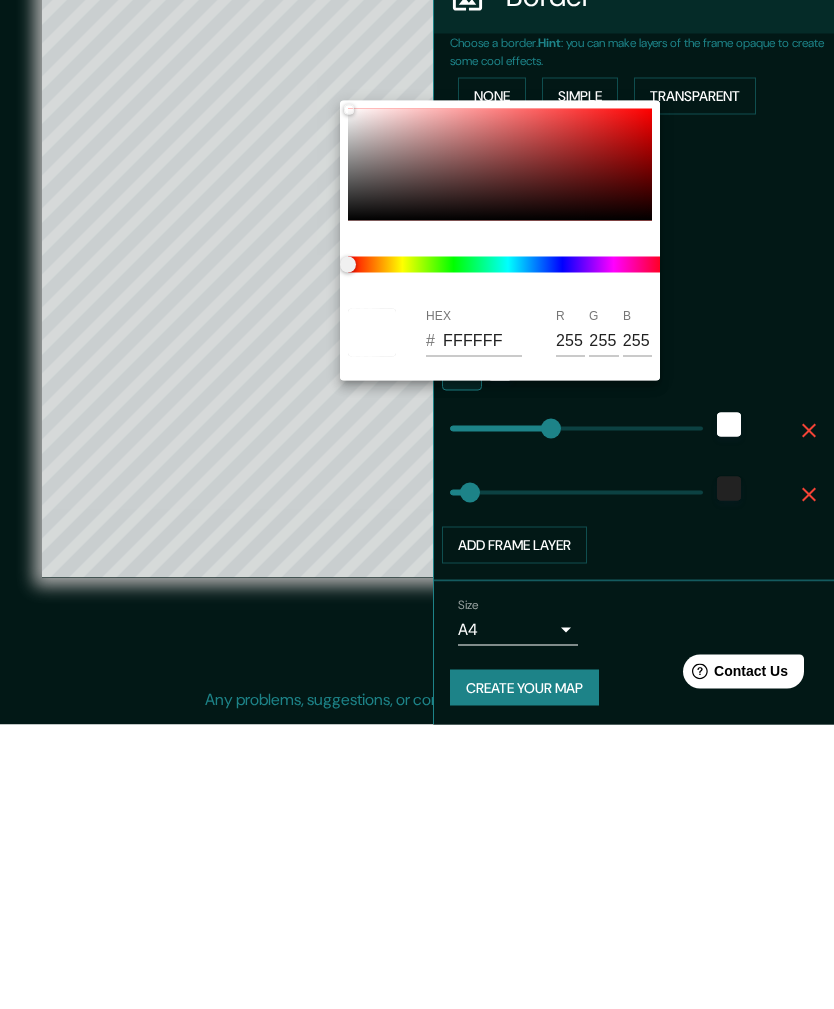 scroll, scrollTop: 53, scrollLeft: 0, axis: vertical 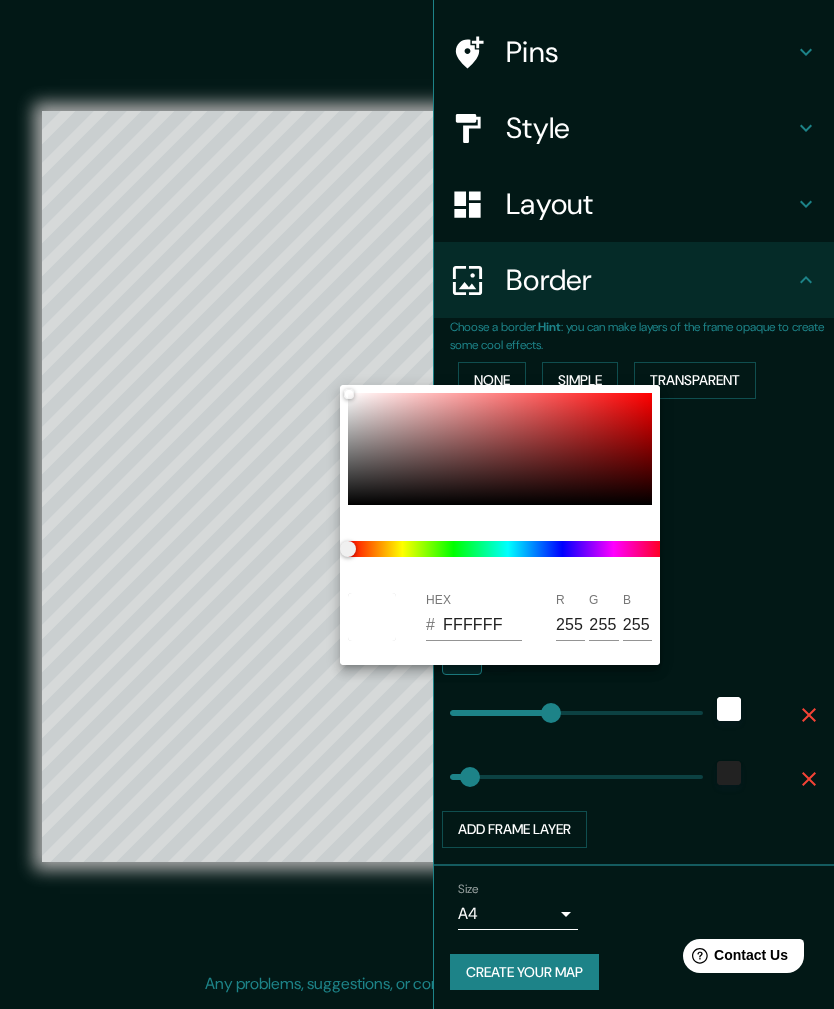 click at bounding box center (417, 504) 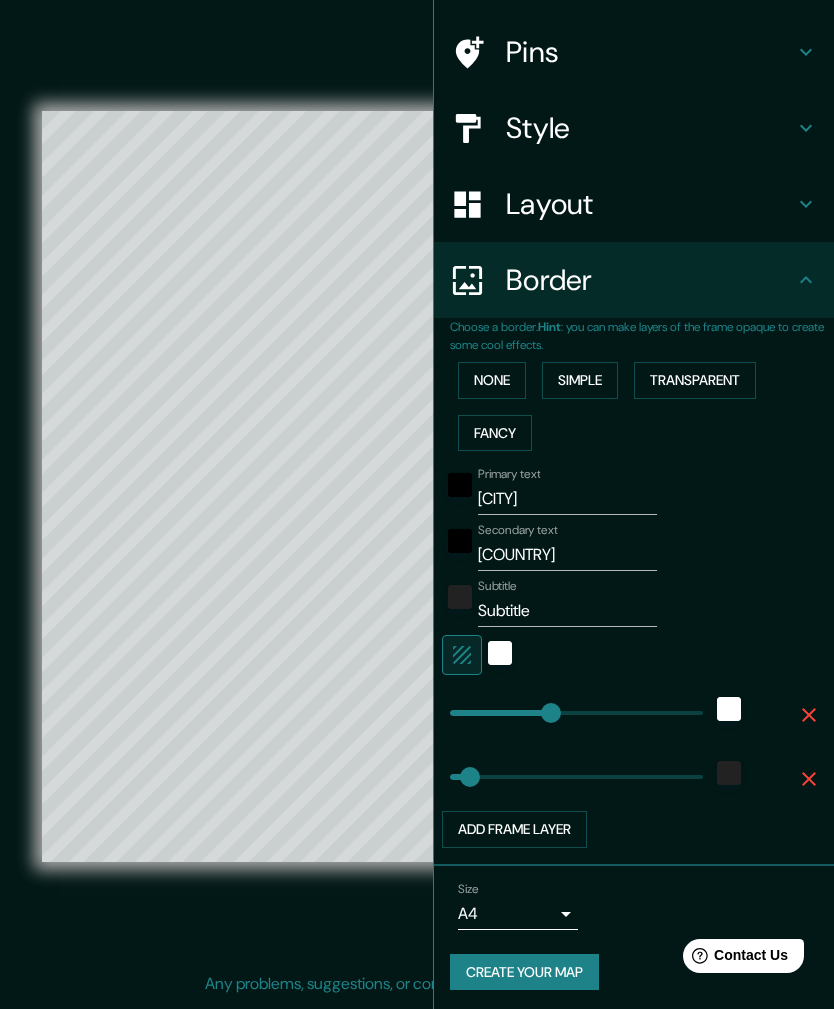 click on "Subtitle" at bounding box center [567, 611] 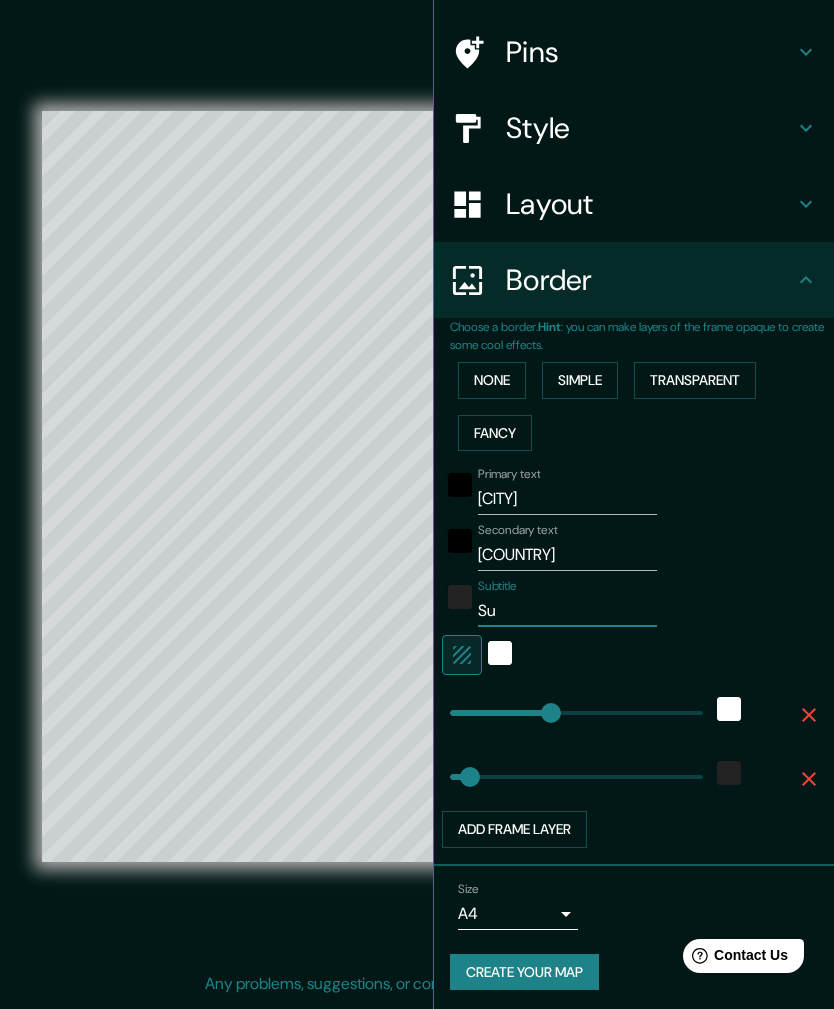 type on "S" 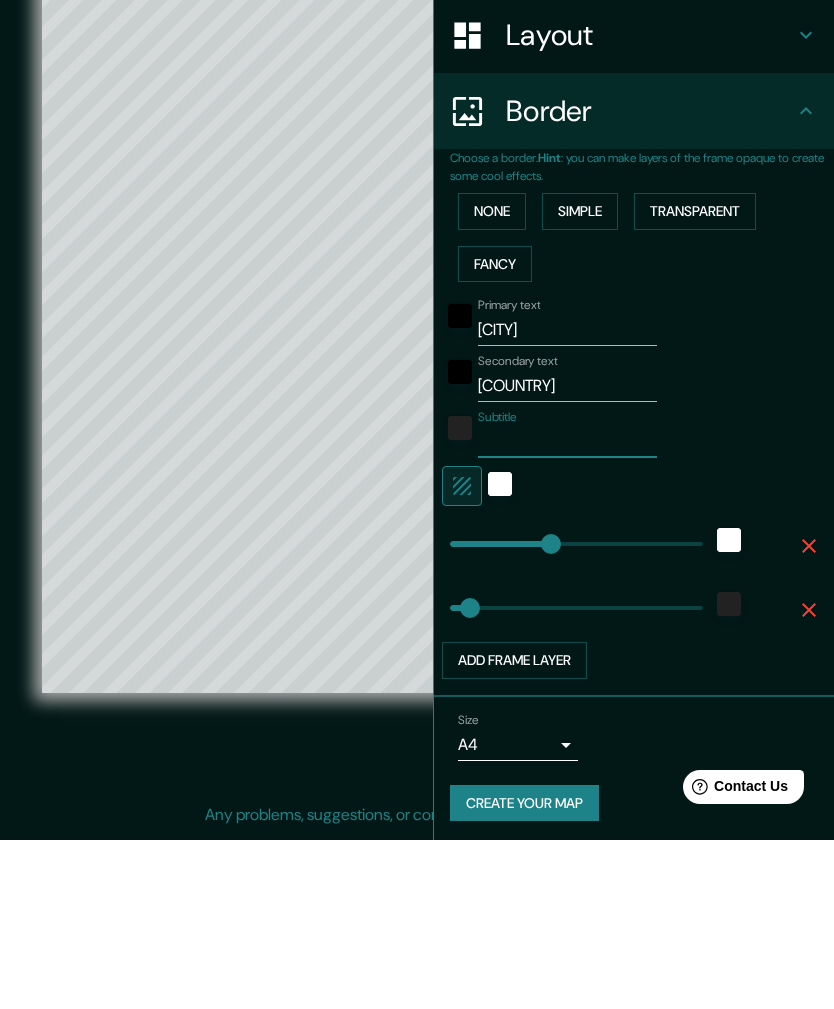type 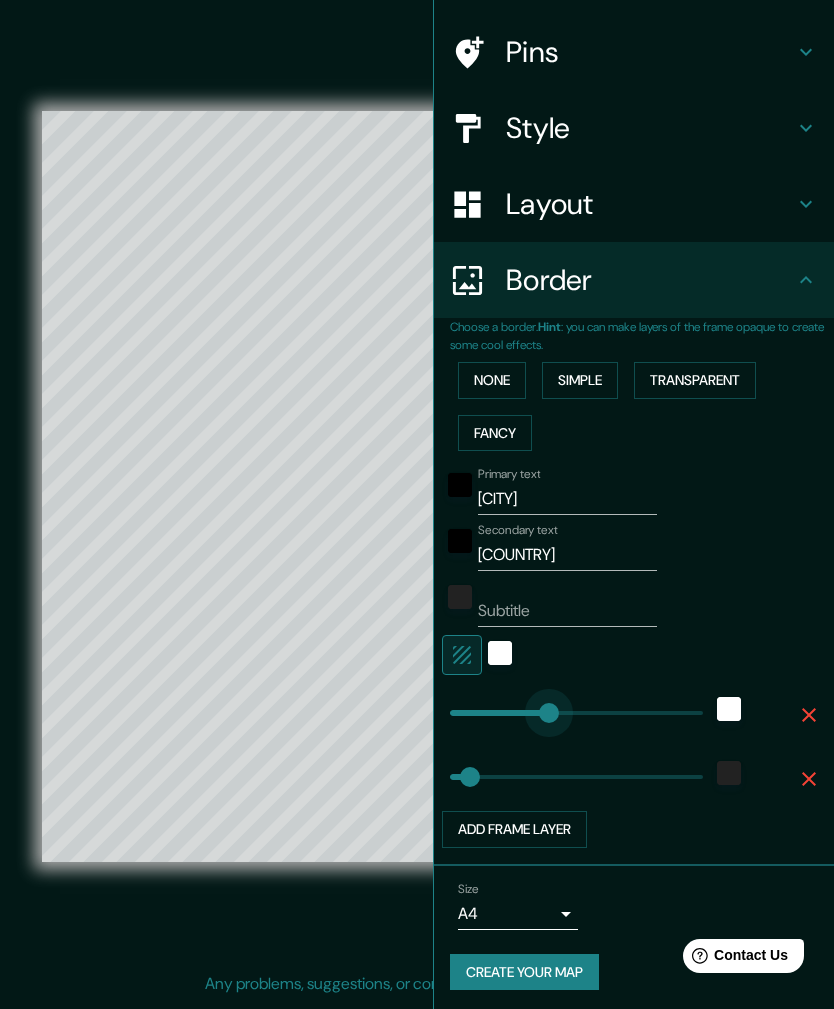 type on "403" 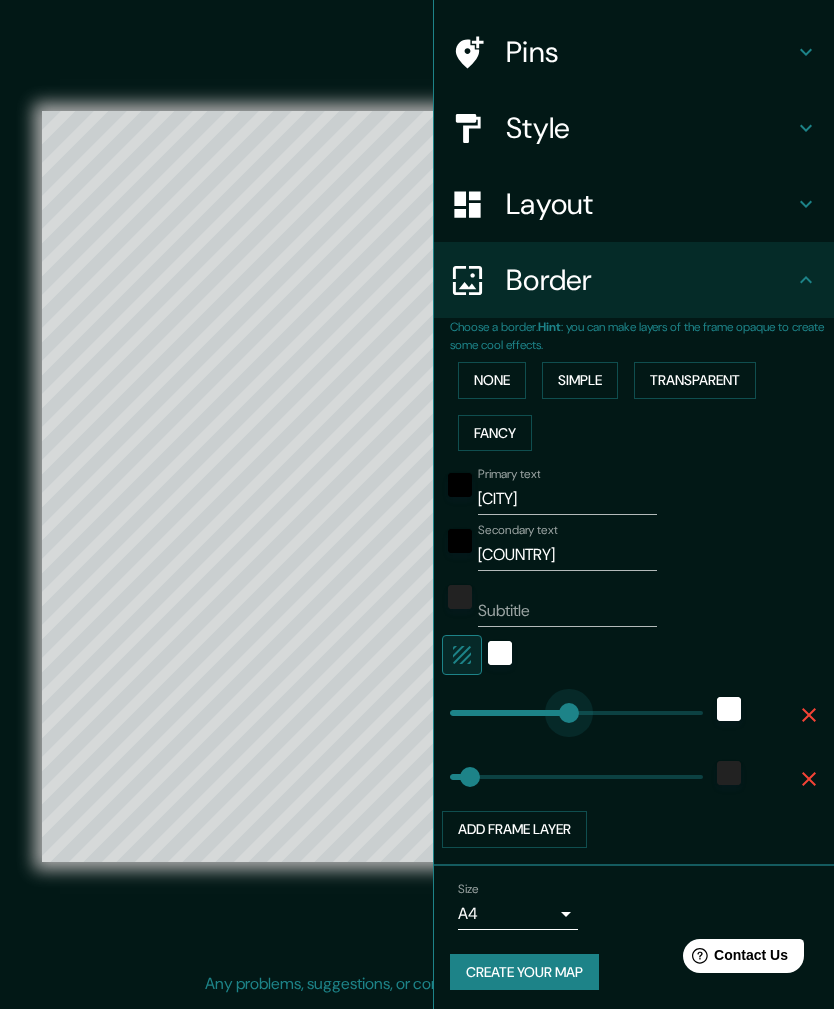 type on "296" 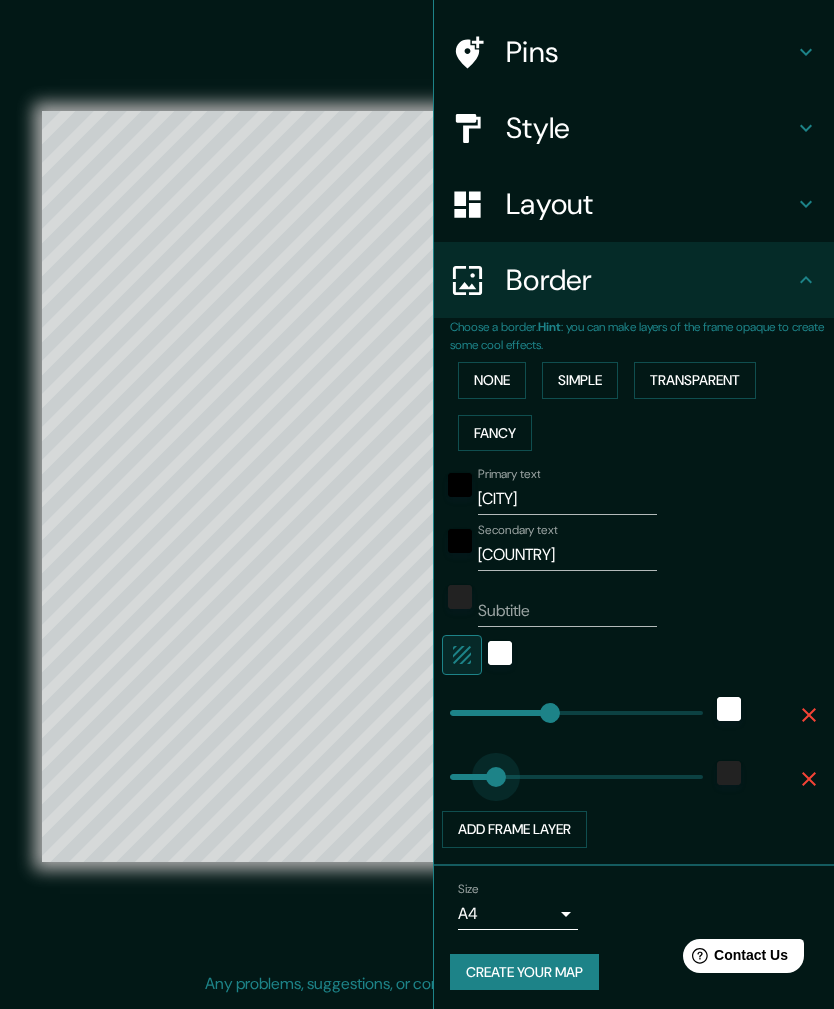 type on "192" 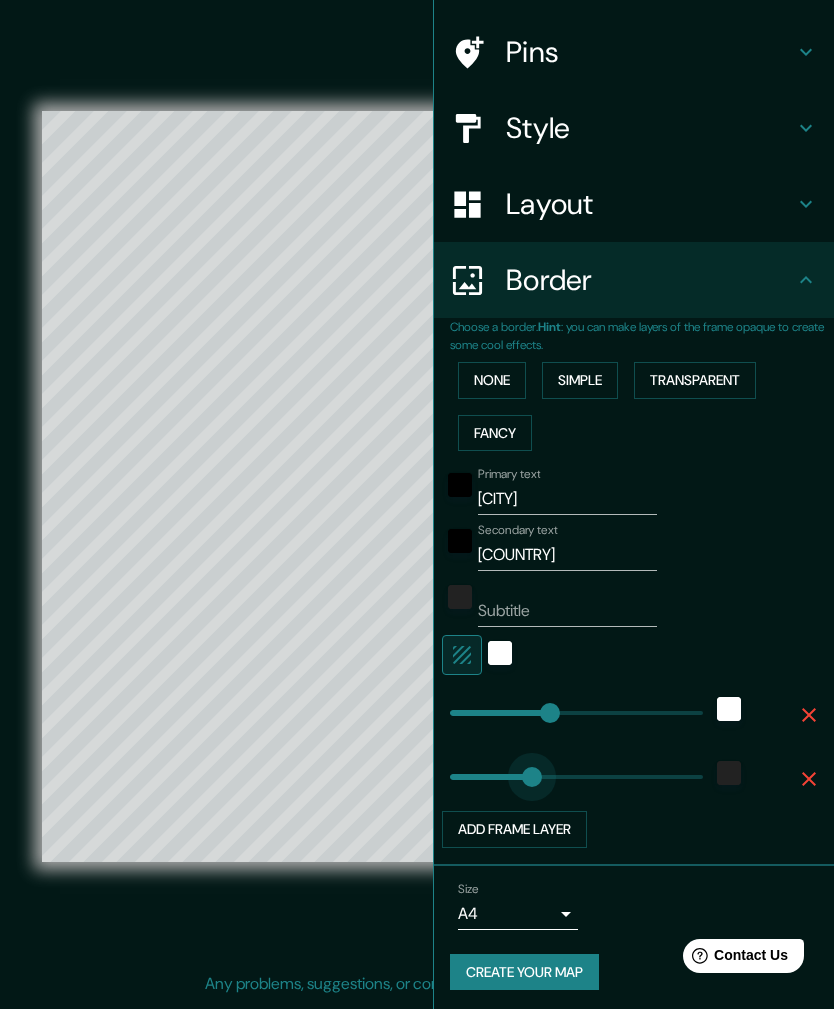 type on "113" 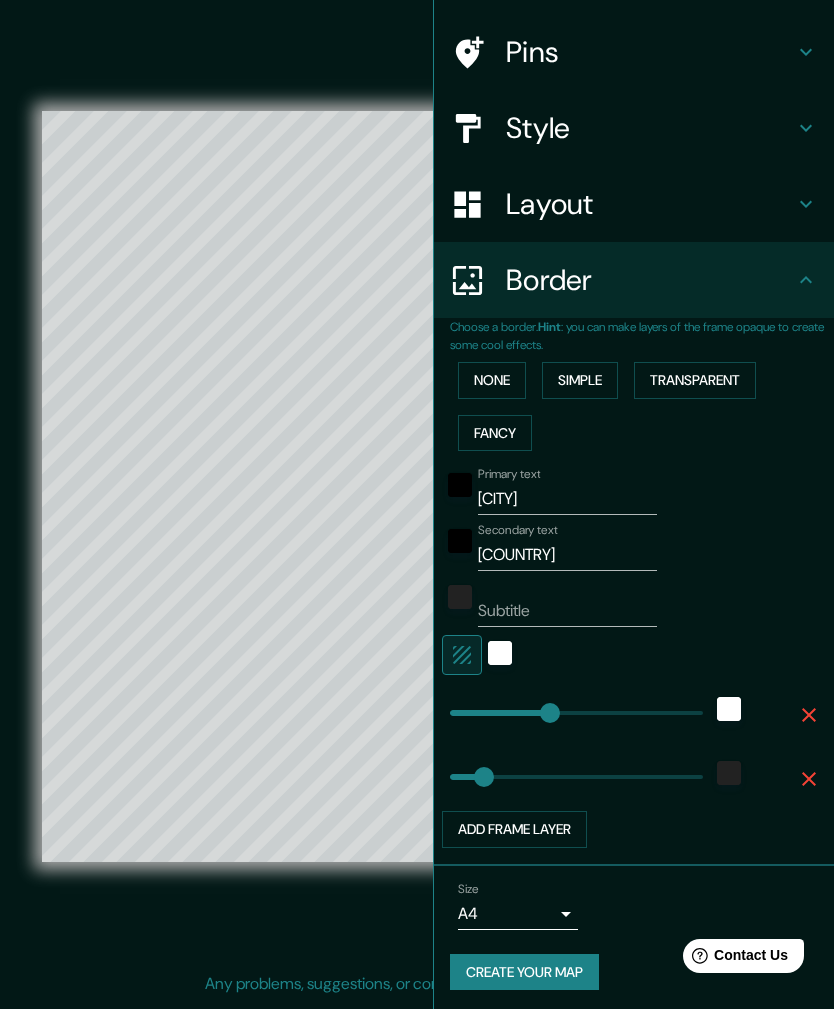 type on "68" 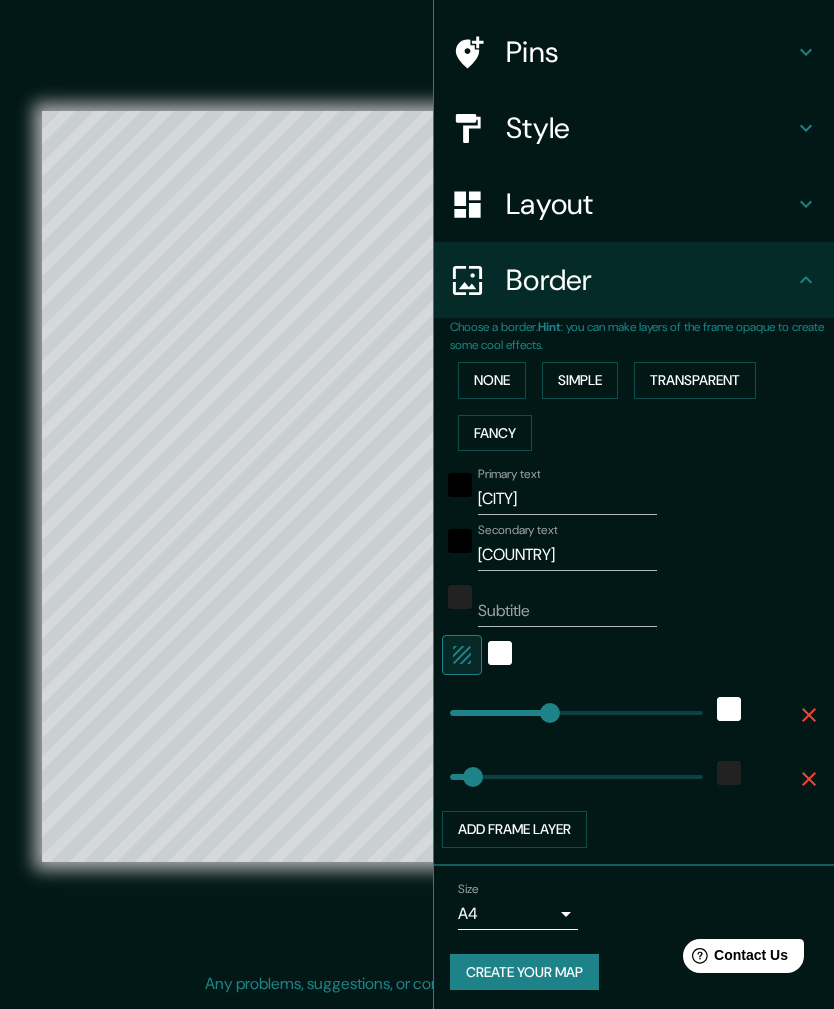 click on "Mappin Location Pins Style Layout Border Choose a border.  Hint : you can make layers of the frame opaque to create some cool effects. None Simple Transparent Fancy Primary text [CITY] Secondary text [COUNTRY] Subtitle Add frame layer Size A4 single Create your map © Mapbox   © OpenStreetMap   Improve this map Any problems, suggestions, or concerns please email    help@example.com . . ." at bounding box center (417, 504) 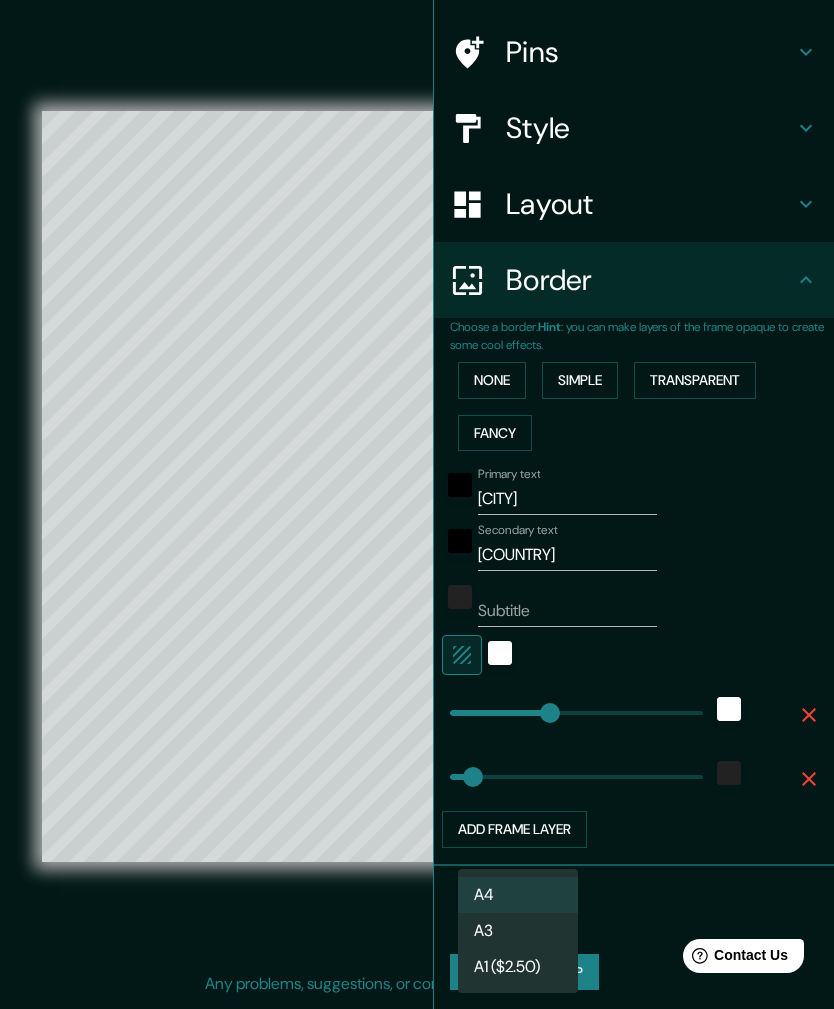 click on "A1 ($2.50)" at bounding box center [518, 967] 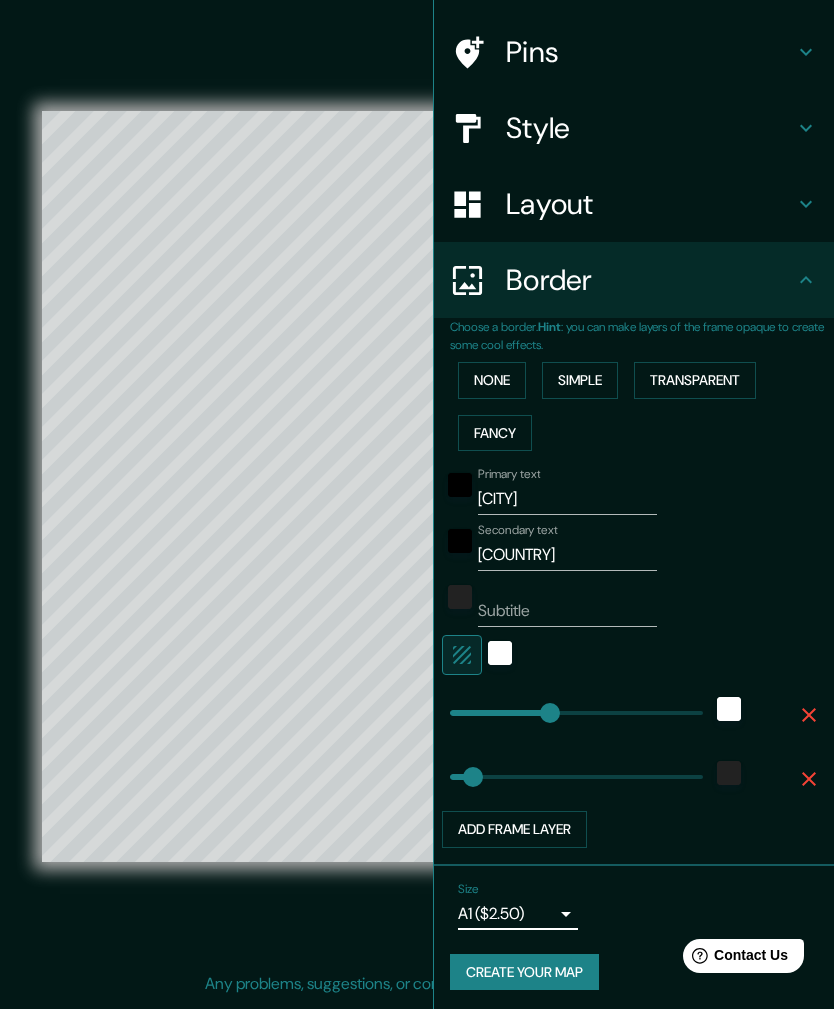 click on "Mappin Location [CITY], [REGION], [COUNTRY] Pins Style Layout Border Choose a border.  Hint : you can make layers of the frame opaque to create some cool effects. None Simple Transparent Fancy Primary text [CITY] Secondary text [REGION] Subtitle [COUNTRY] Add frame layer Size A1 ($2.50) a3 Create your map © Mapbox   © OpenStreetMap   Improve this map Any problems, suggestions, or concerns please email    help@example.com . . ." at bounding box center (417, 504) 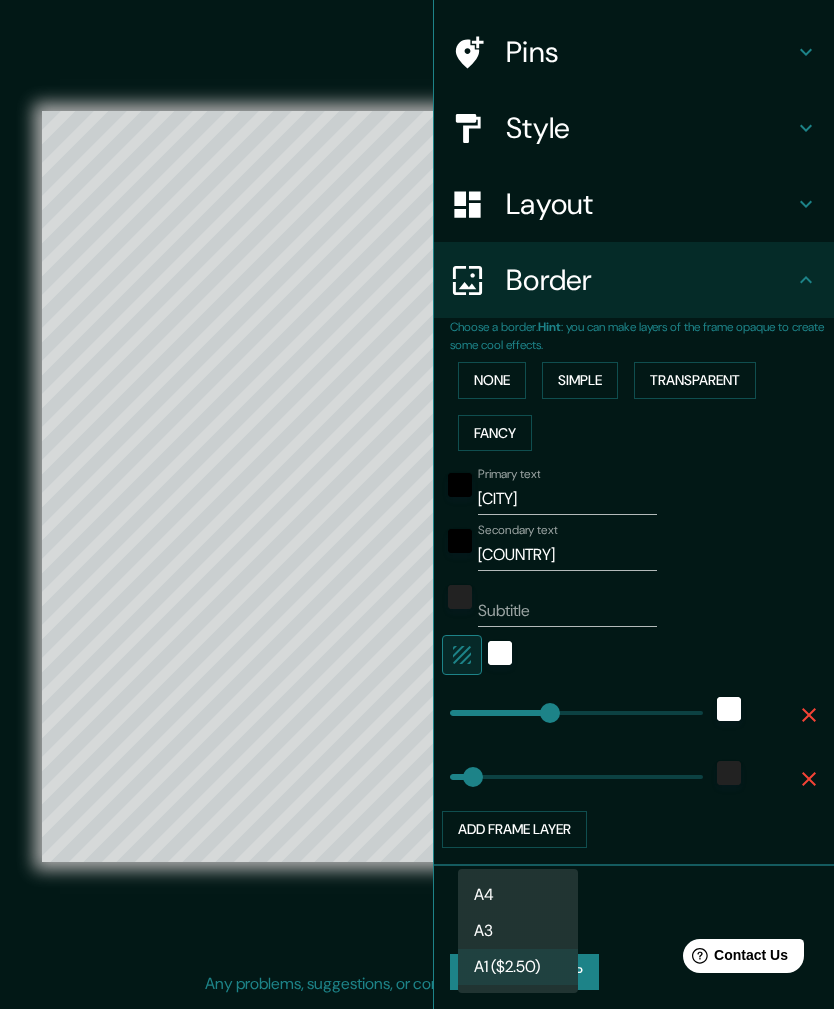 click on "A3" at bounding box center [518, 931] 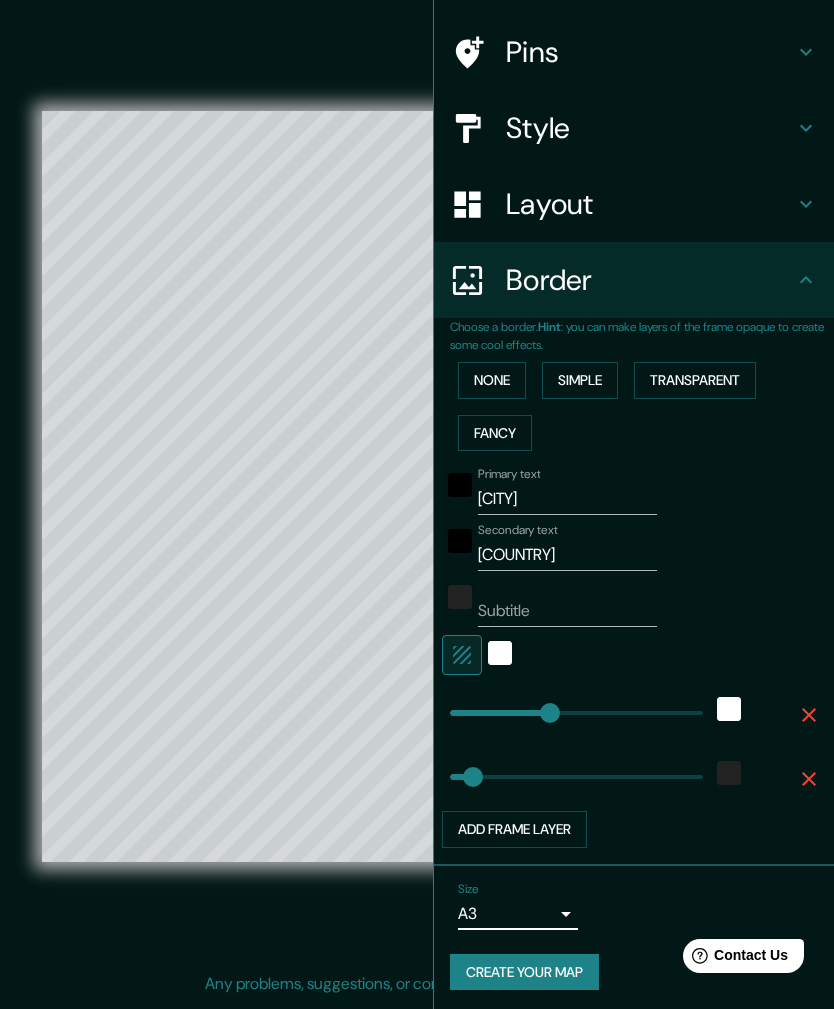 click on "Create your map" at bounding box center [524, 972] 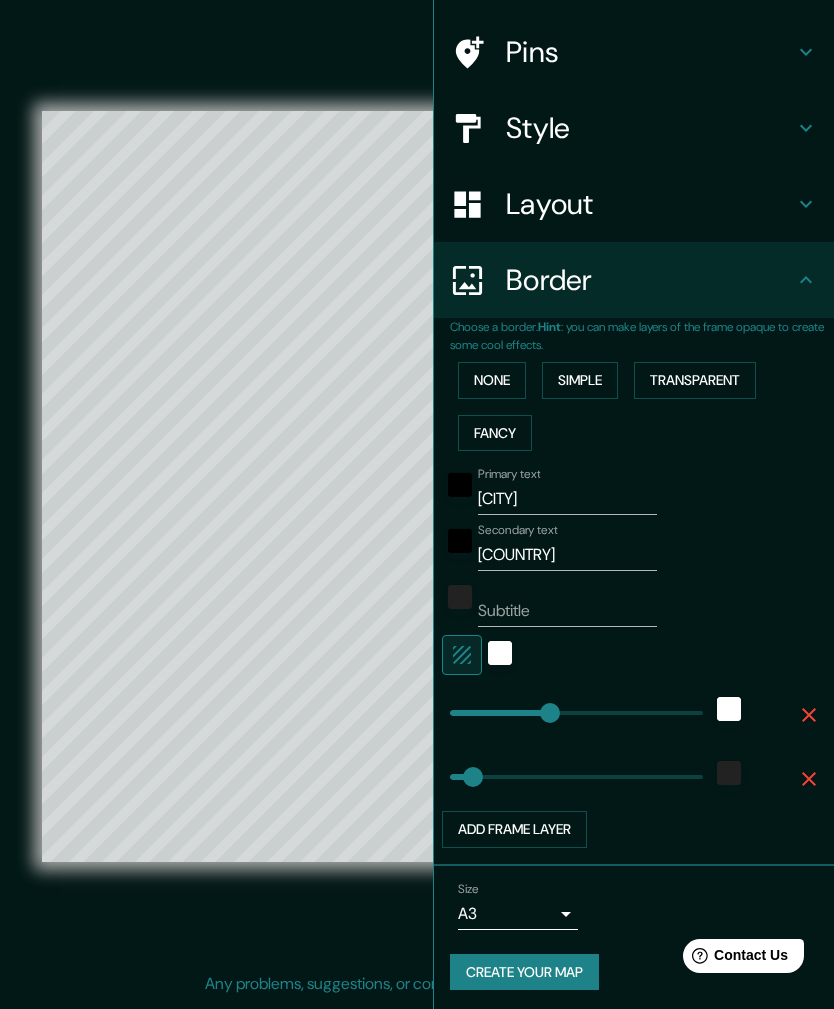 click on "© Mapbox   © OpenStreetMap   Improve this map" at bounding box center [417, 486] 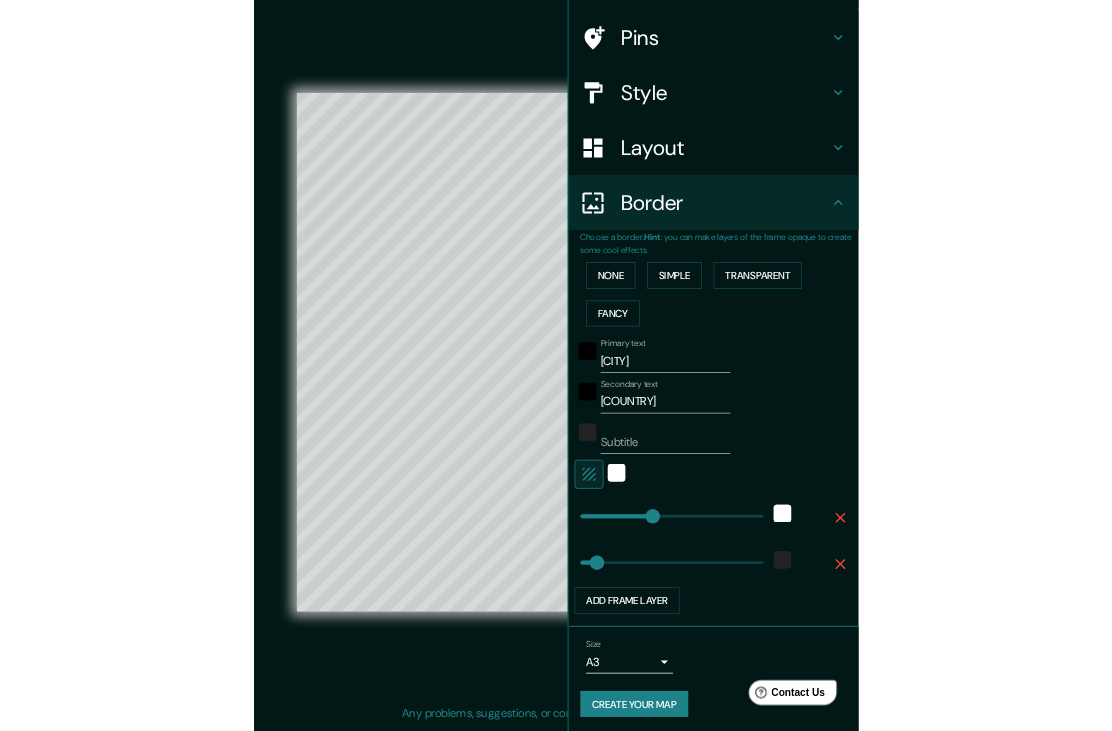 scroll, scrollTop: 81, scrollLeft: 0, axis: vertical 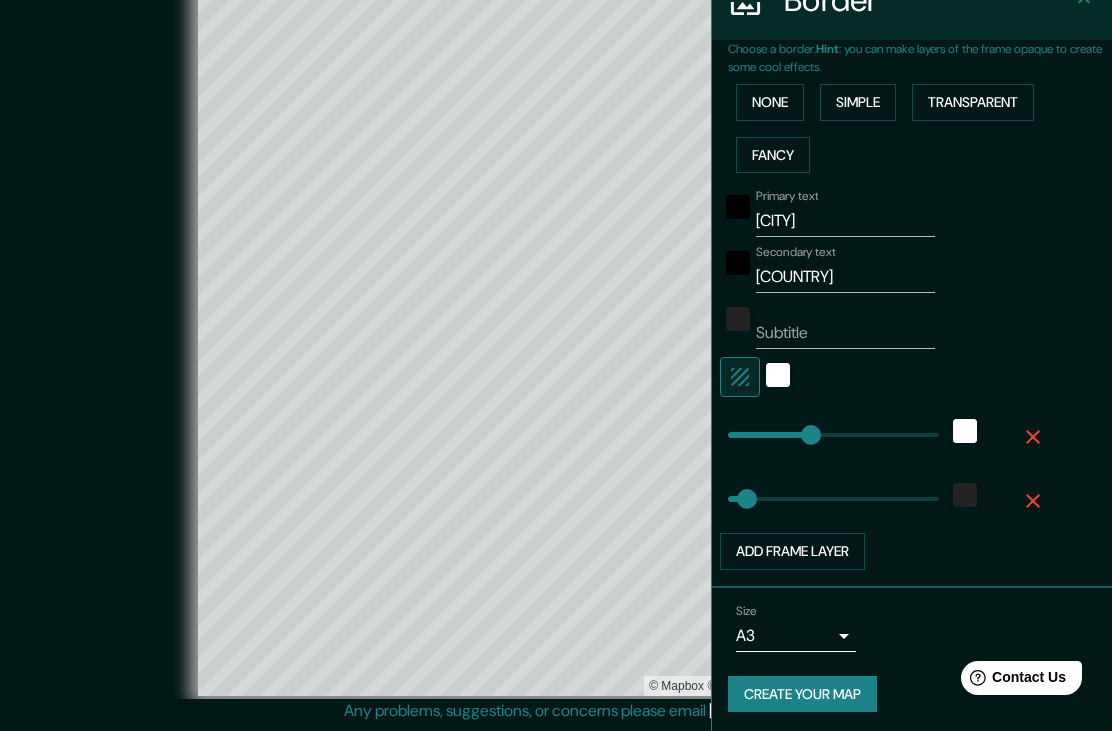 click on "Create your map" at bounding box center [802, 694] 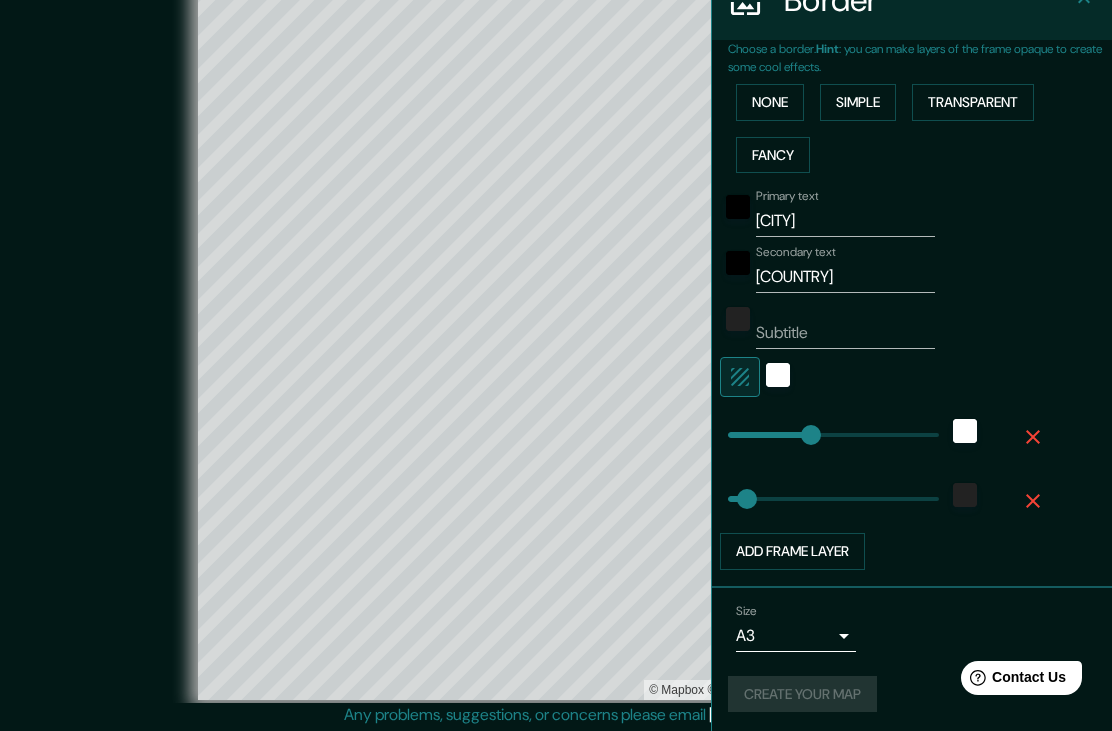 scroll, scrollTop: 12, scrollLeft: 0, axis: vertical 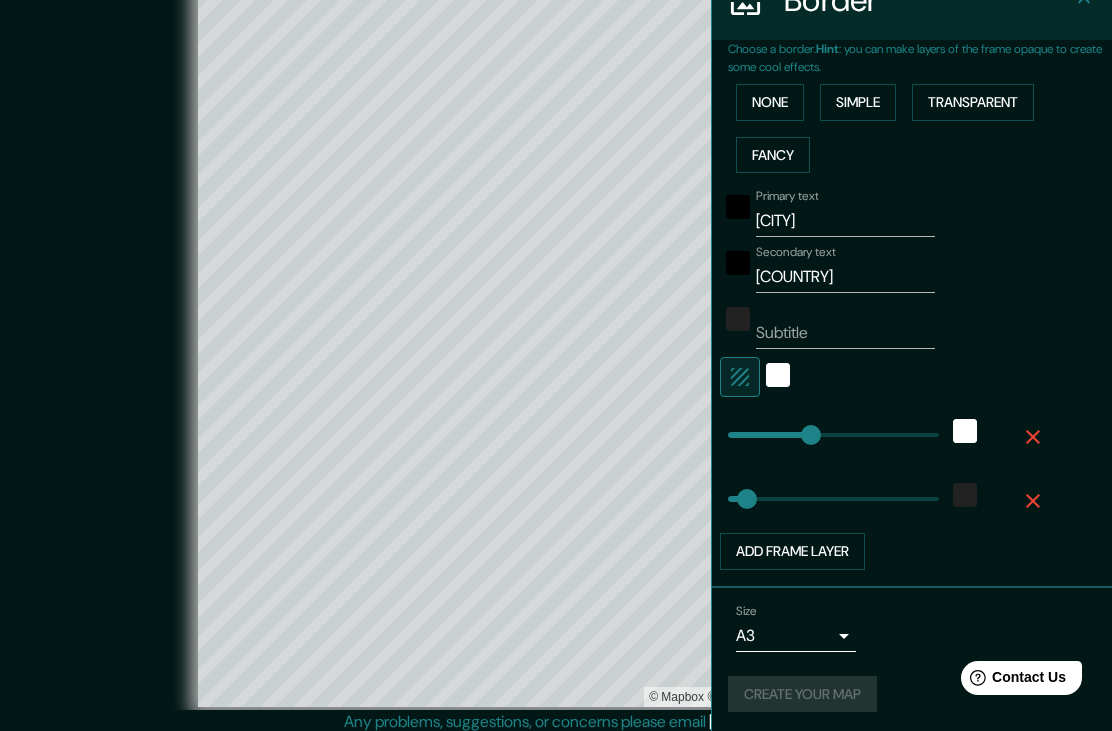 click on "Simple" at bounding box center (858, 102) 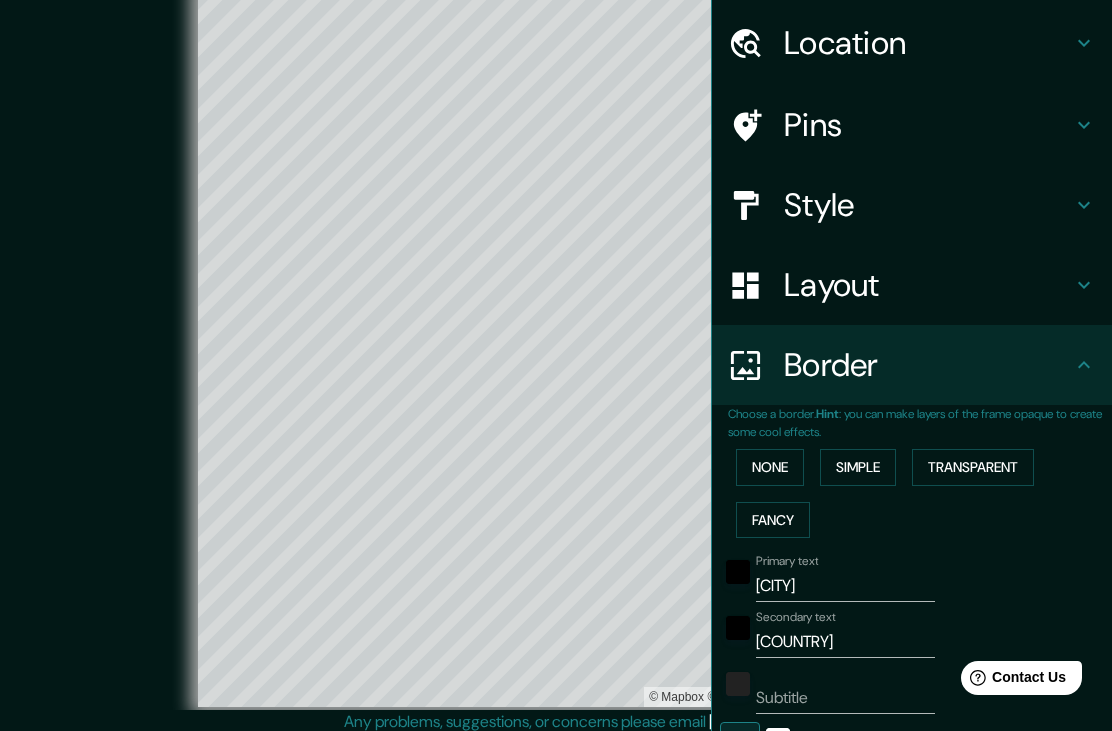 scroll, scrollTop: 59, scrollLeft: 0, axis: vertical 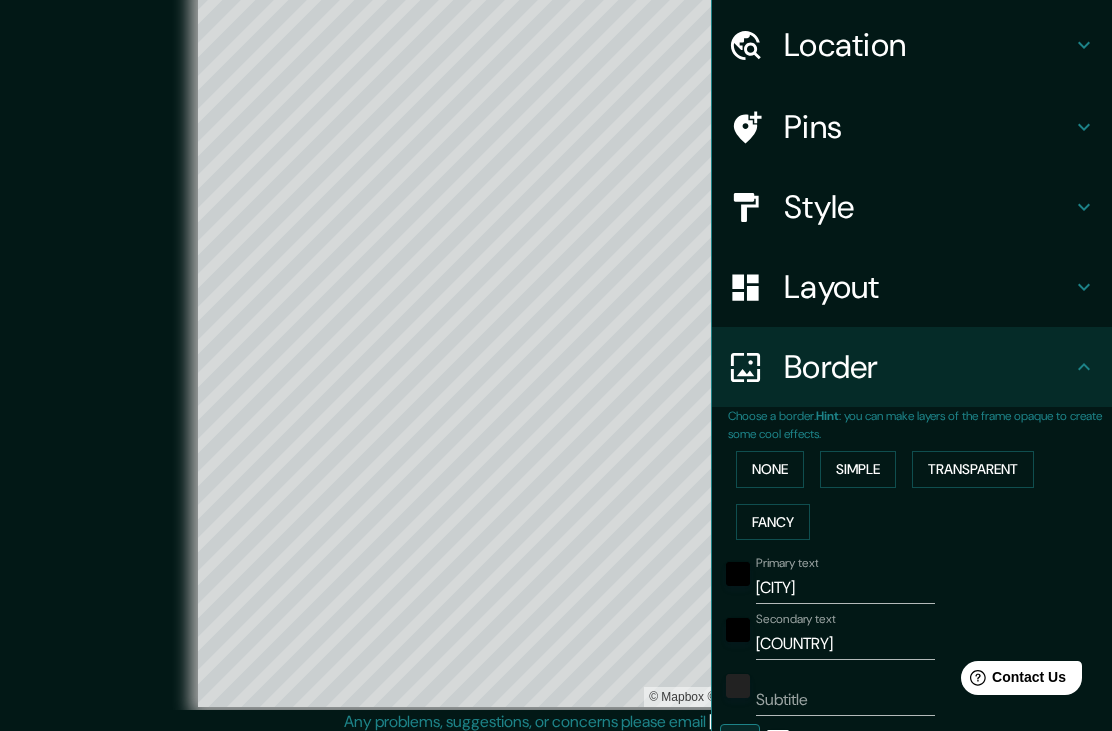click 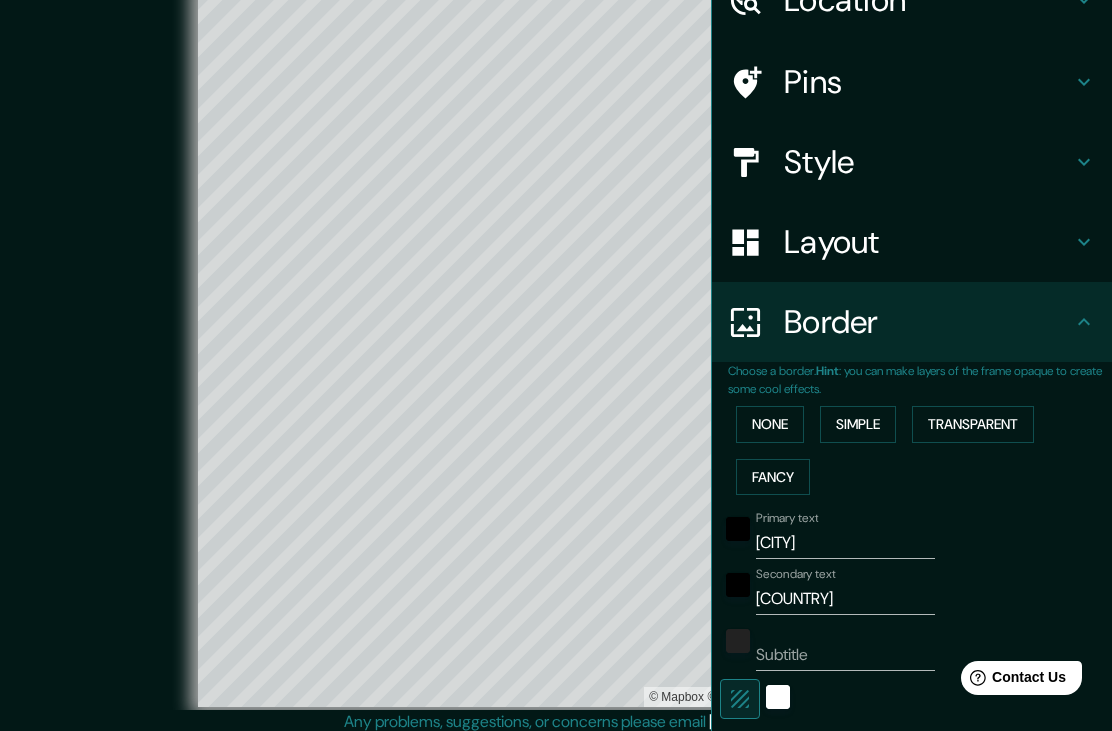 scroll, scrollTop: 105, scrollLeft: 0, axis: vertical 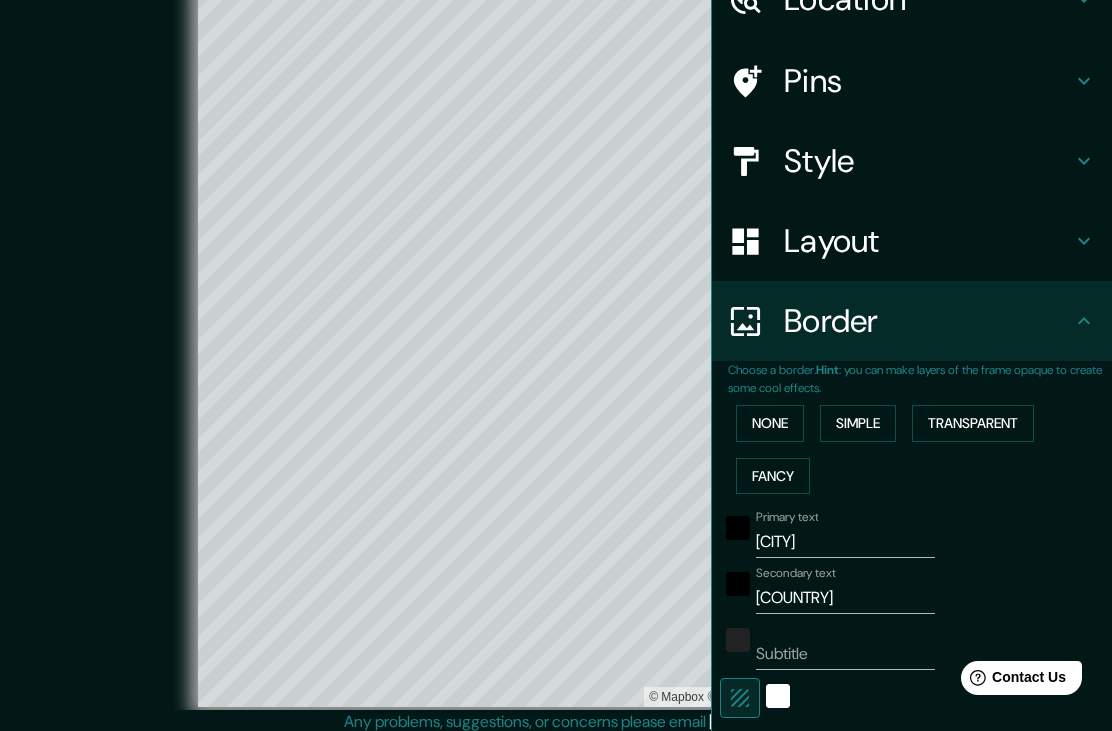 click 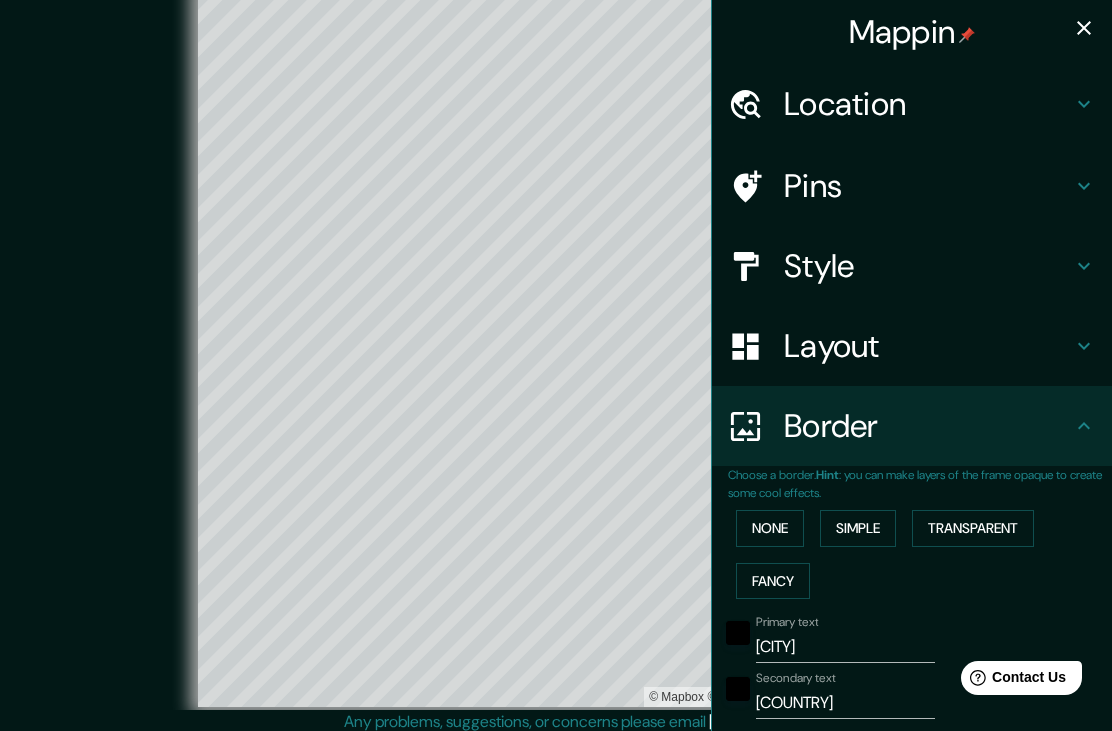 scroll, scrollTop: 0, scrollLeft: 0, axis: both 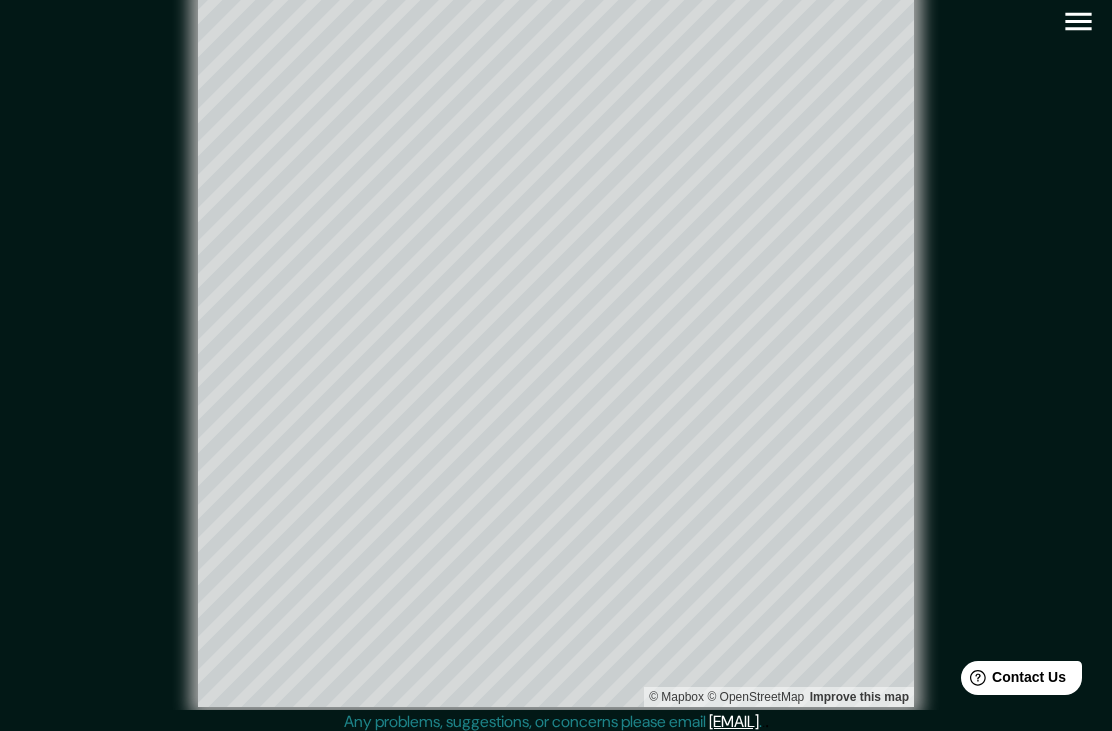 click 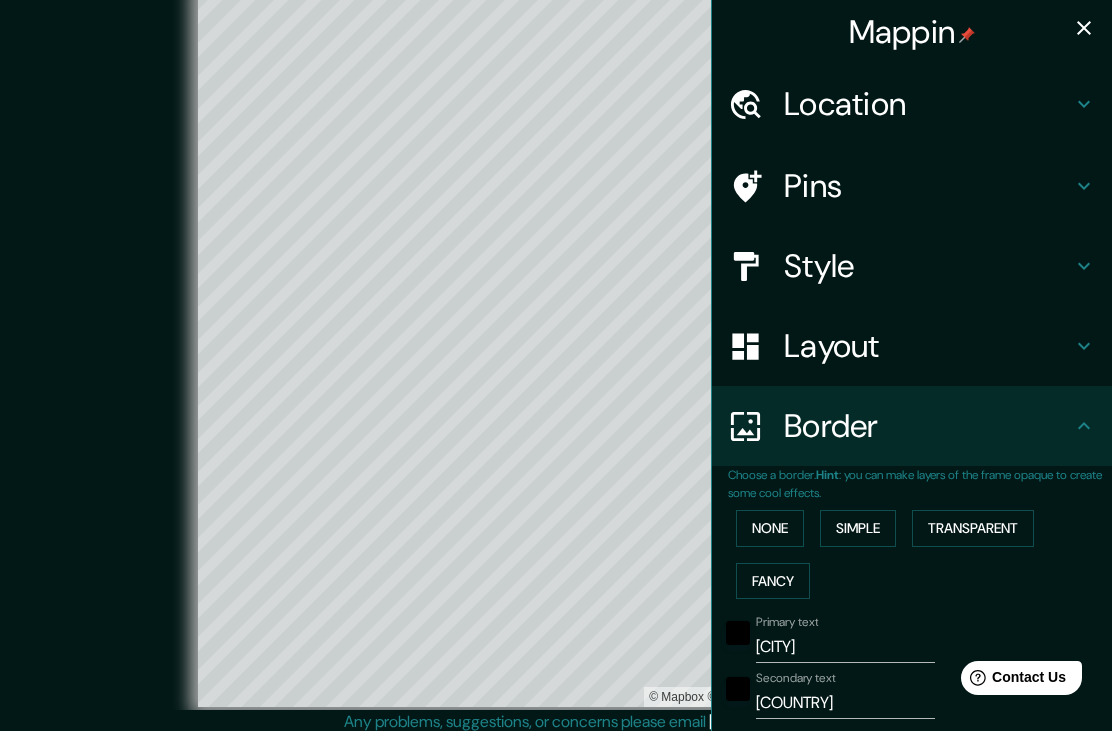 click 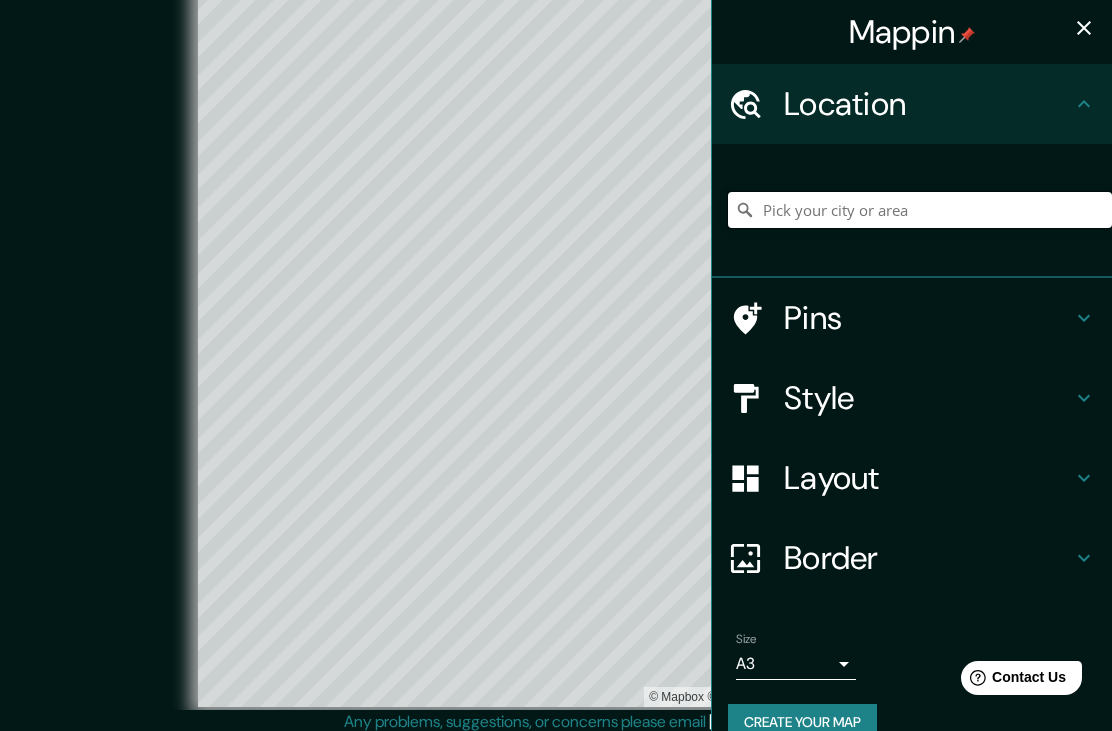 click at bounding box center [920, 210] 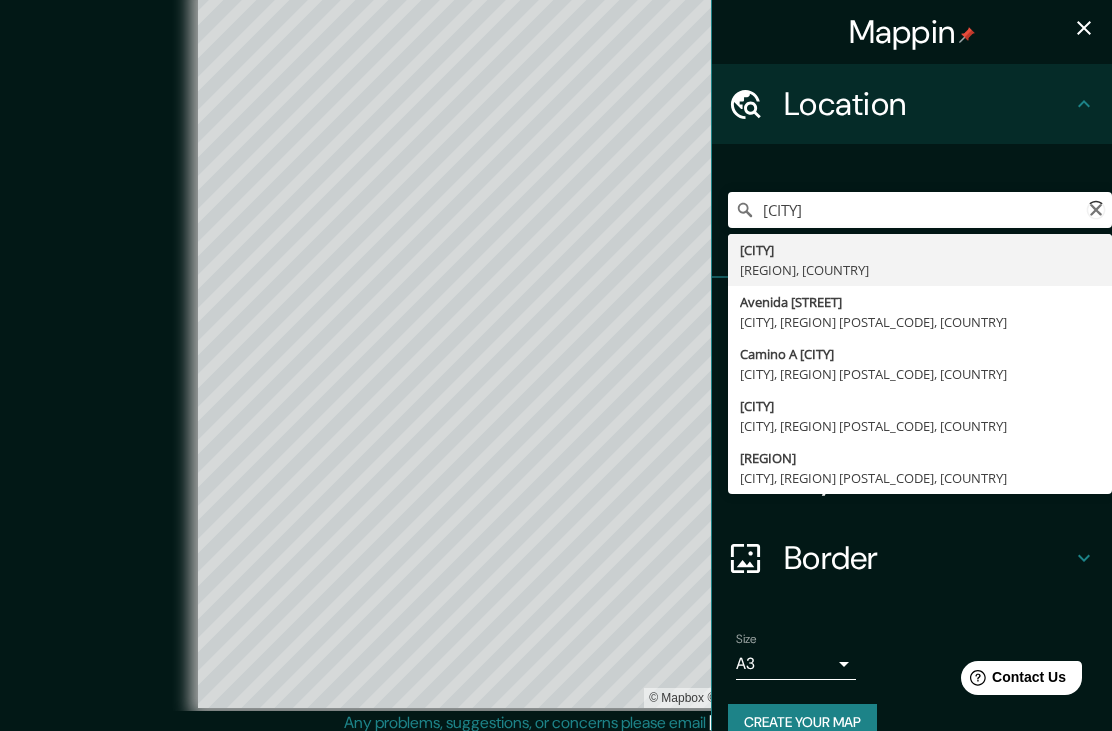 type on "[CITY], [REGION], [COUNTRY]" 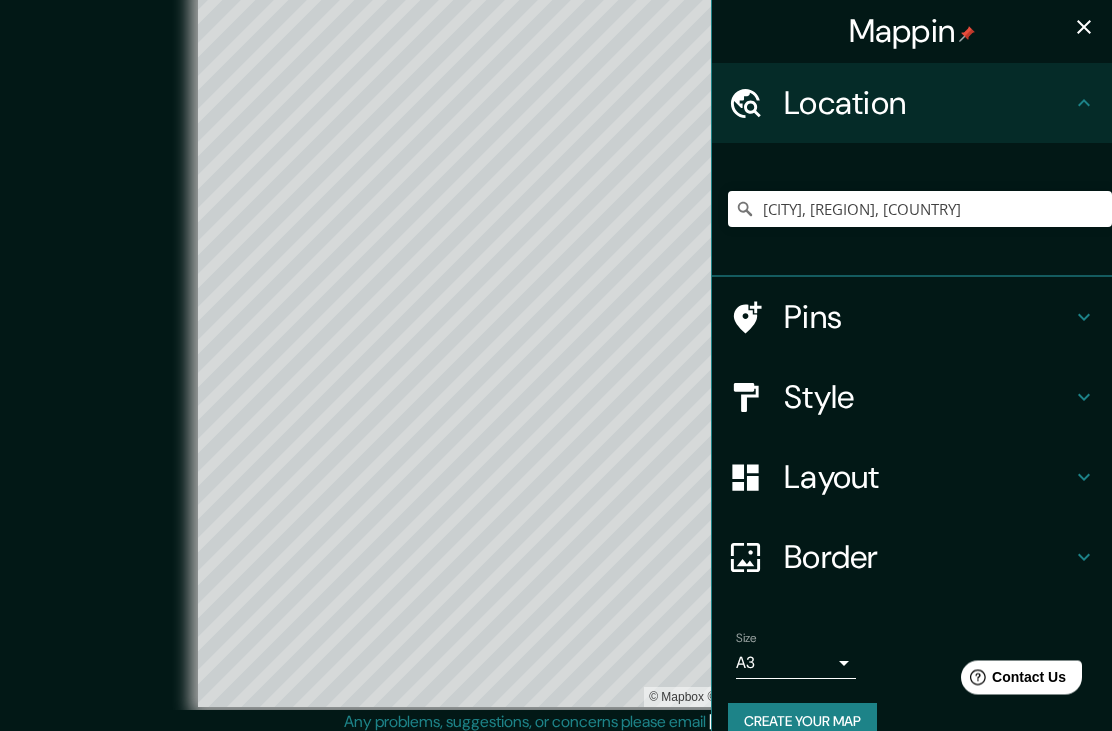 click 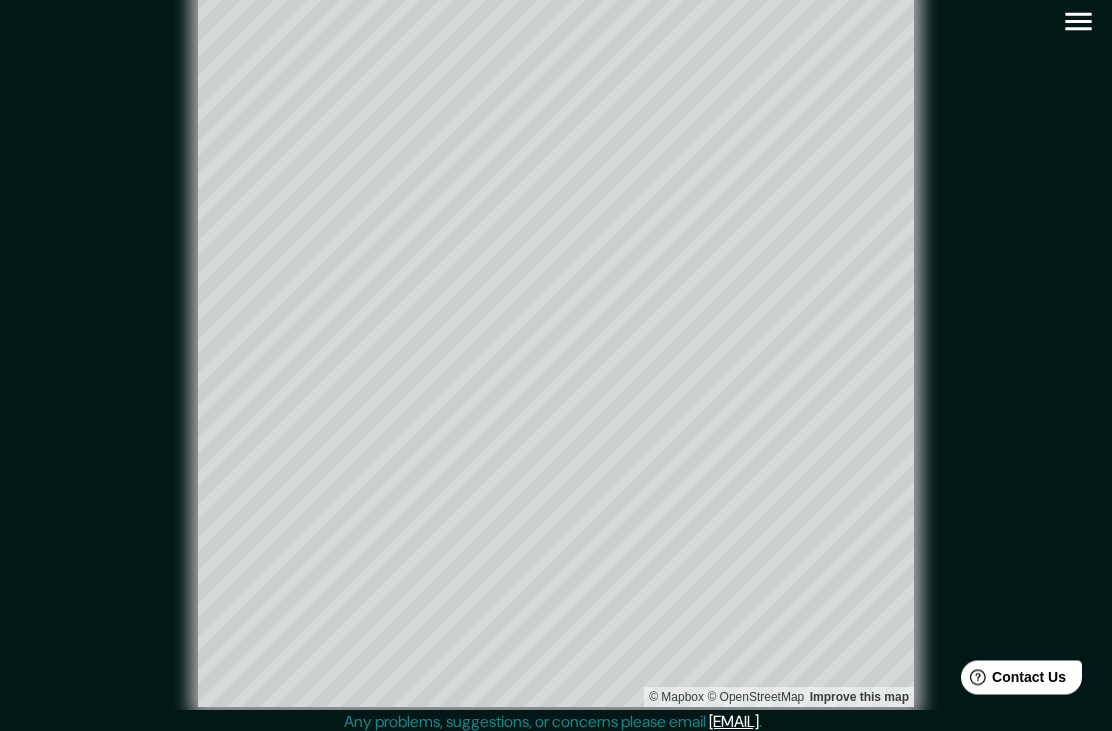 scroll, scrollTop: 12, scrollLeft: 0, axis: vertical 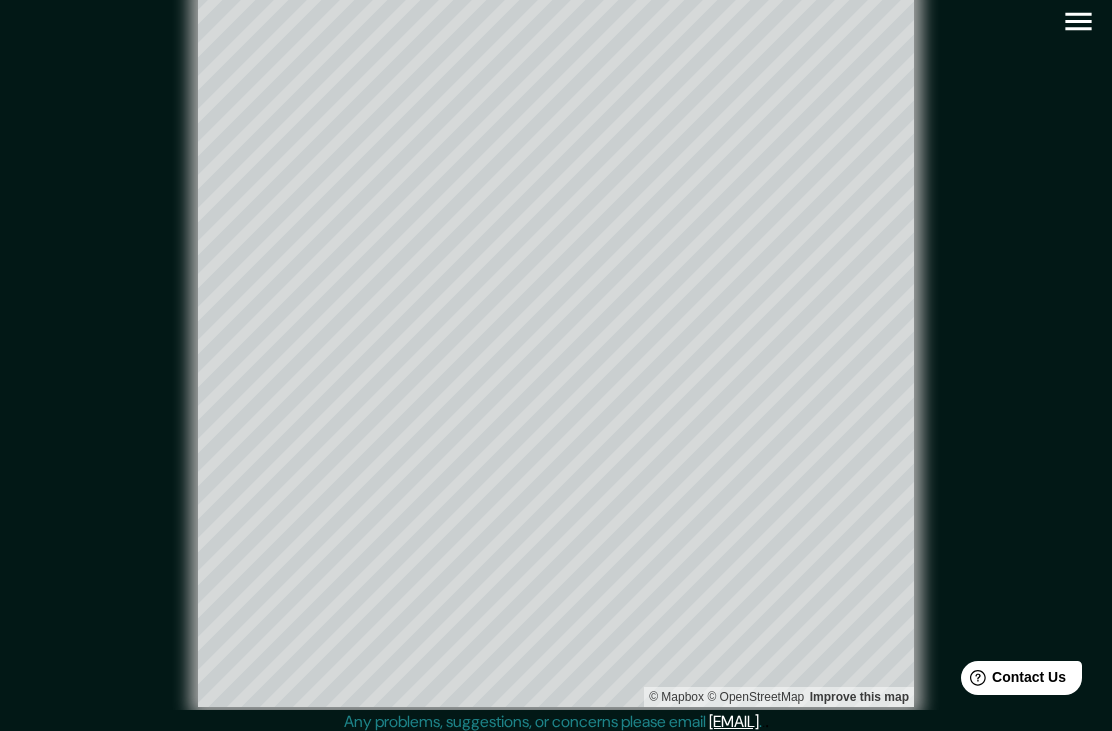 click 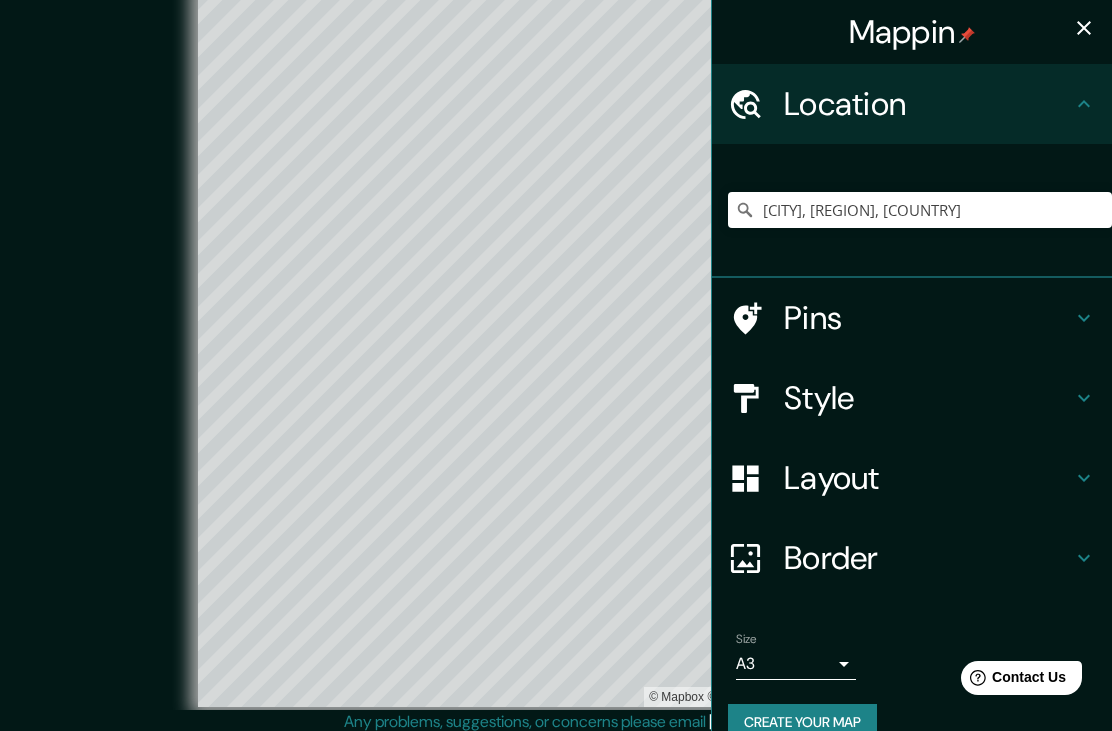 click 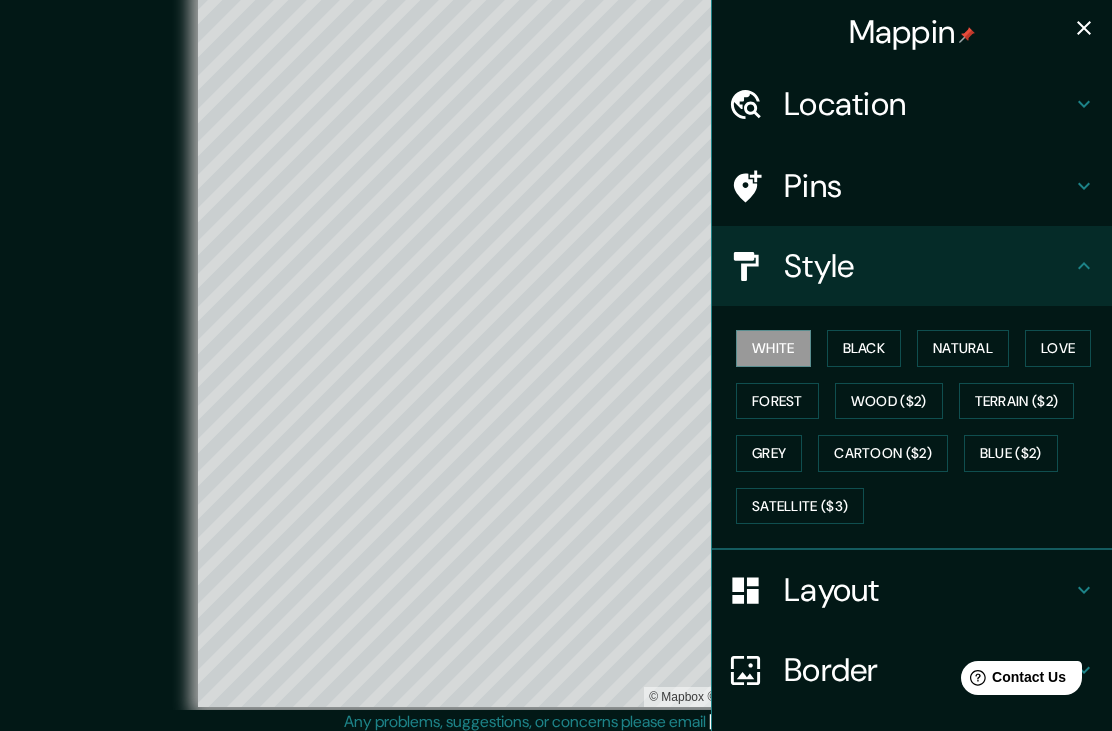 click on "Black" at bounding box center (864, 348) 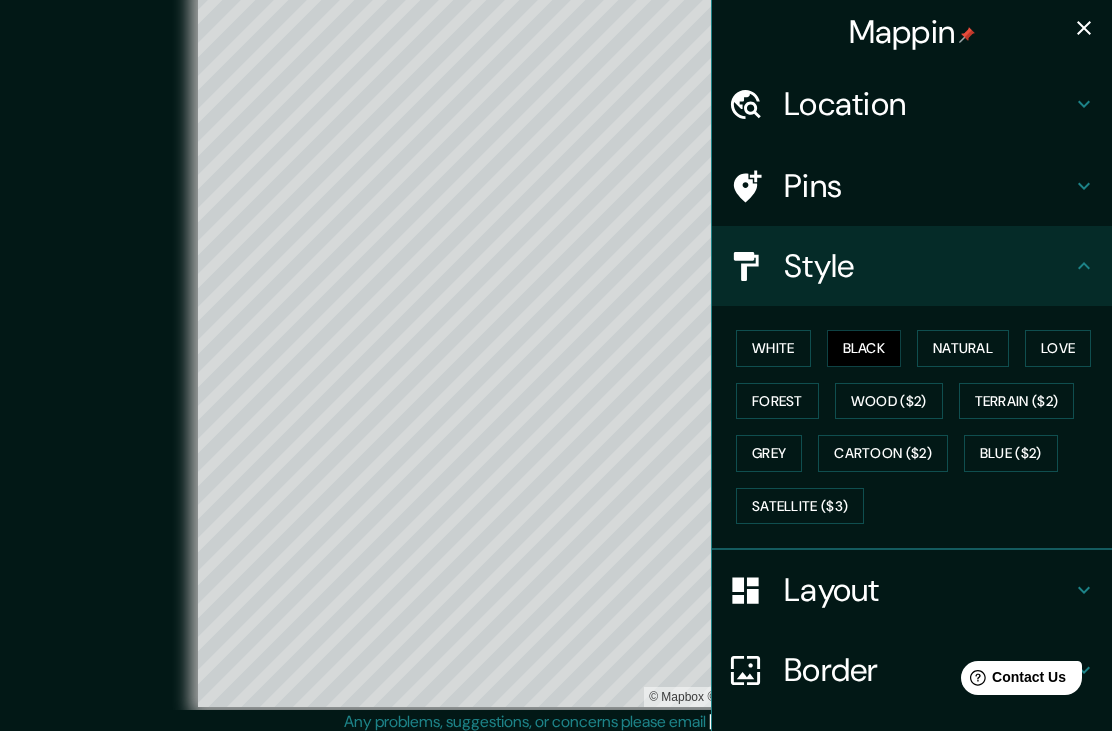 click on "White" at bounding box center [773, 348] 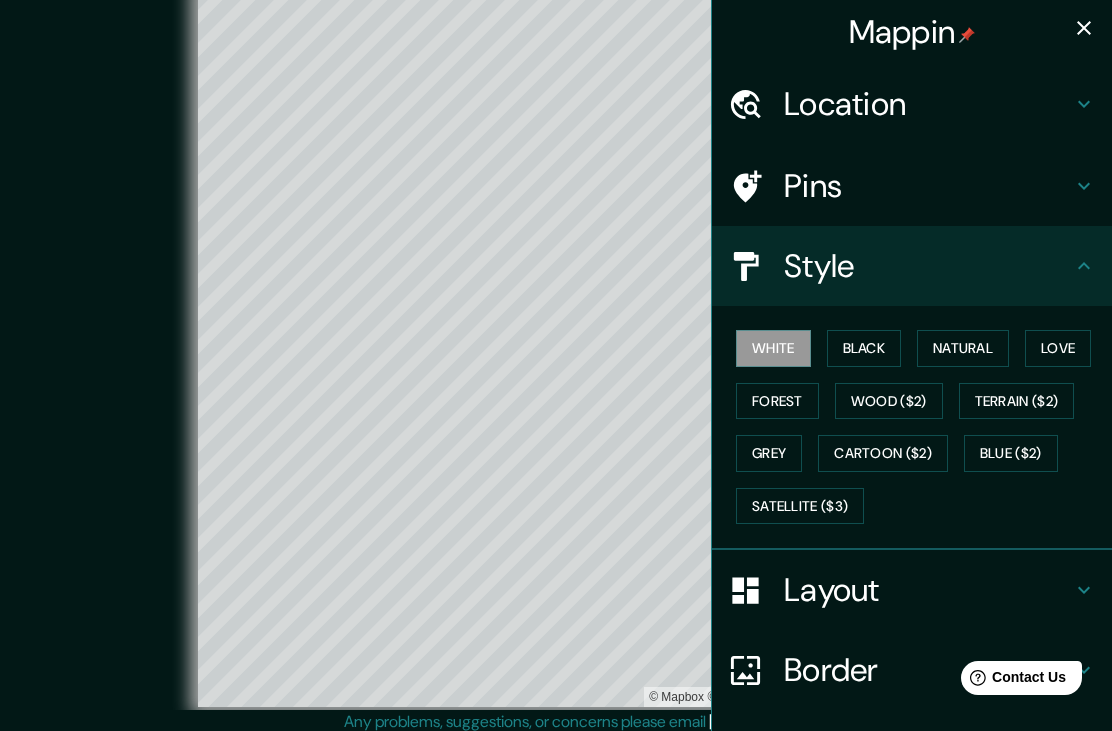 click 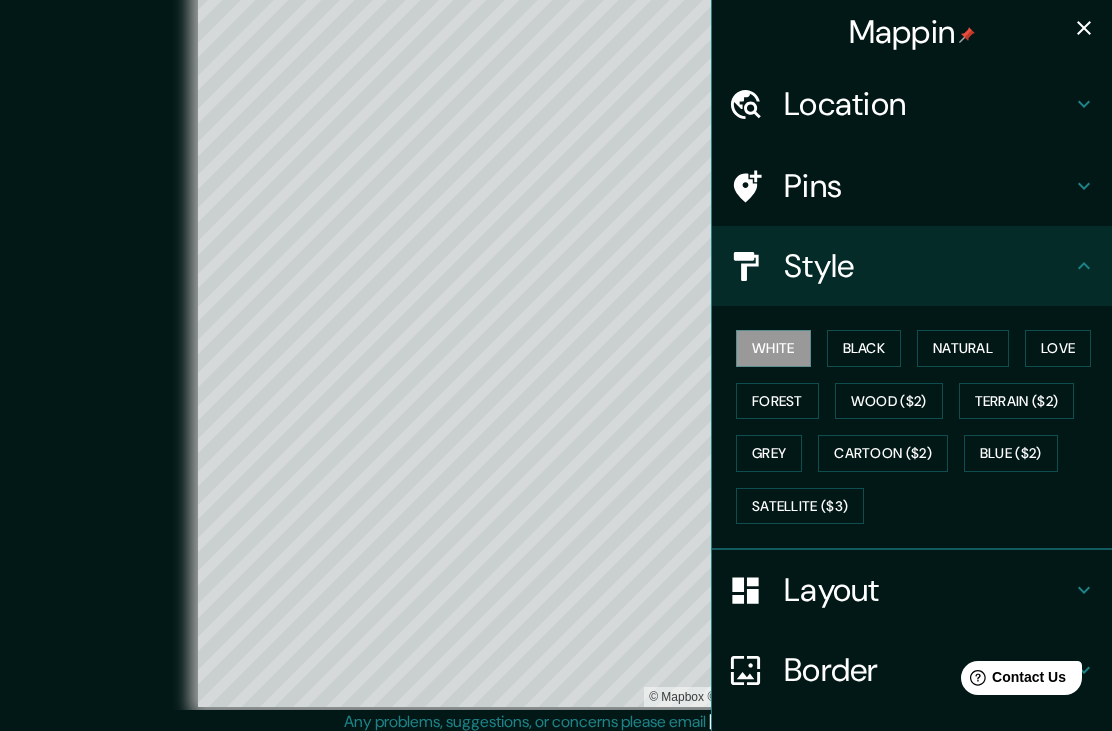 click 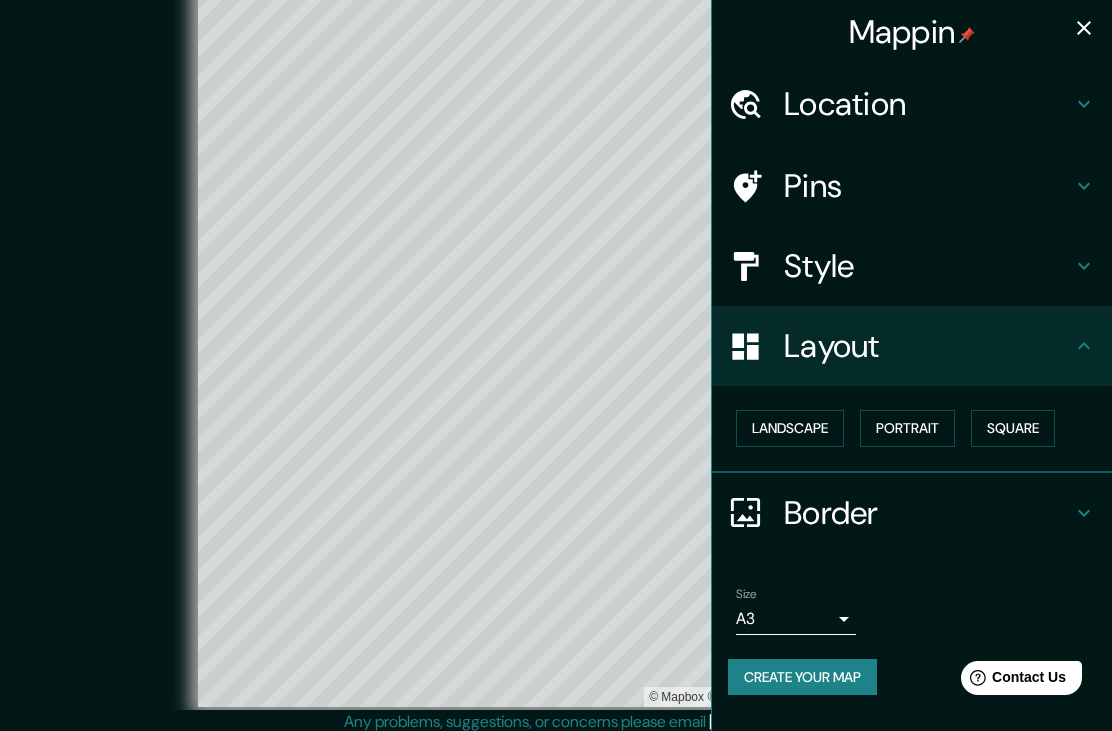 click on "Portrait" at bounding box center [907, 428] 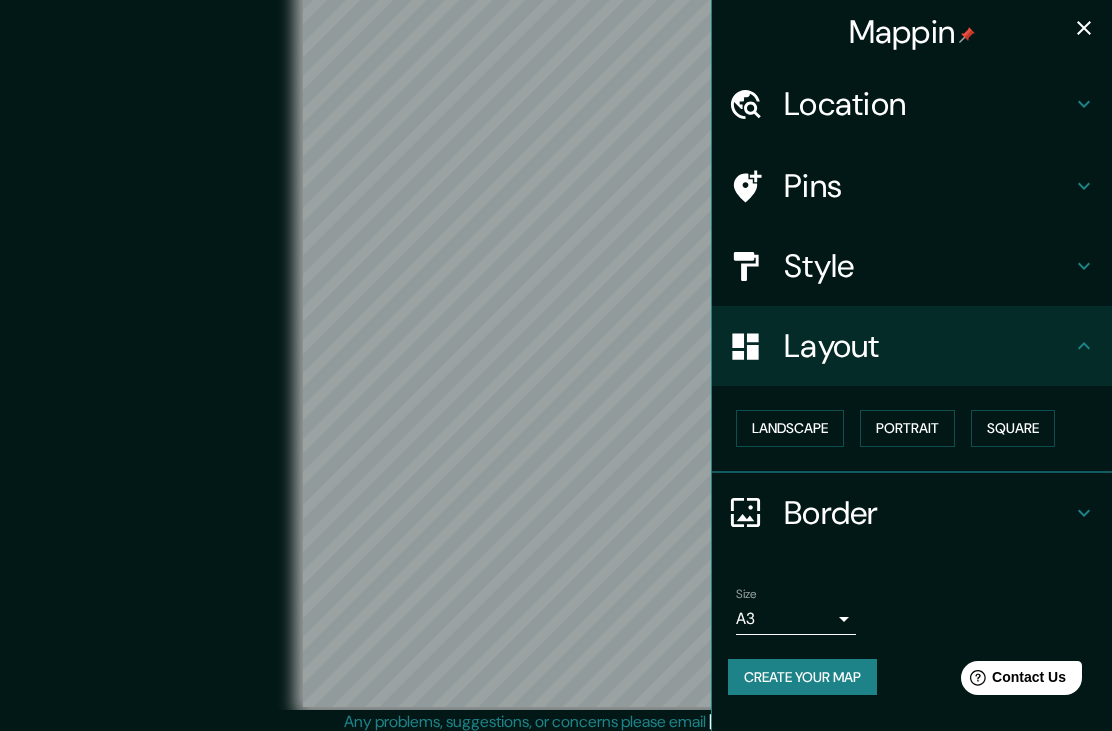 click on "Border" at bounding box center [912, 513] 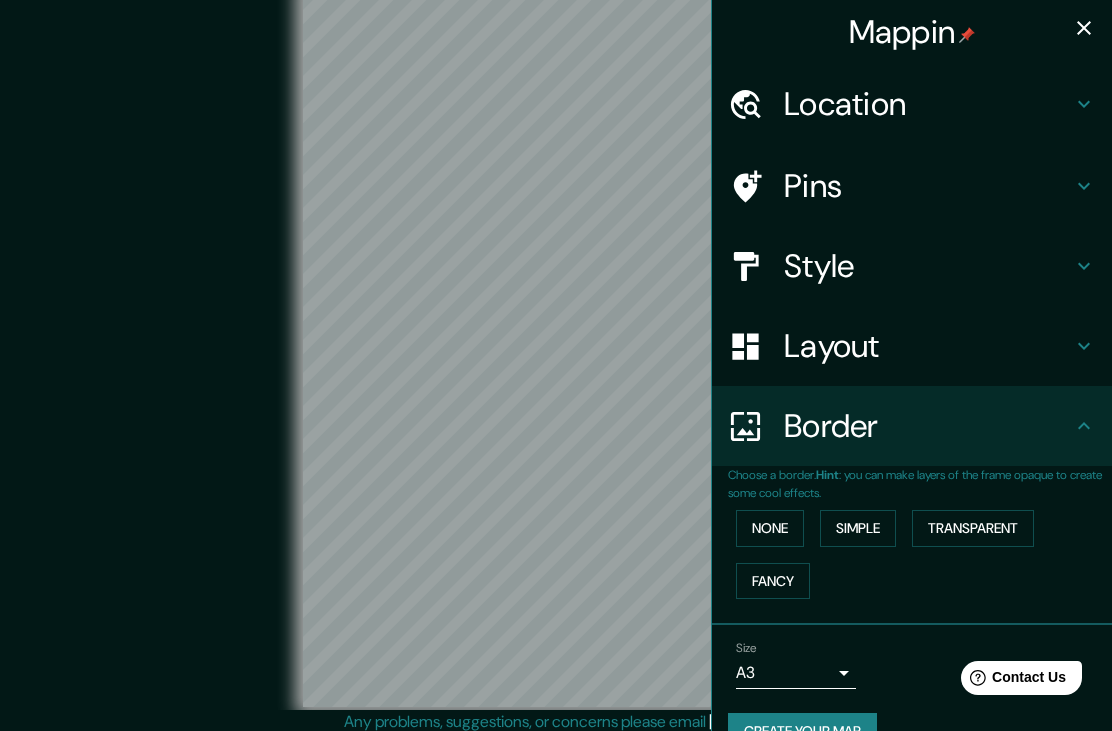 click on "Simple" at bounding box center (858, 528) 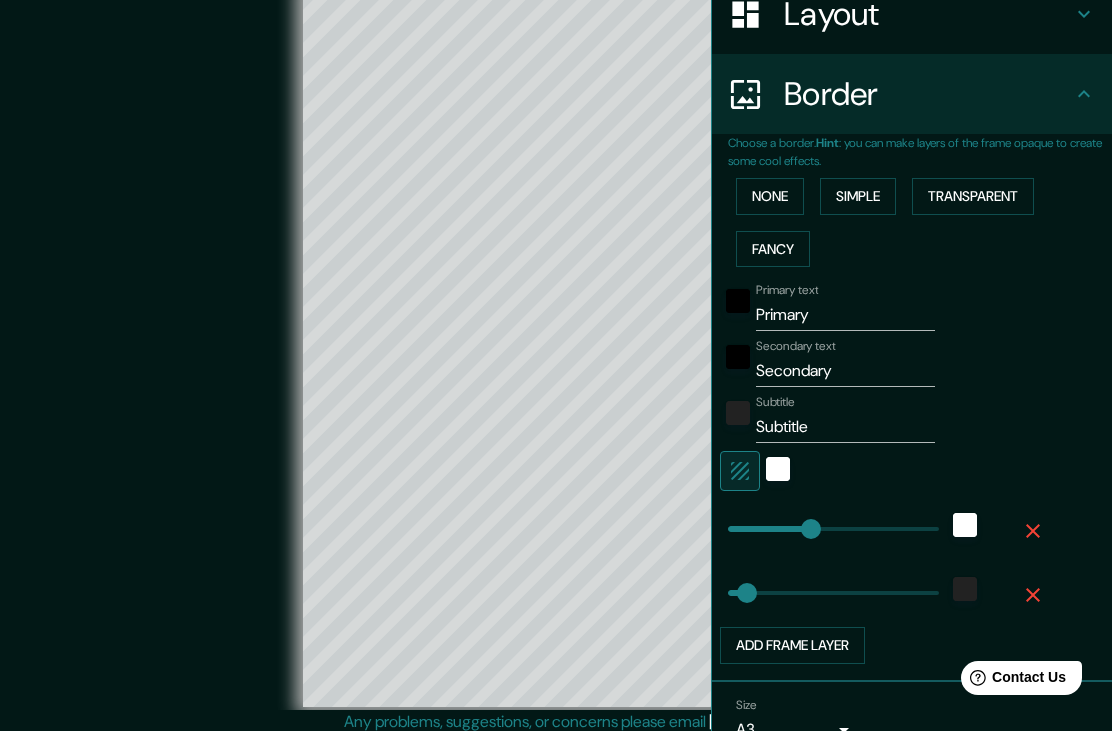 scroll, scrollTop: 355, scrollLeft: 0, axis: vertical 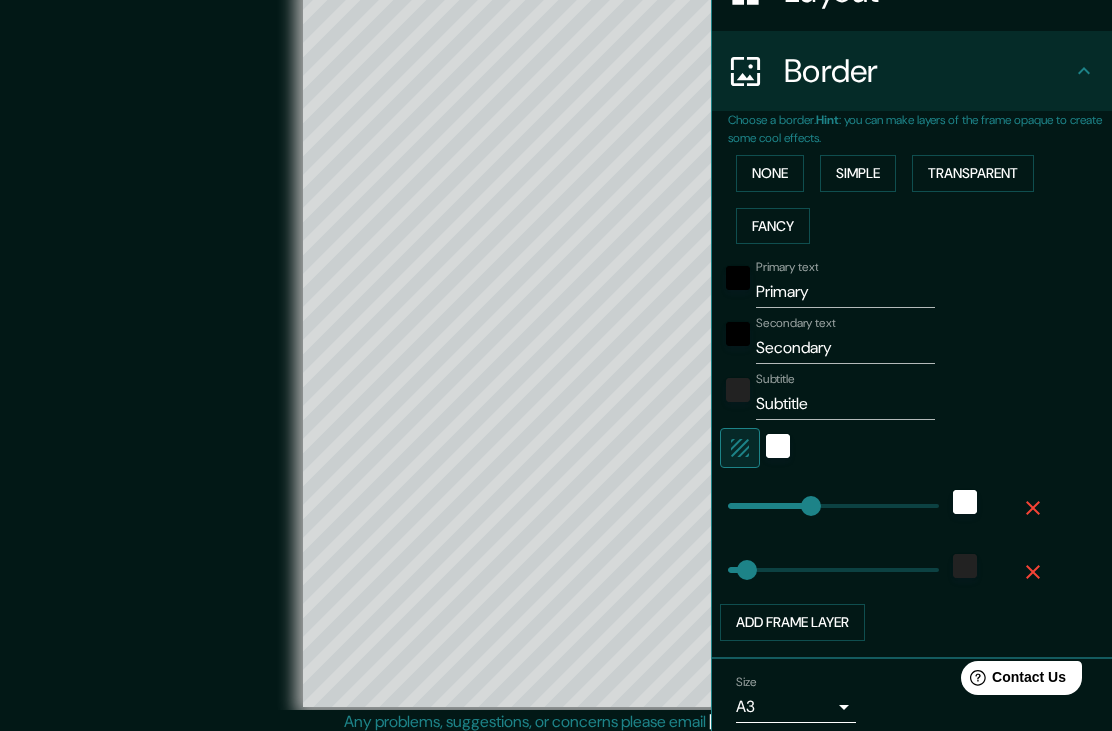 click on "Primary" at bounding box center [845, 292] 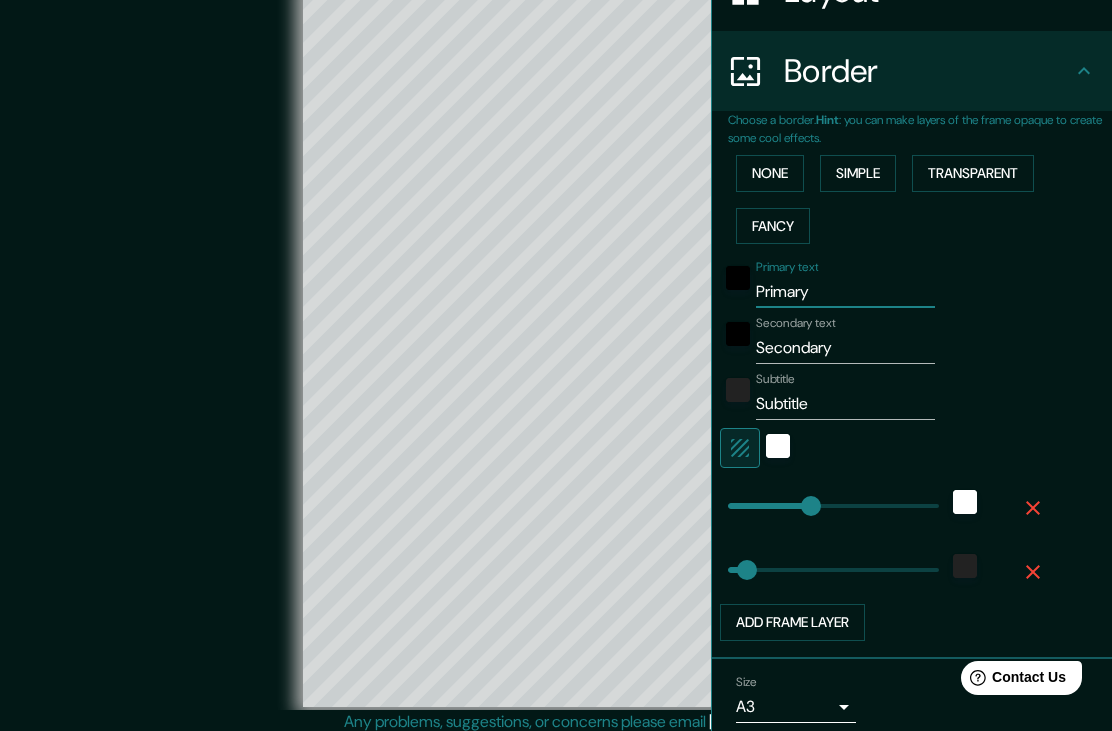 scroll, scrollTop: 11, scrollLeft: 0, axis: vertical 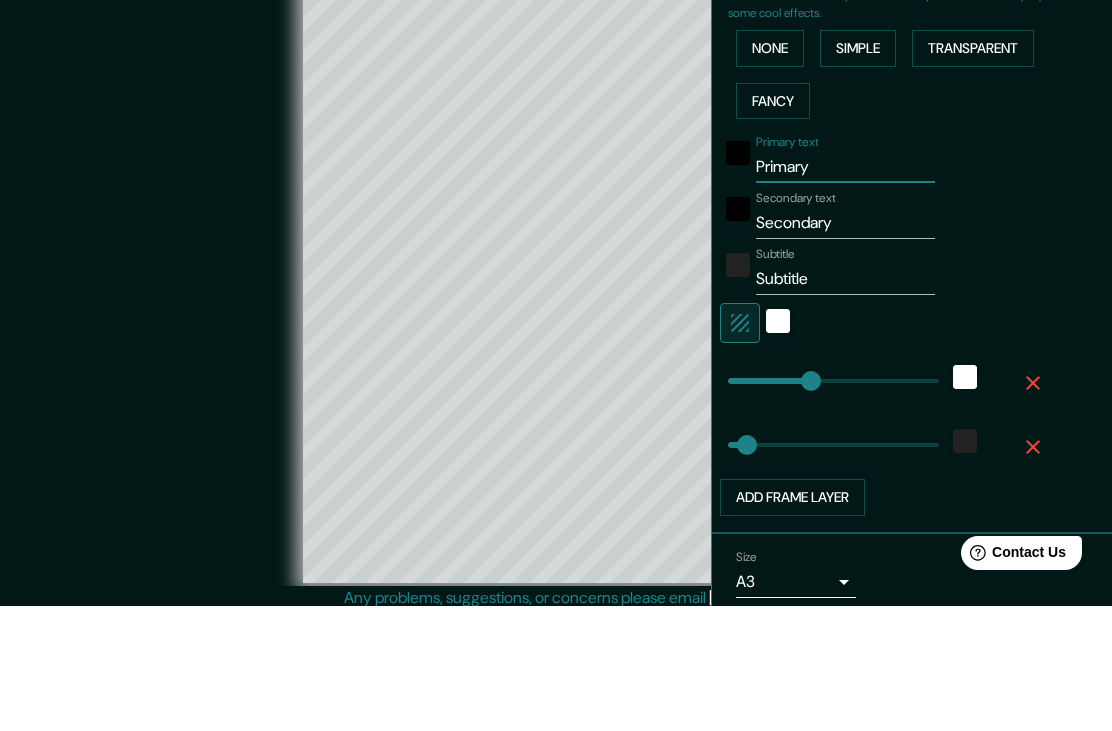 type on "Primar" 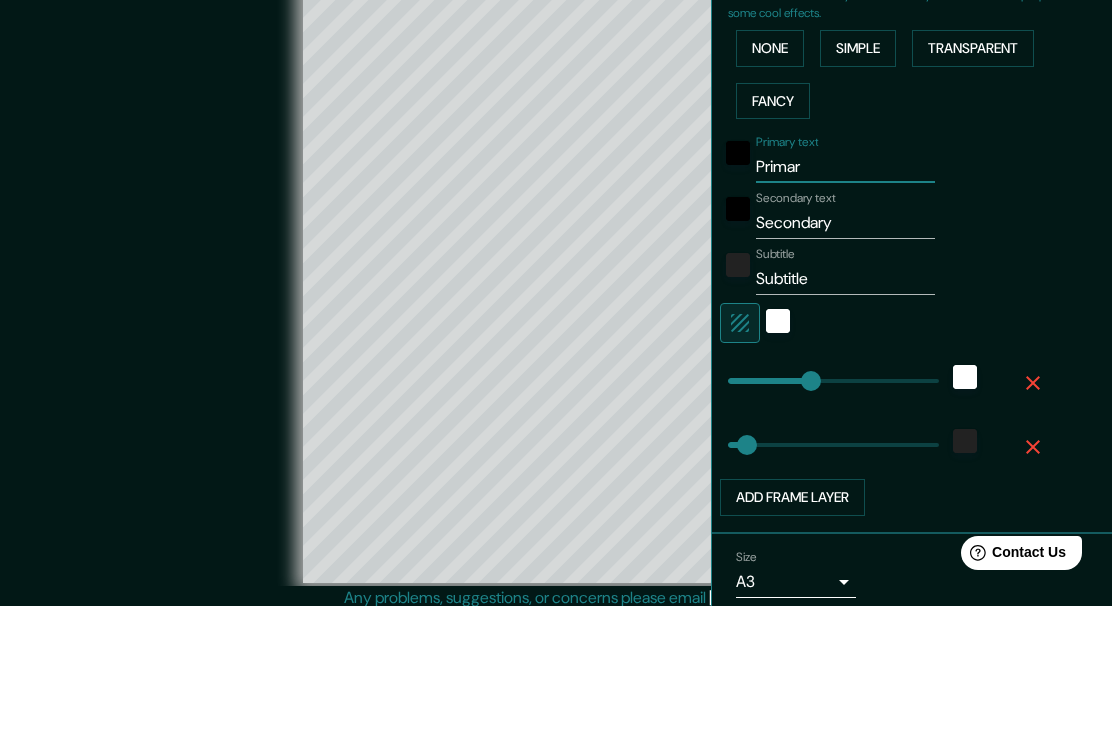 type on "200" 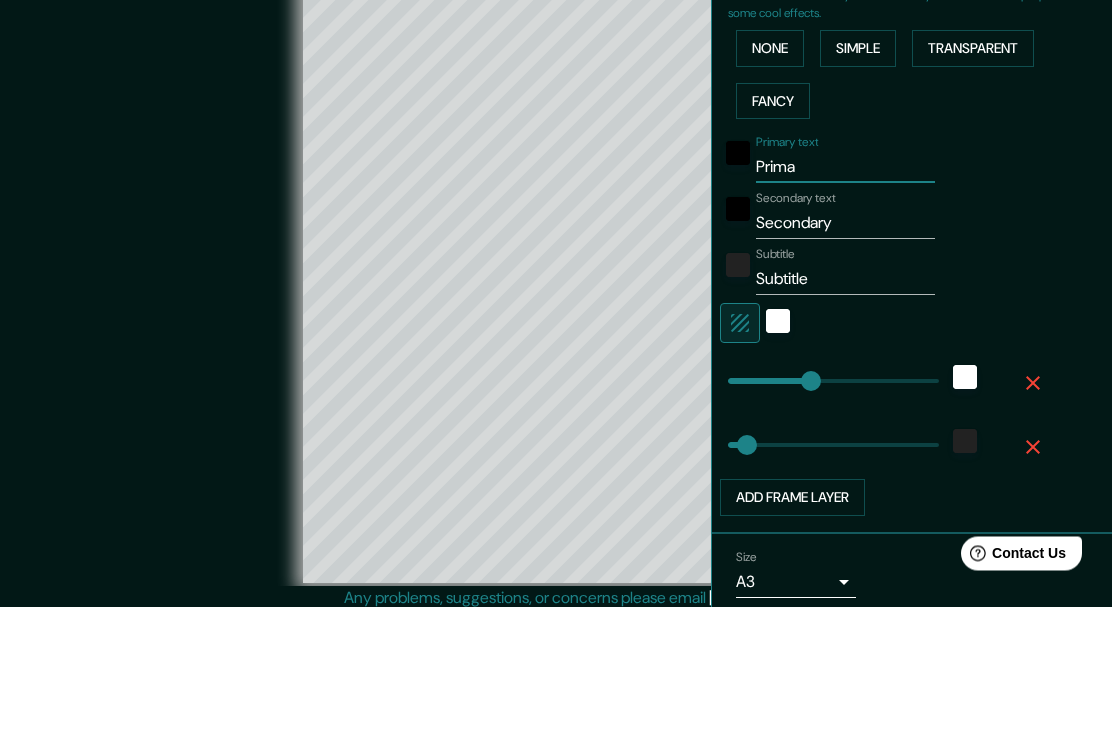 type on "200" 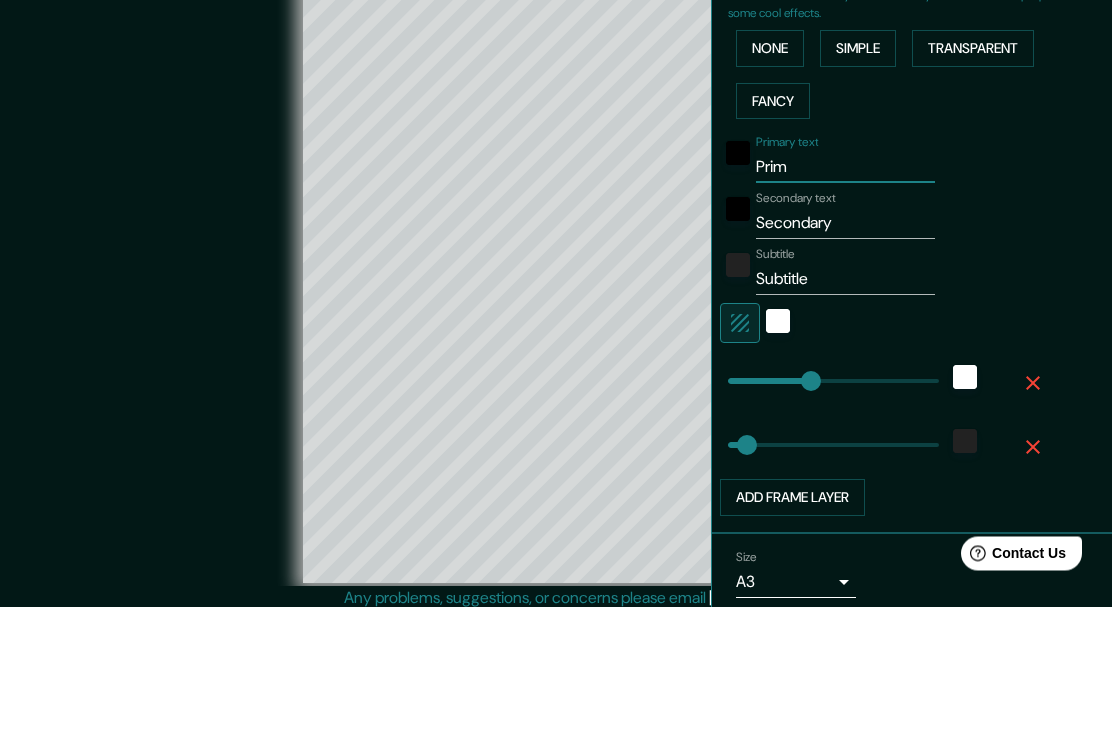 type on "200" 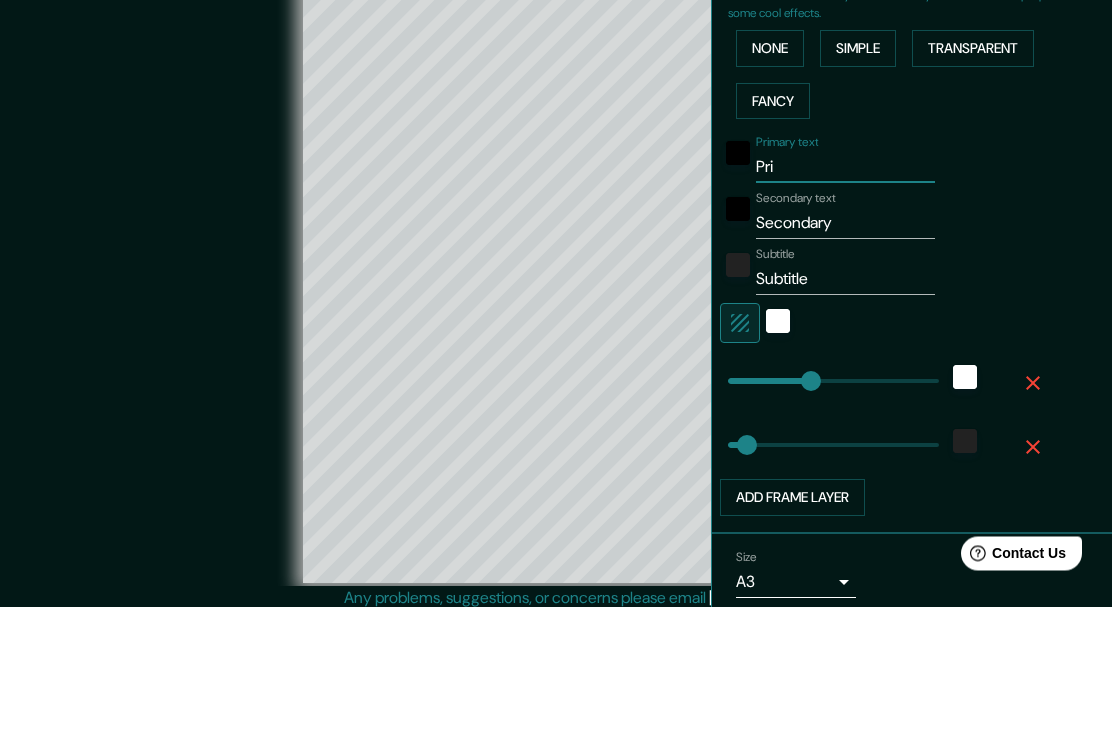 type on "200" 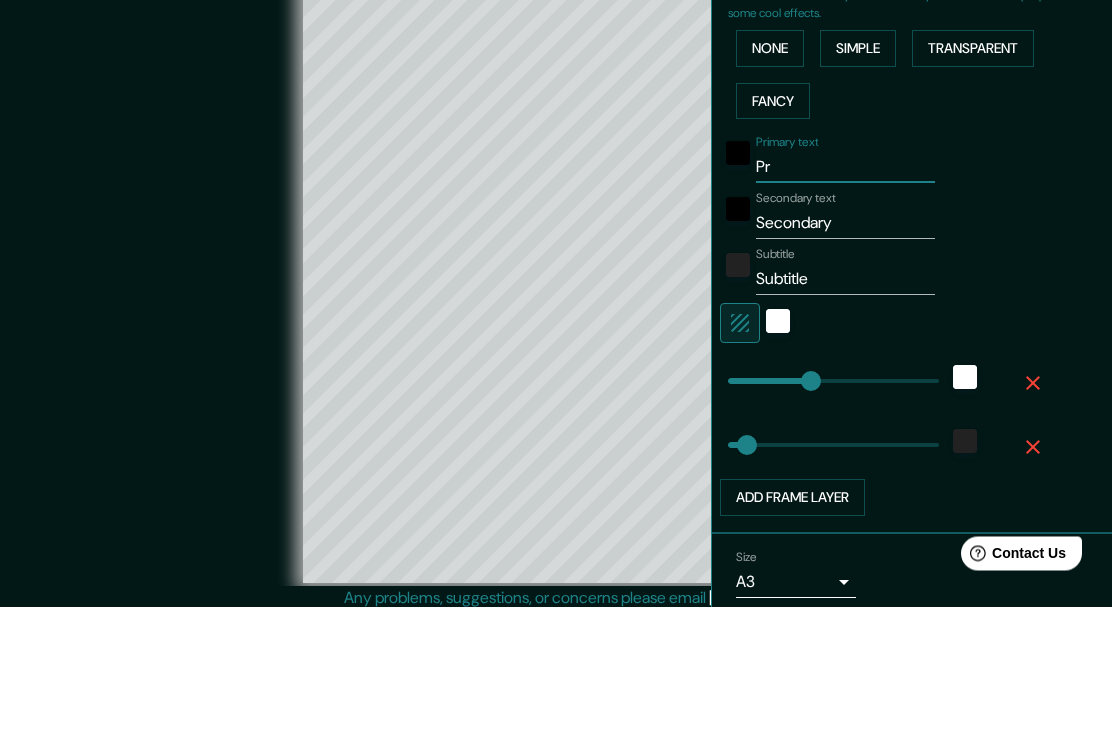 type on "200" 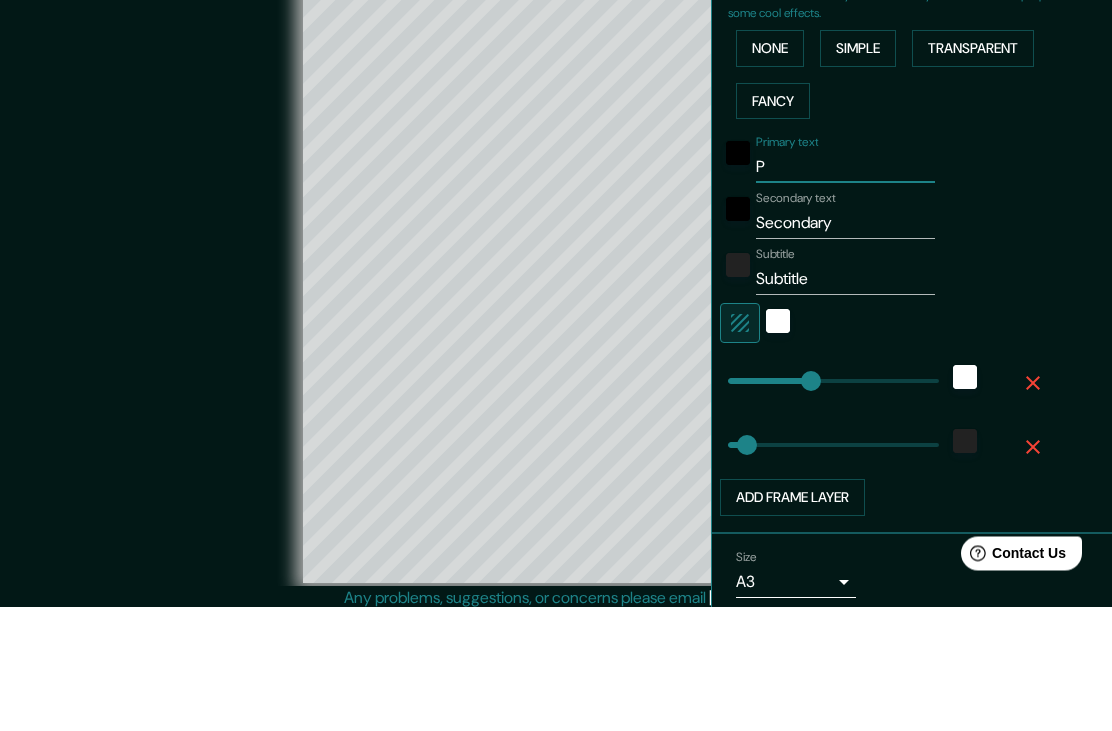 type on "200" 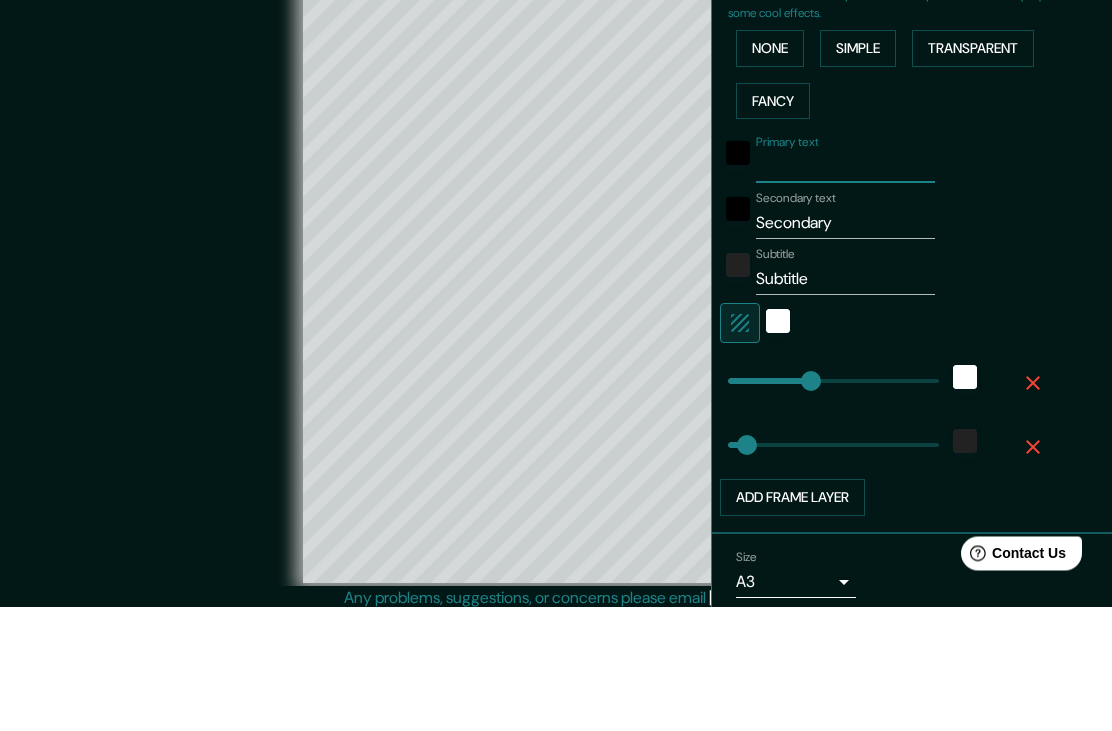 type on "200" 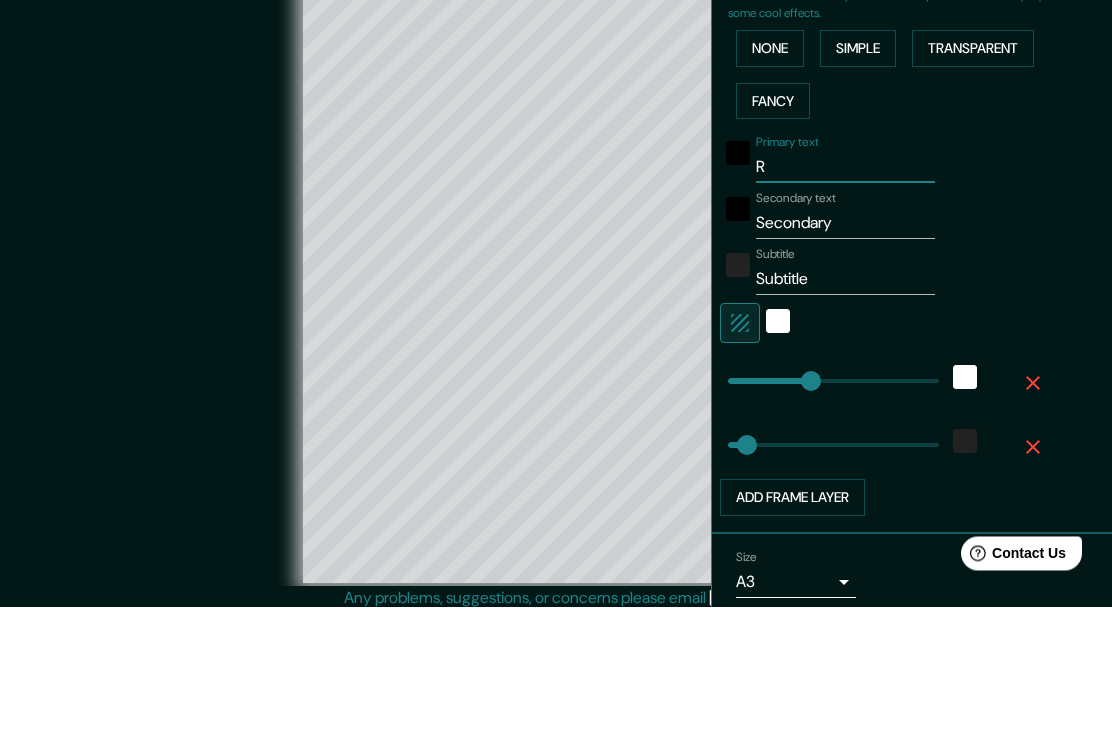 type on "200" 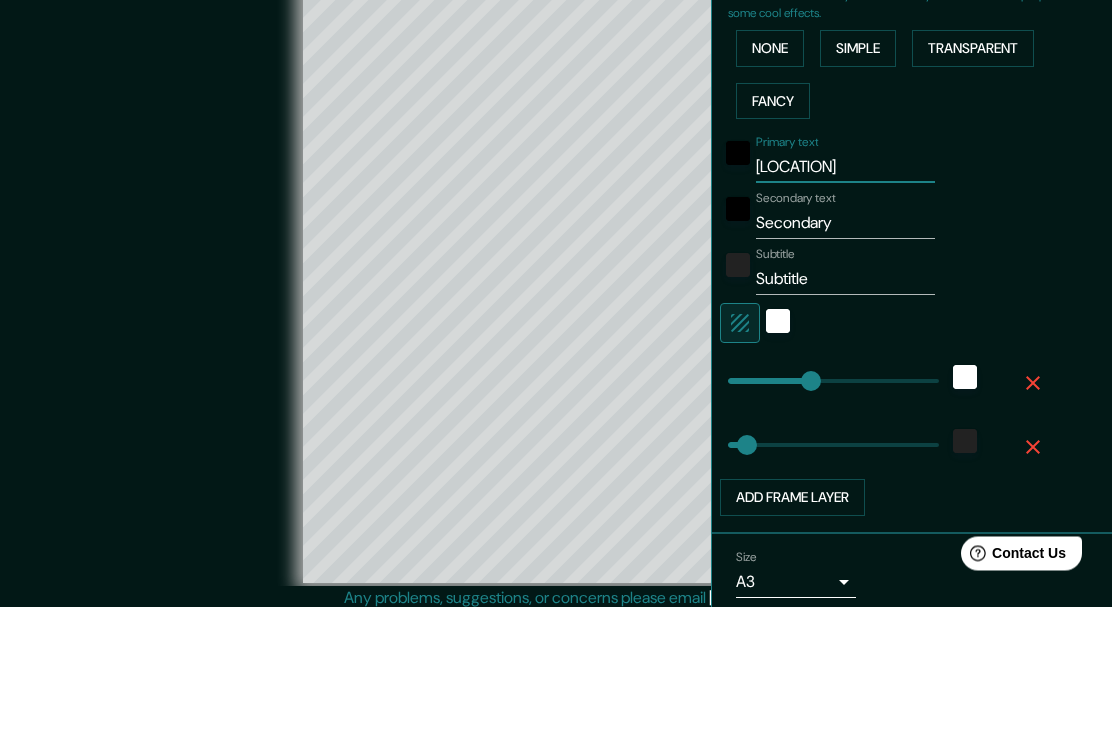 type on "200" 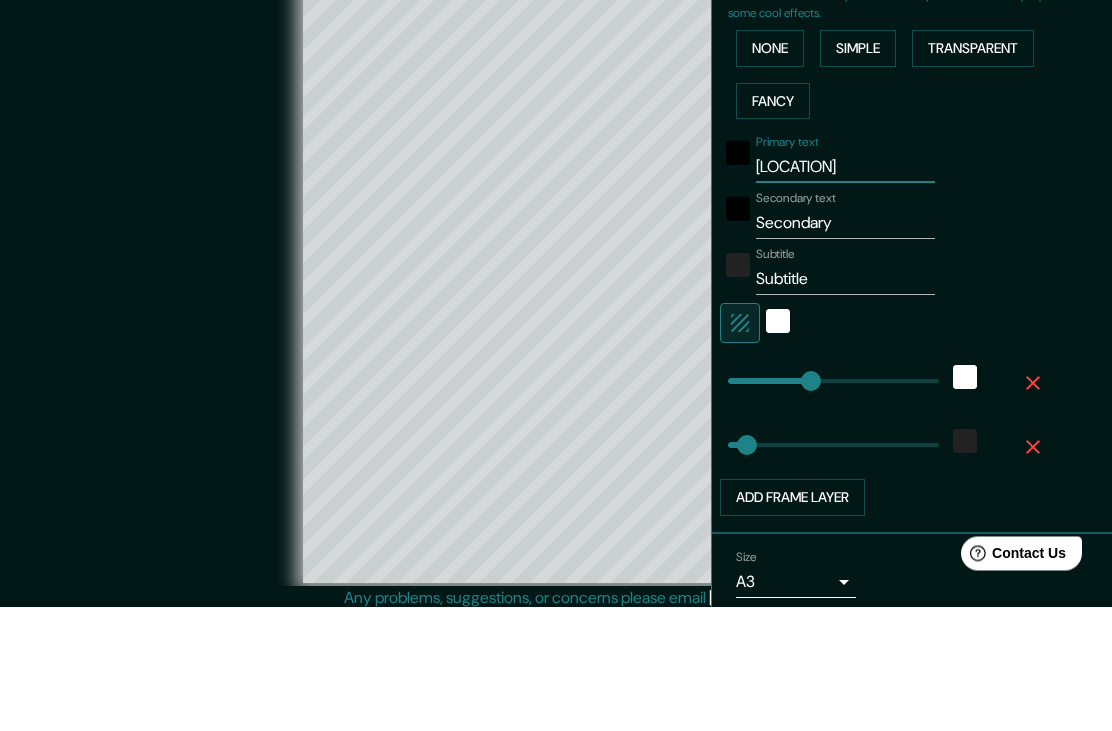 type on "[CITY]" 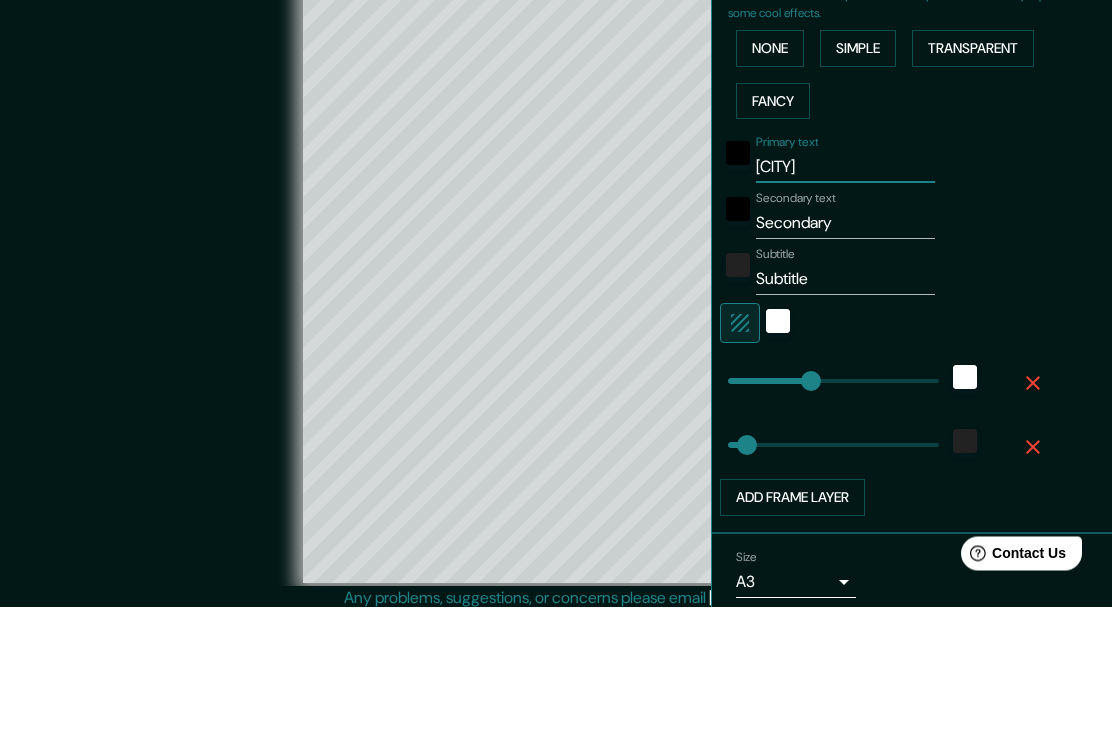 type on "[CITY]" 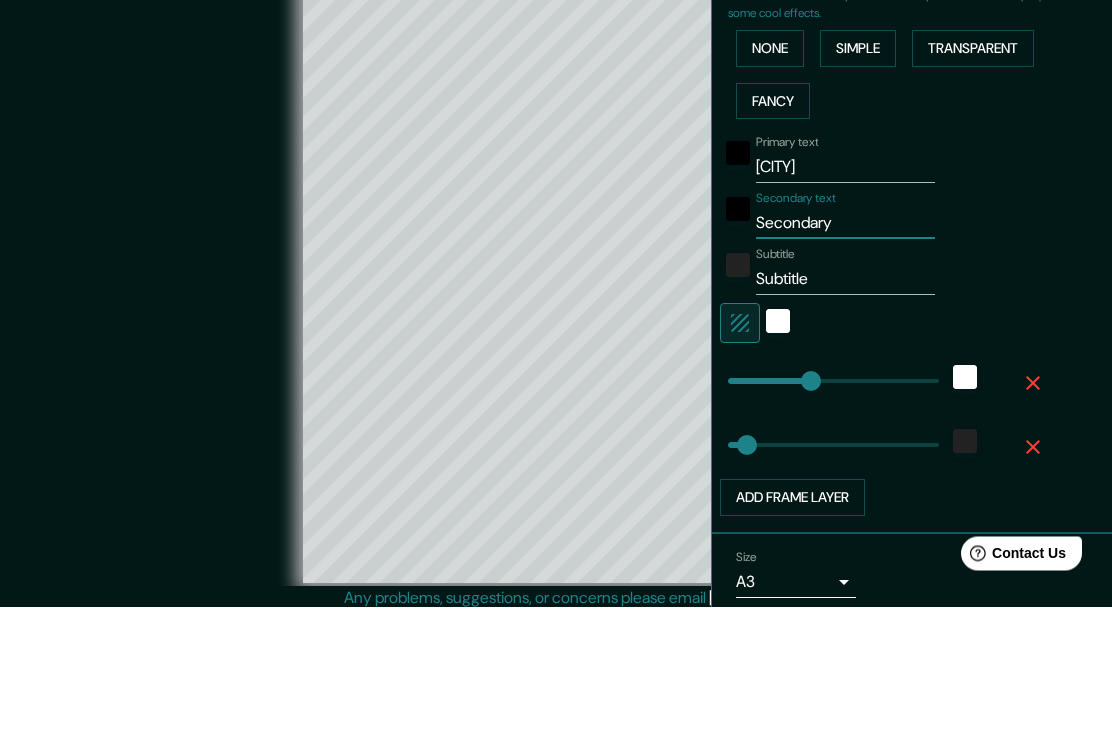 type on "[QUALIFIER]" 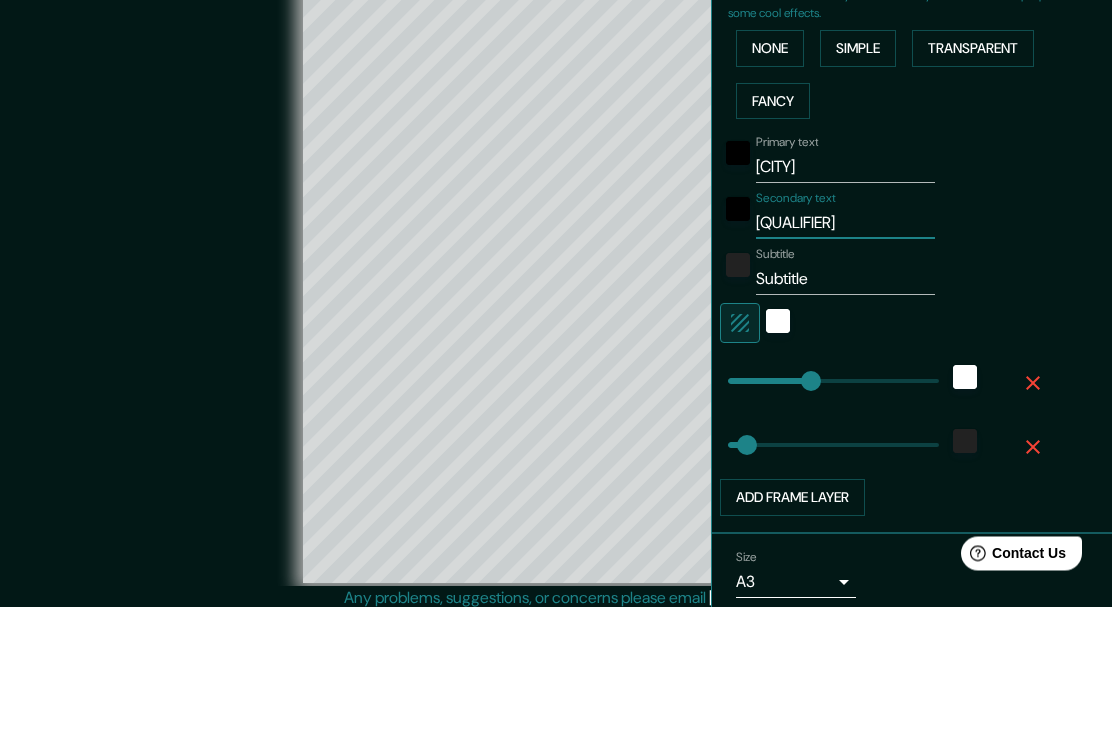 type on "200" 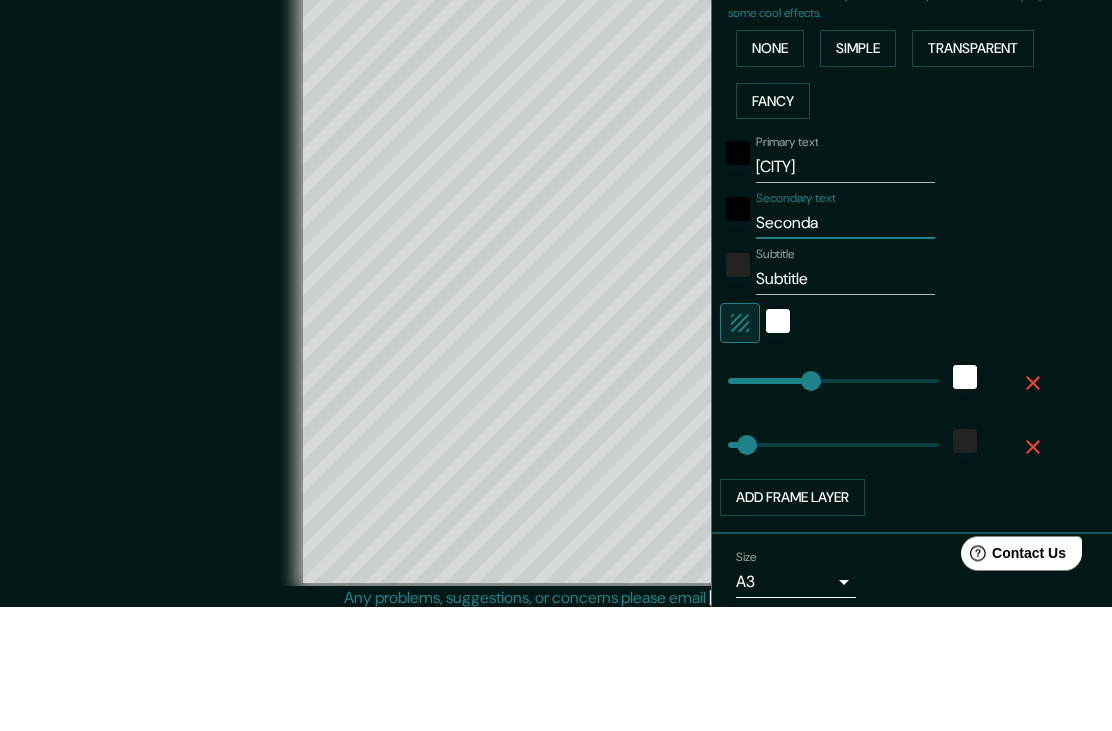 type on "200" 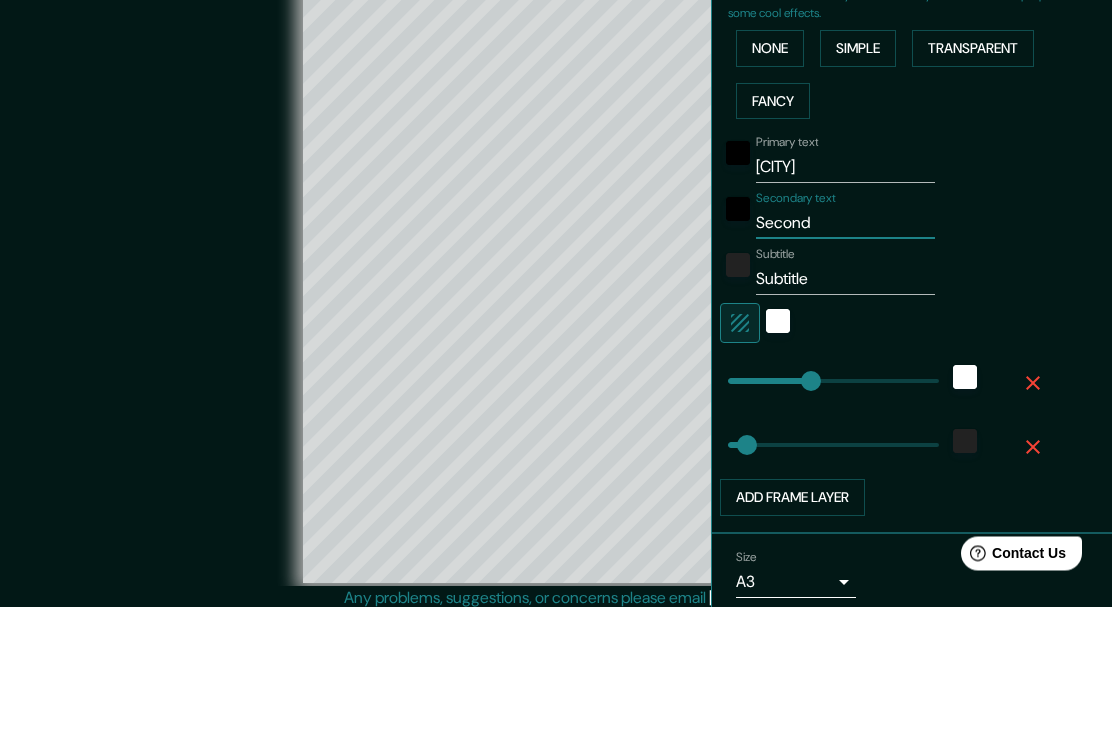 type on "200" 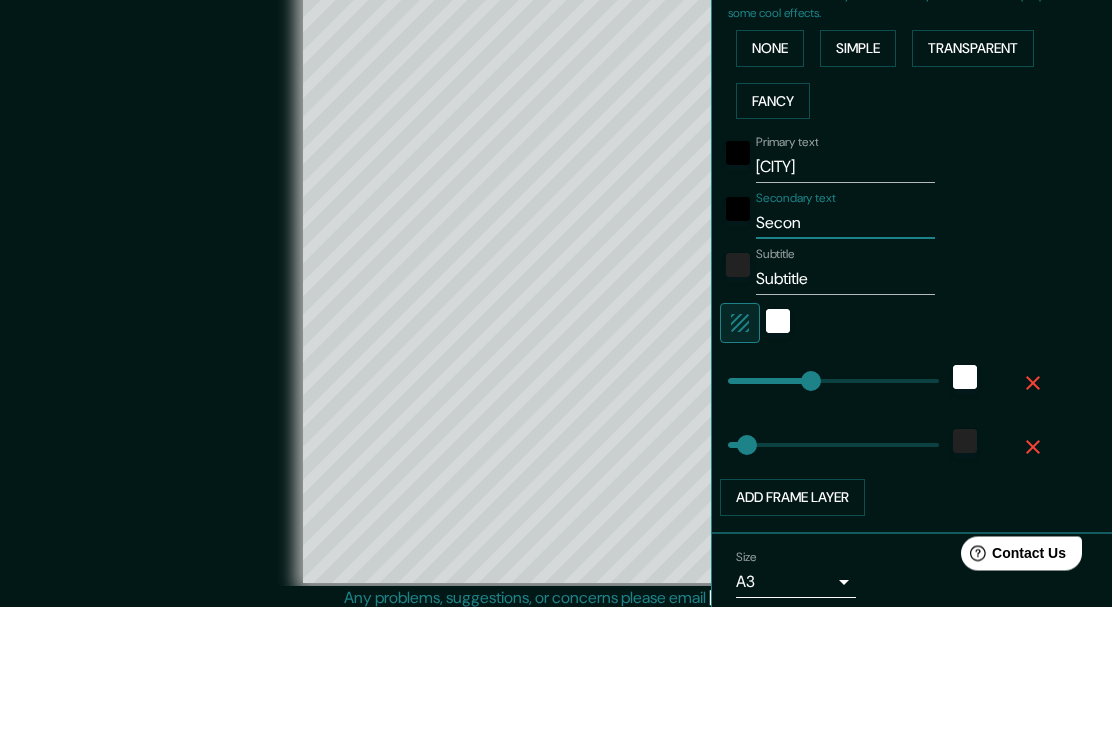 type on "200" 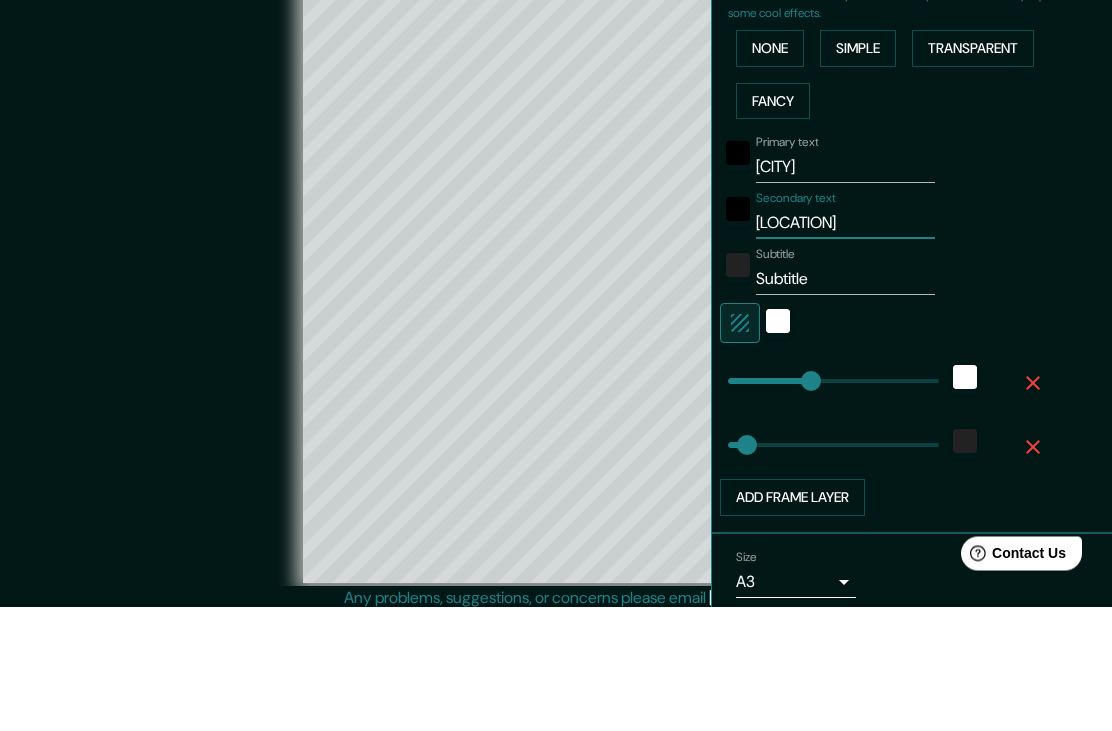 type on "200" 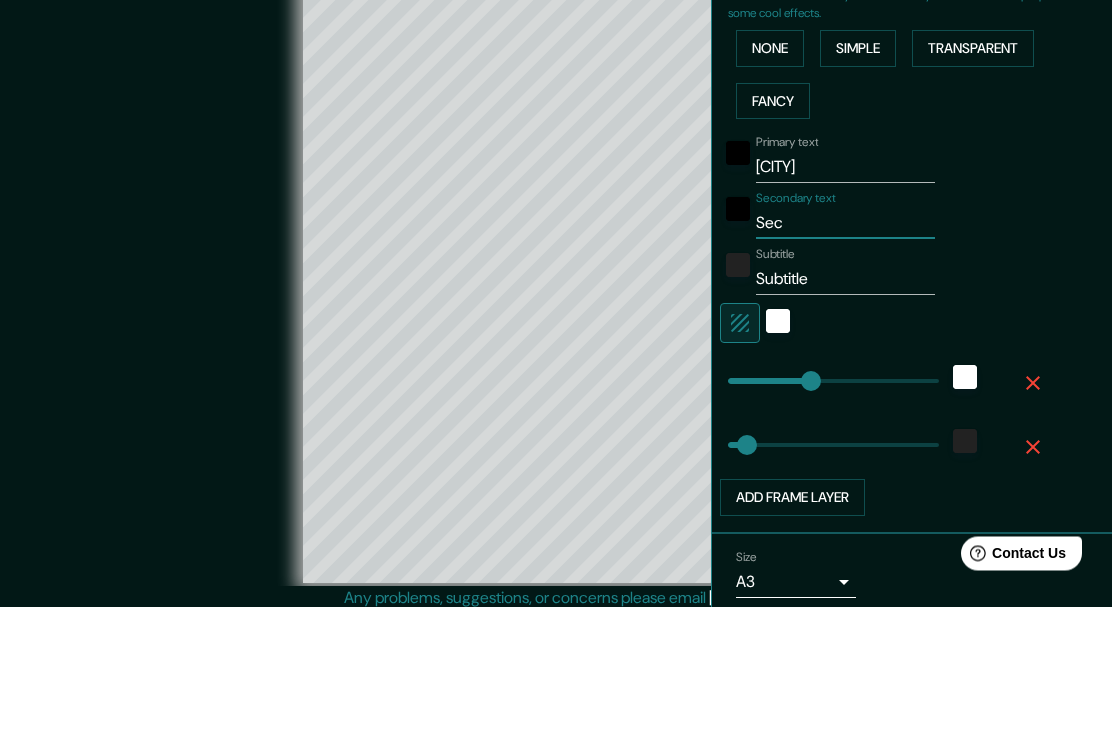 type on "200" 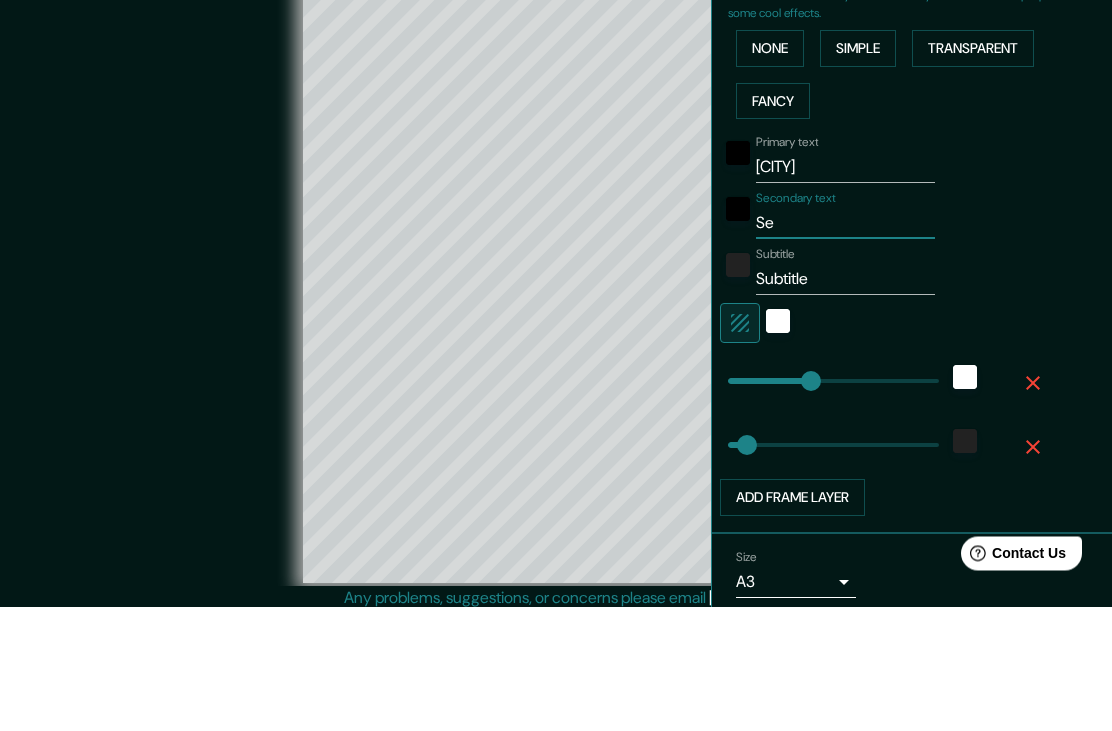 type on "200" 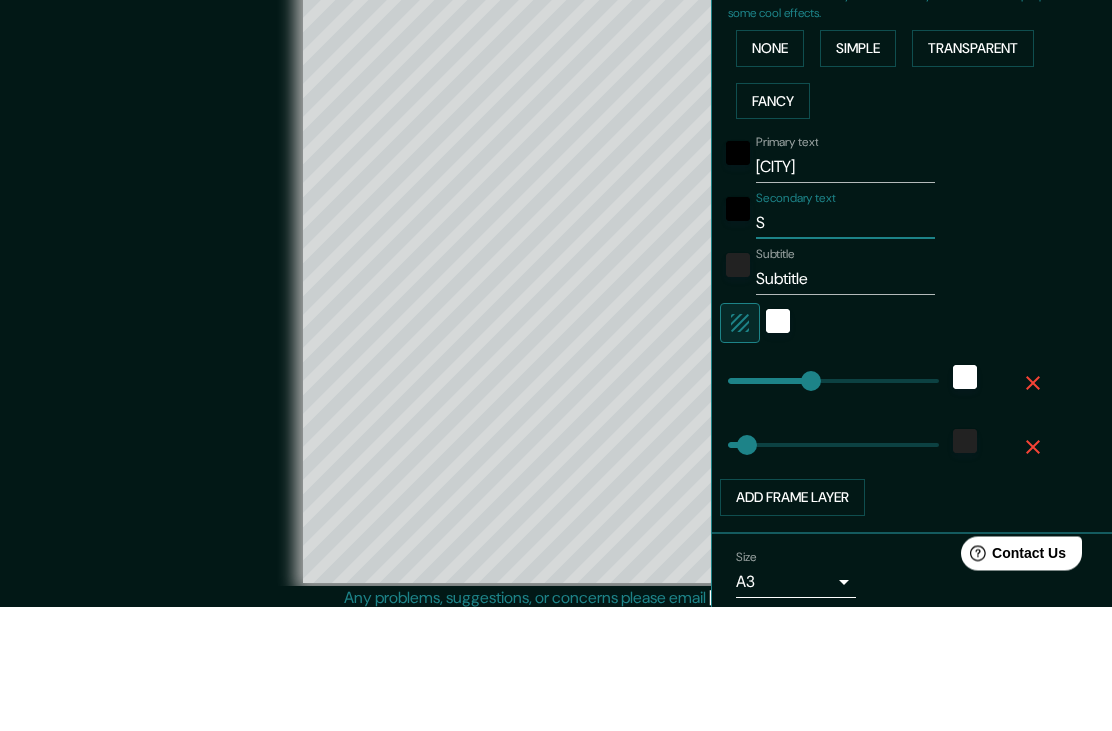 type on "200" 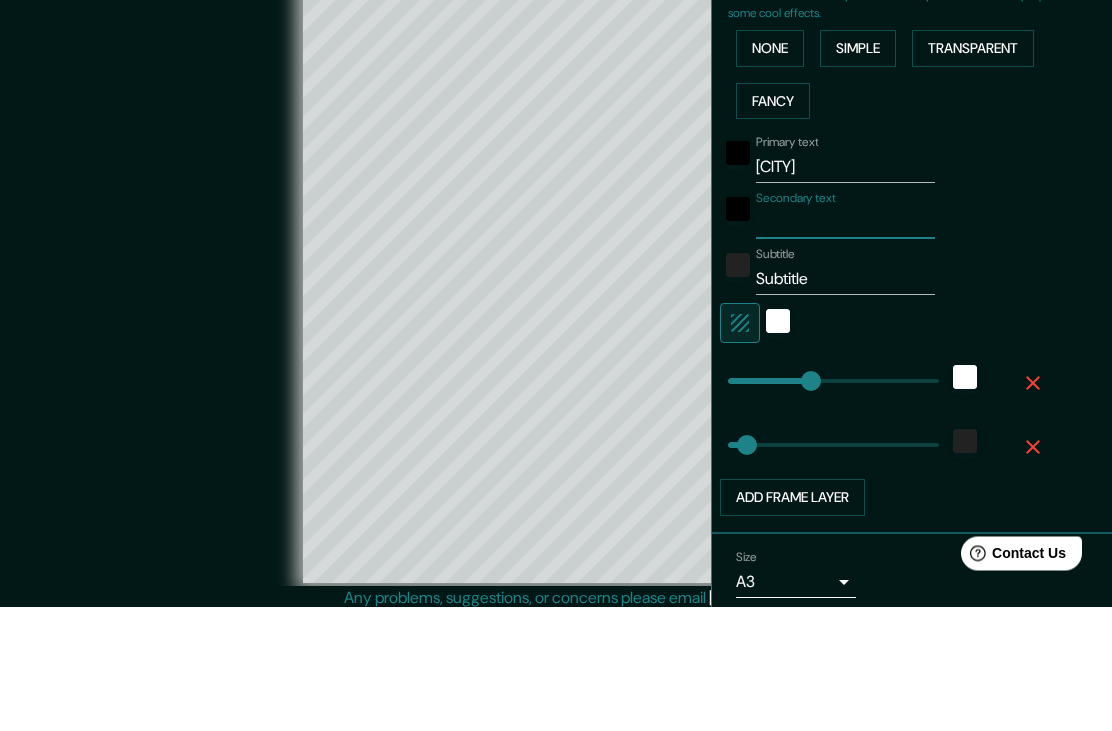 type on "200" 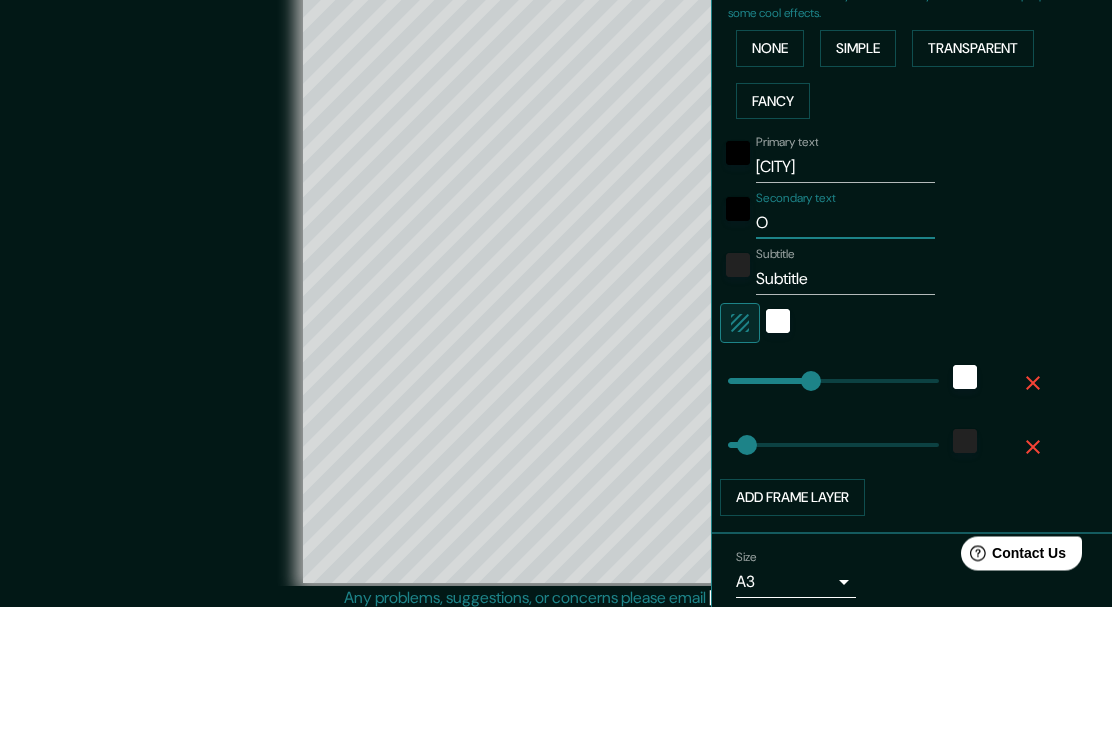 type on "200" 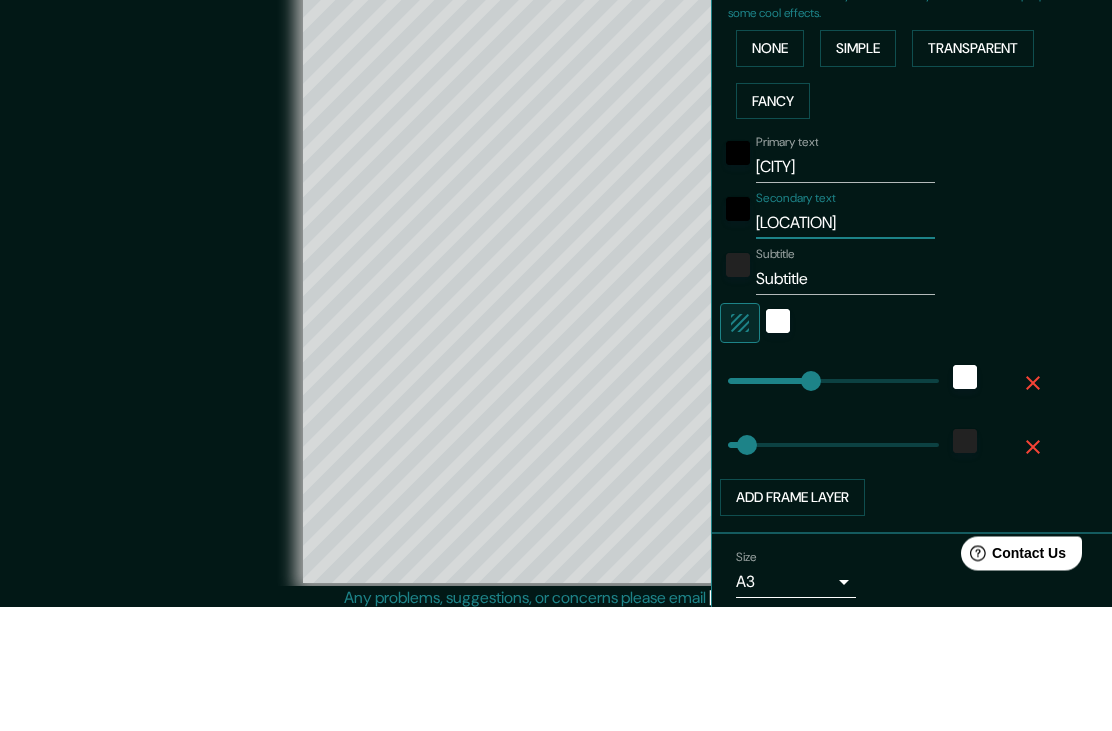 type on "200" 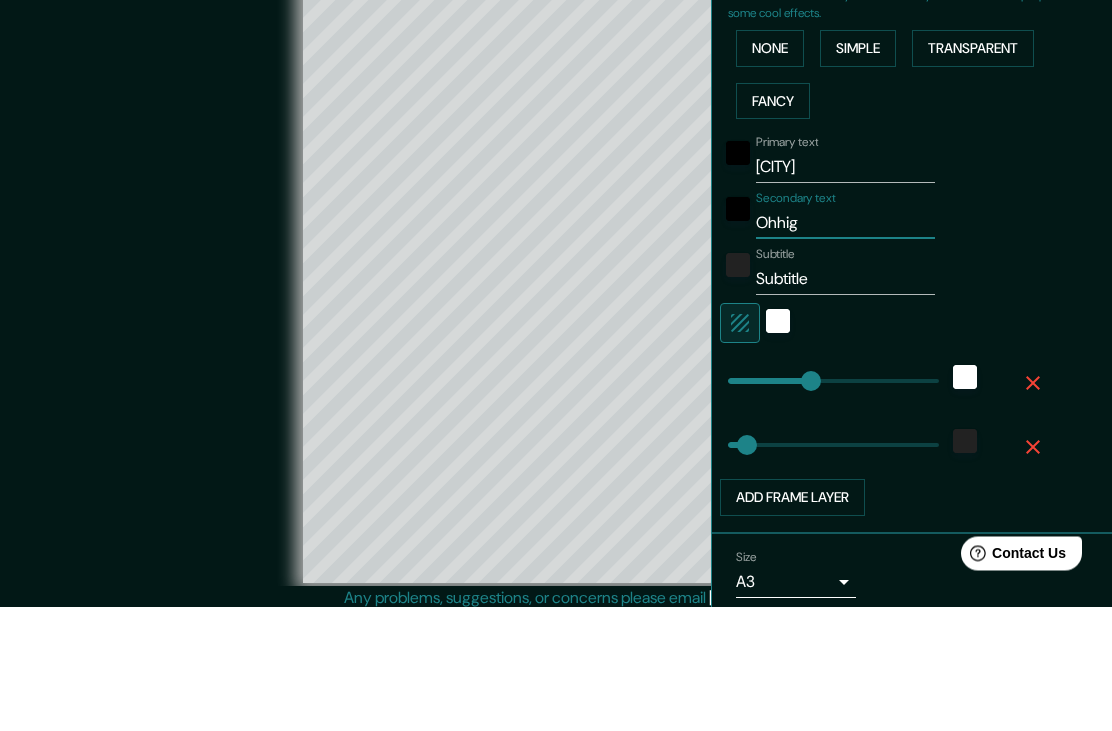 type on "200" 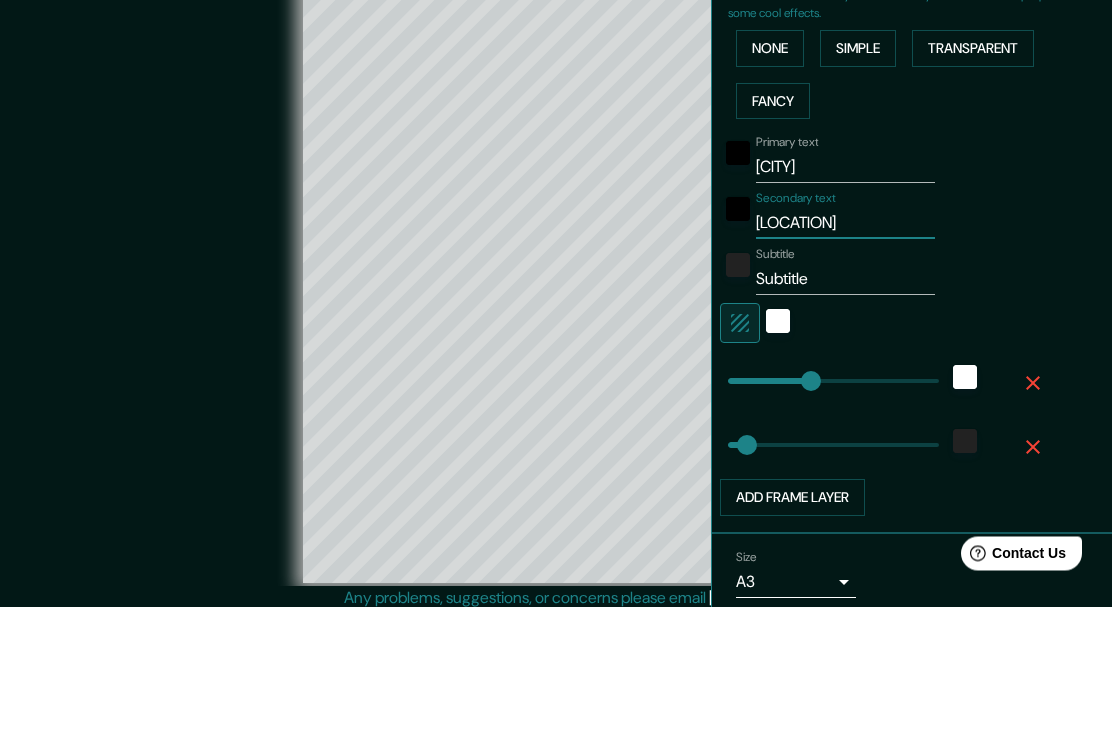 type on "200" 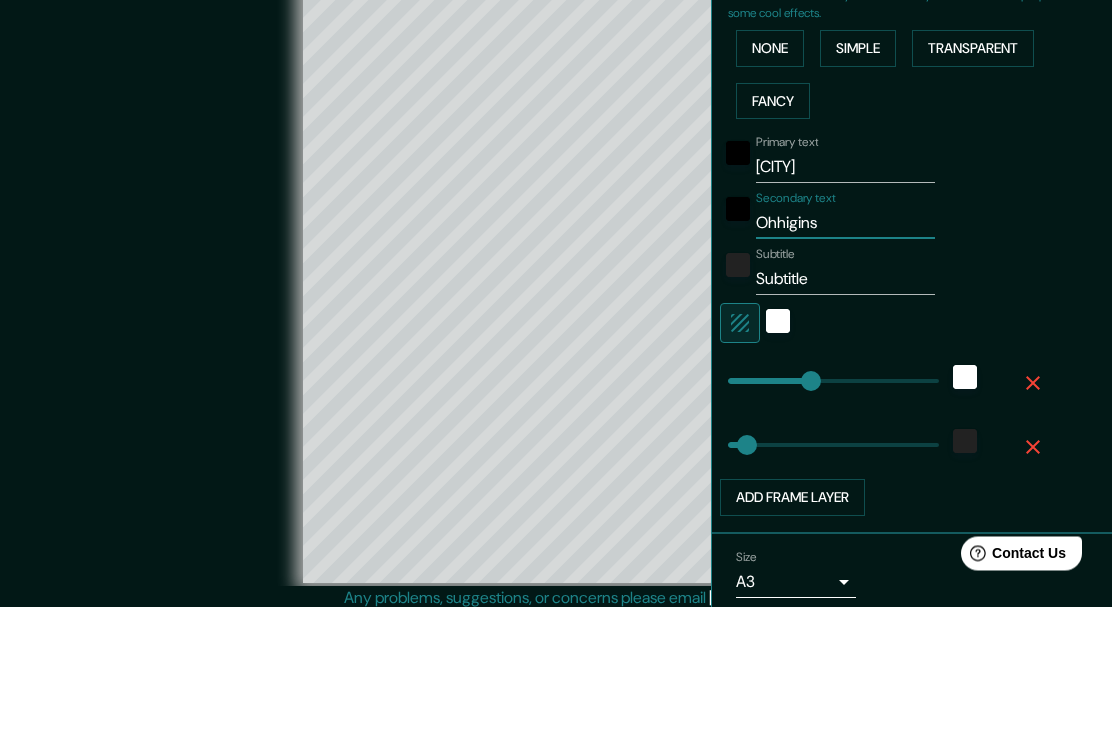 type on "200" 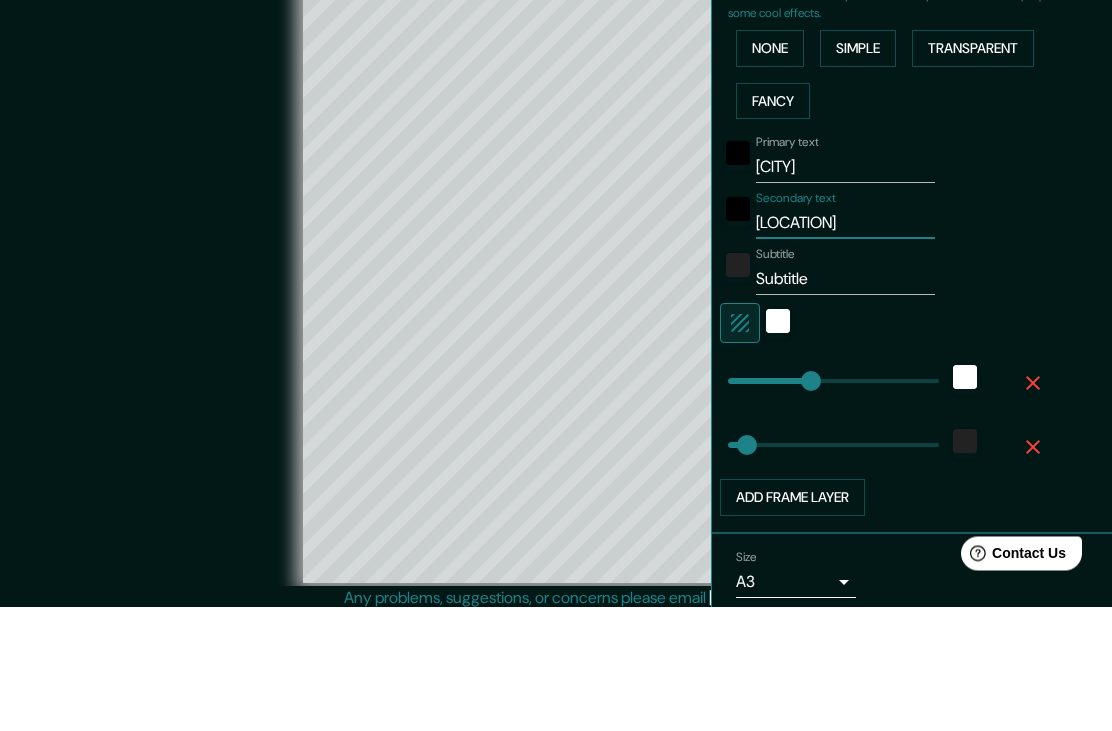 type on "200" 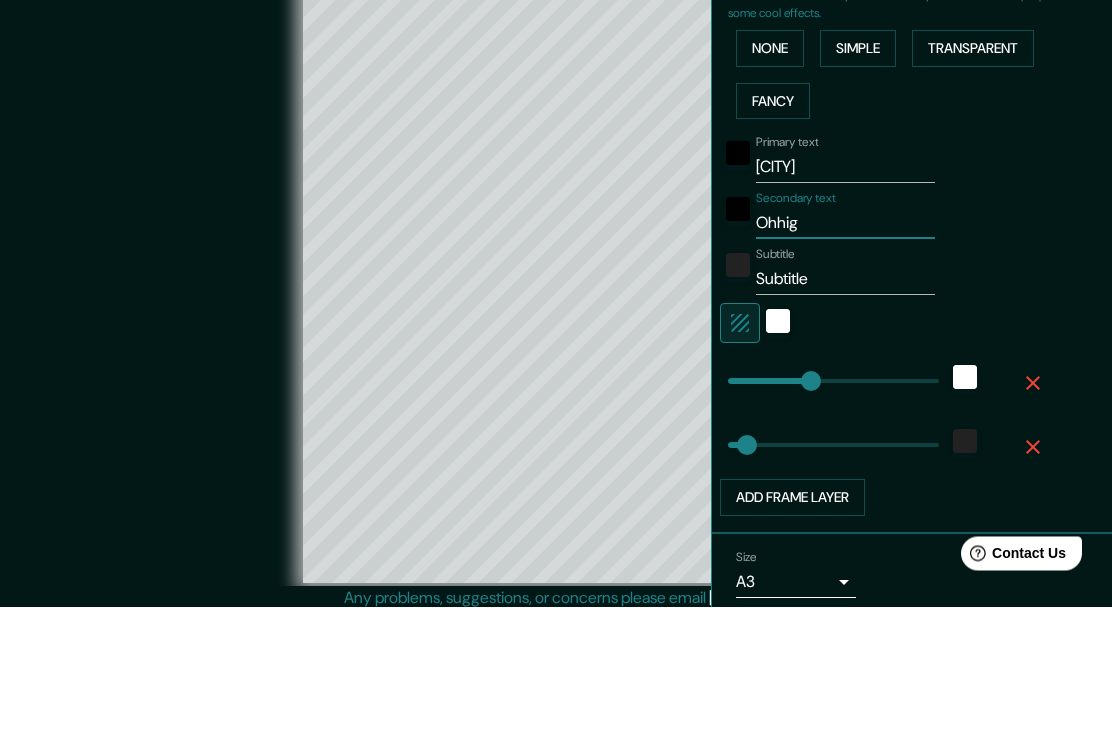 type on "200" 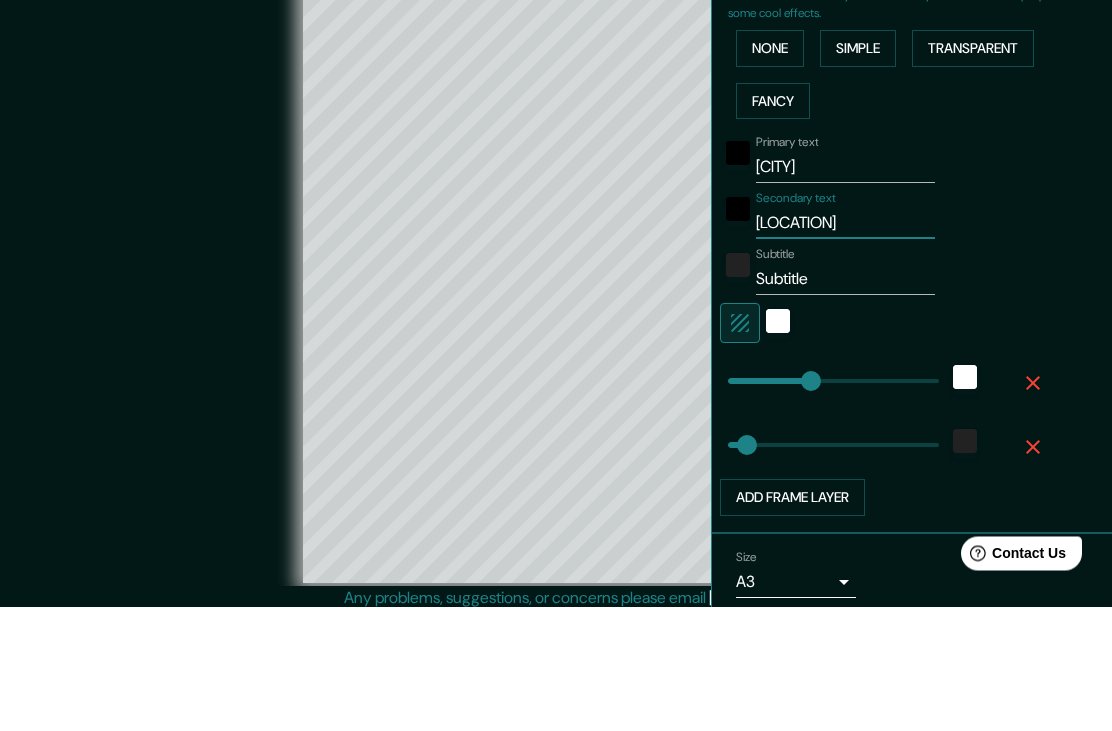 type on "200" 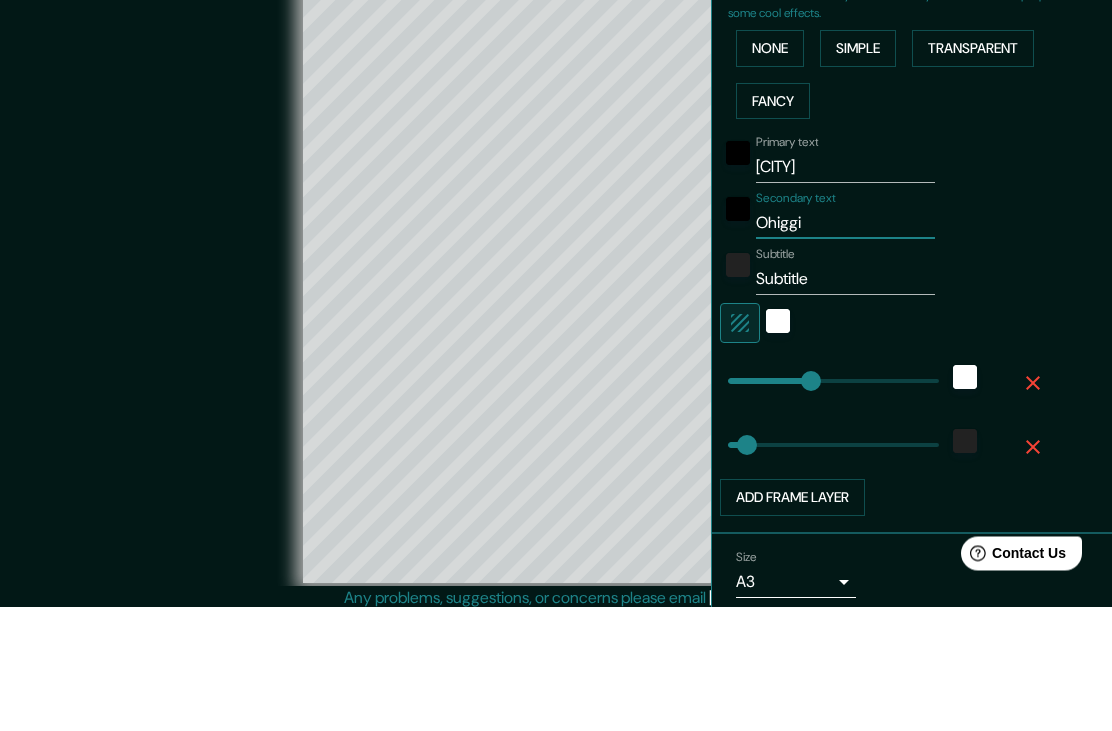 type on "200" 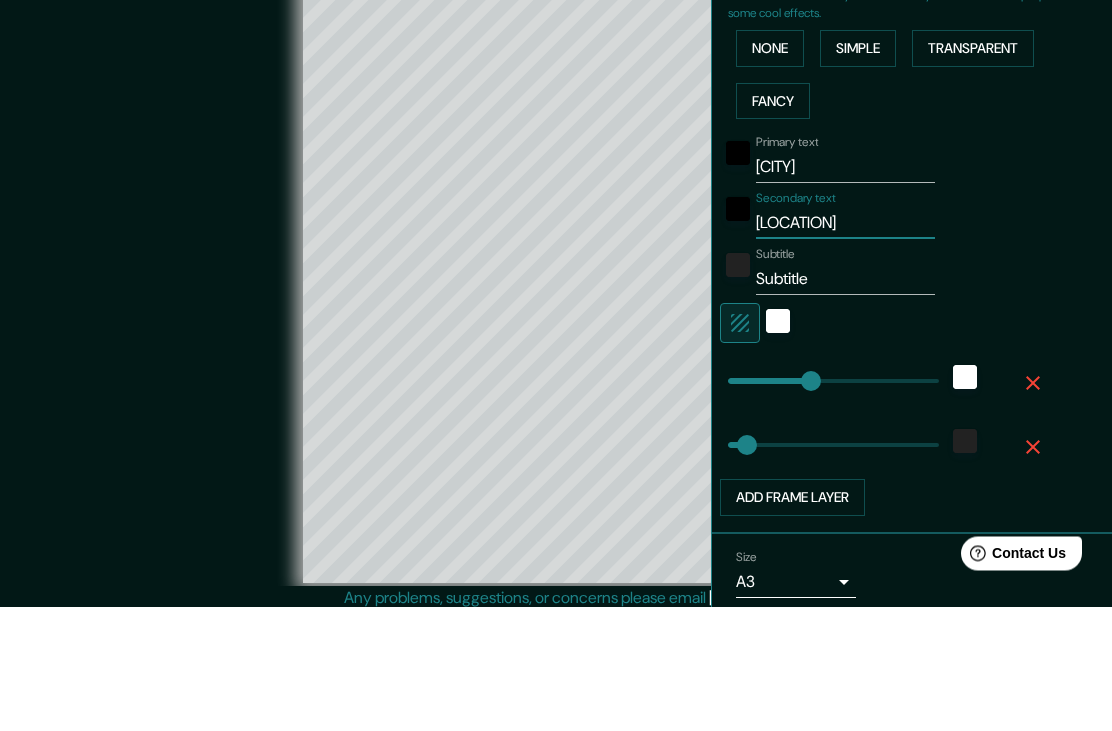 type on "200" 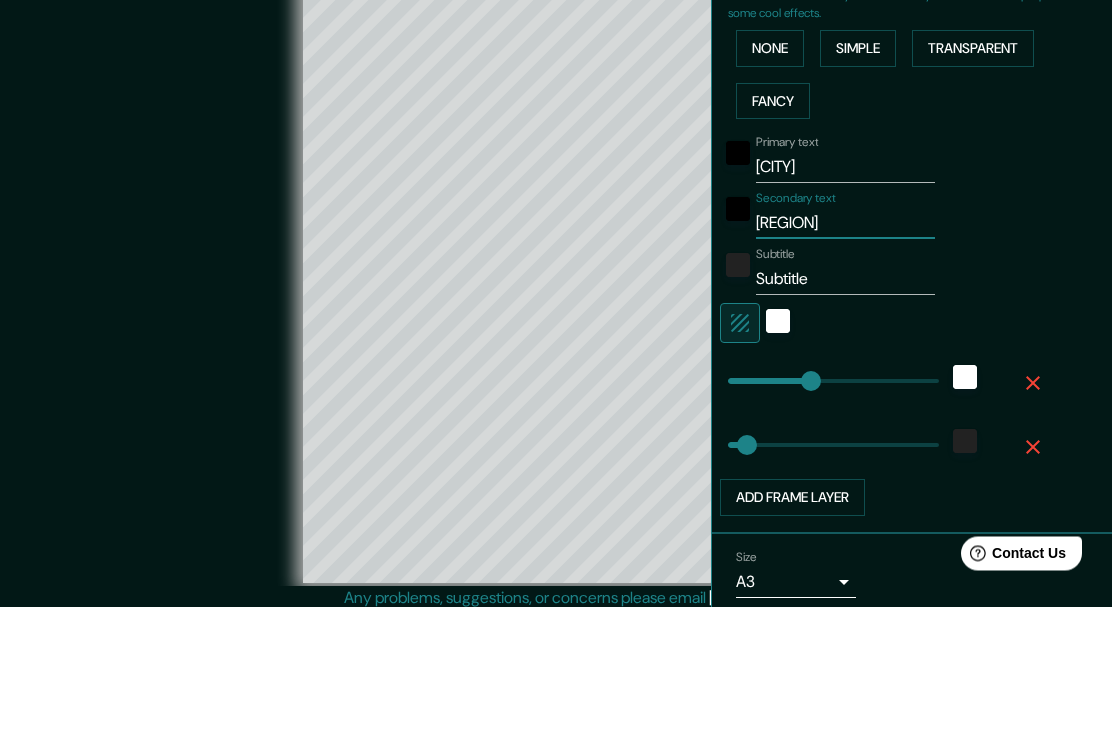 type on "200" 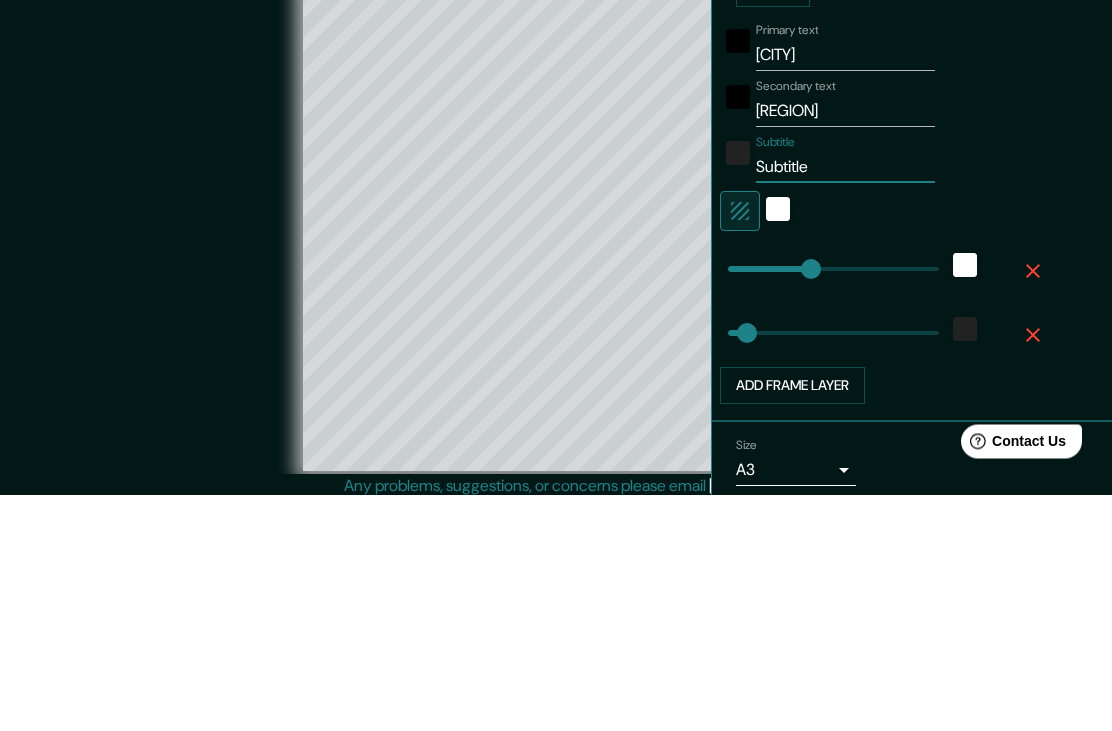 click on "Subtitle" at bounding box center [845, 404] 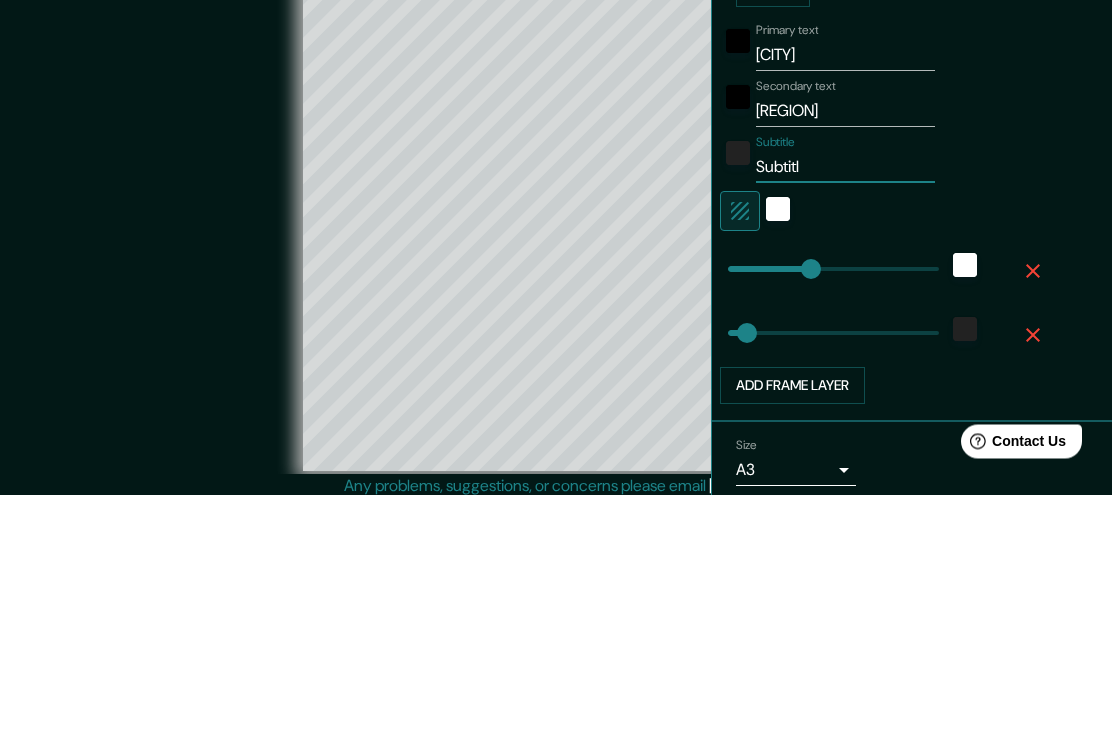 type on "200" 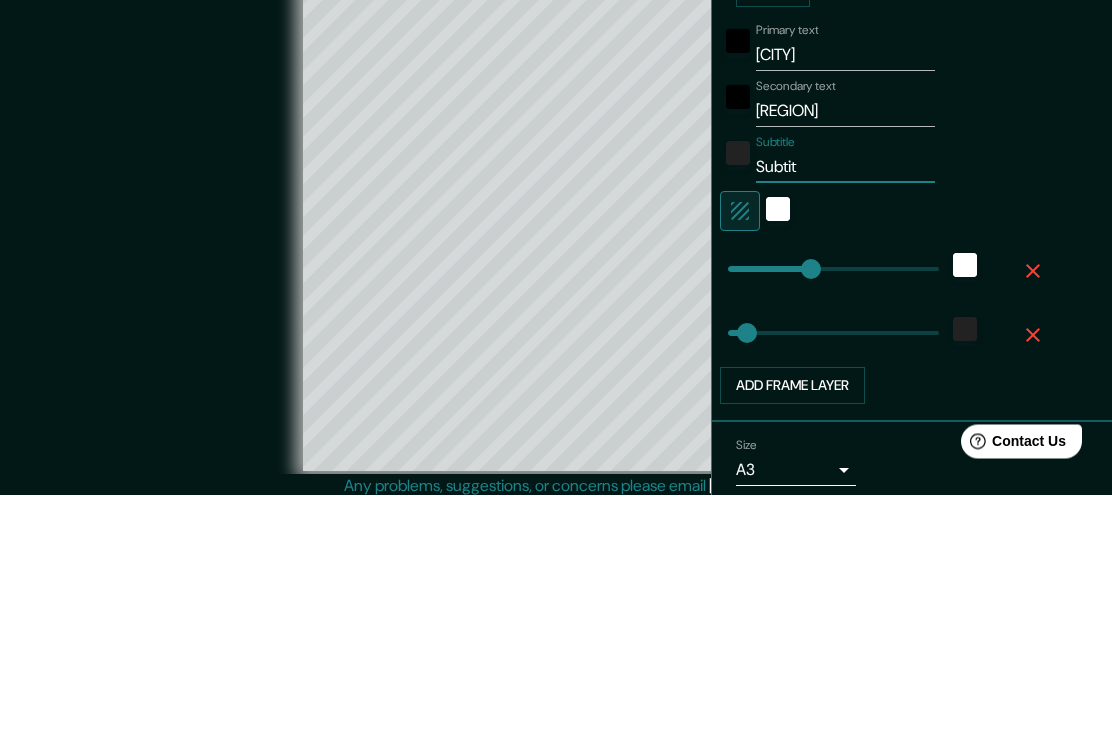 type on "200" 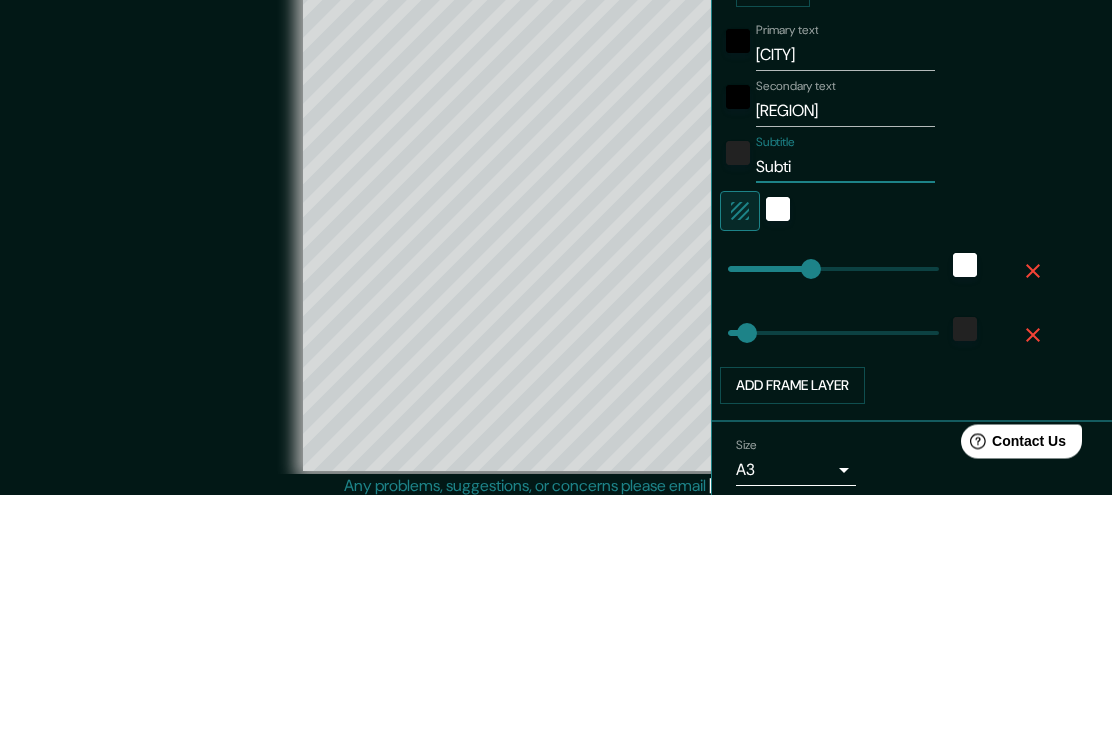 type on "200" 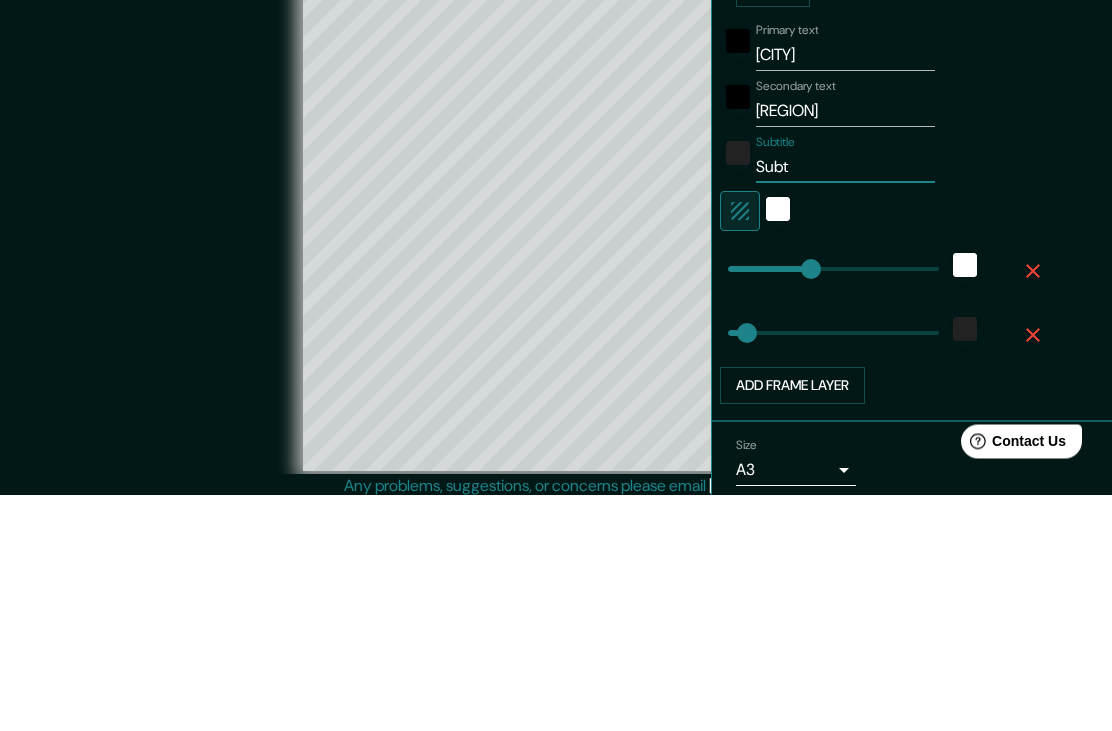 type on "200" 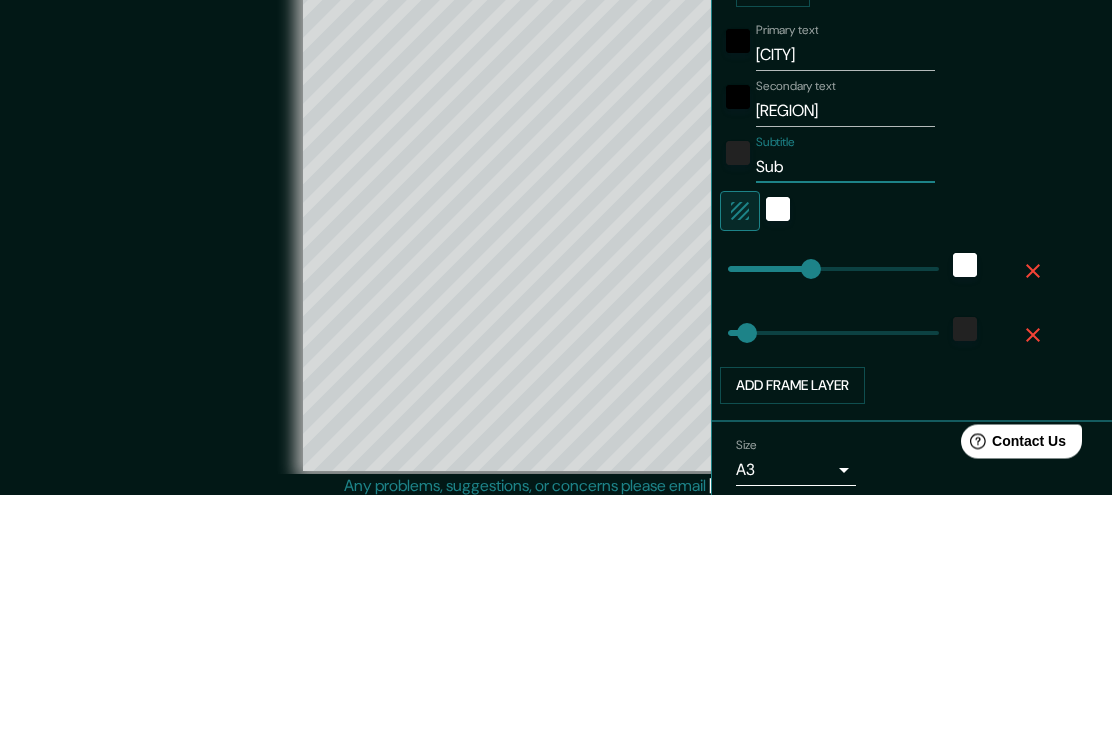 type on "200" 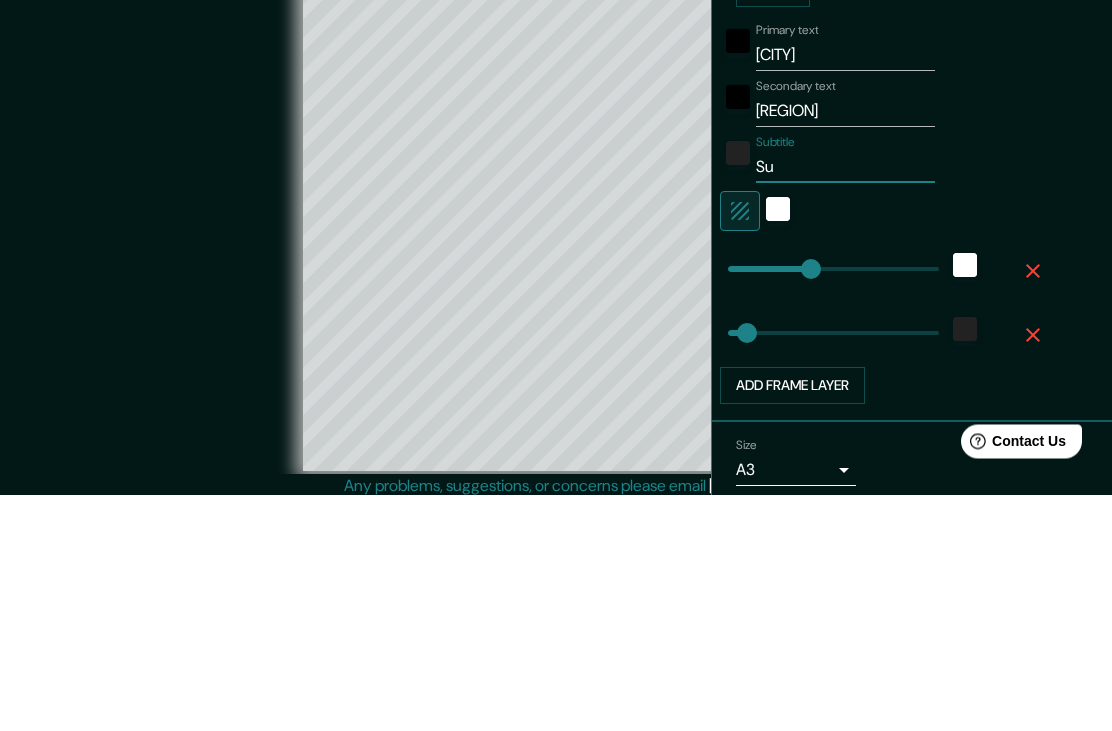 type on "200" 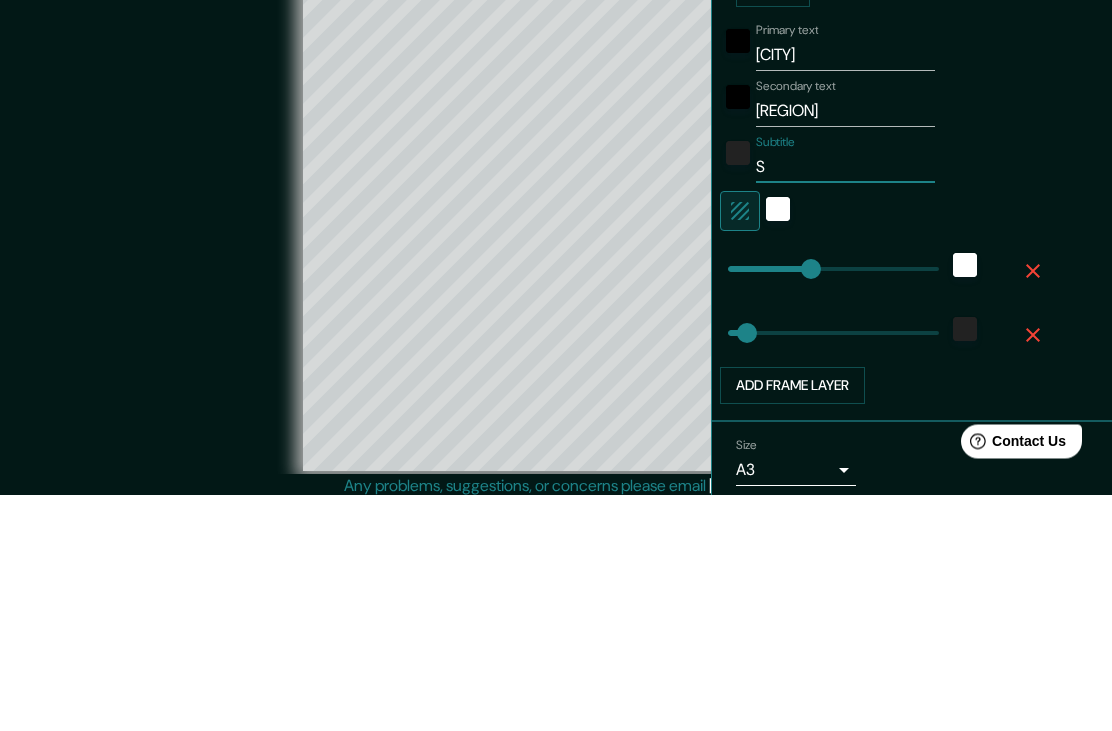 type on "200" 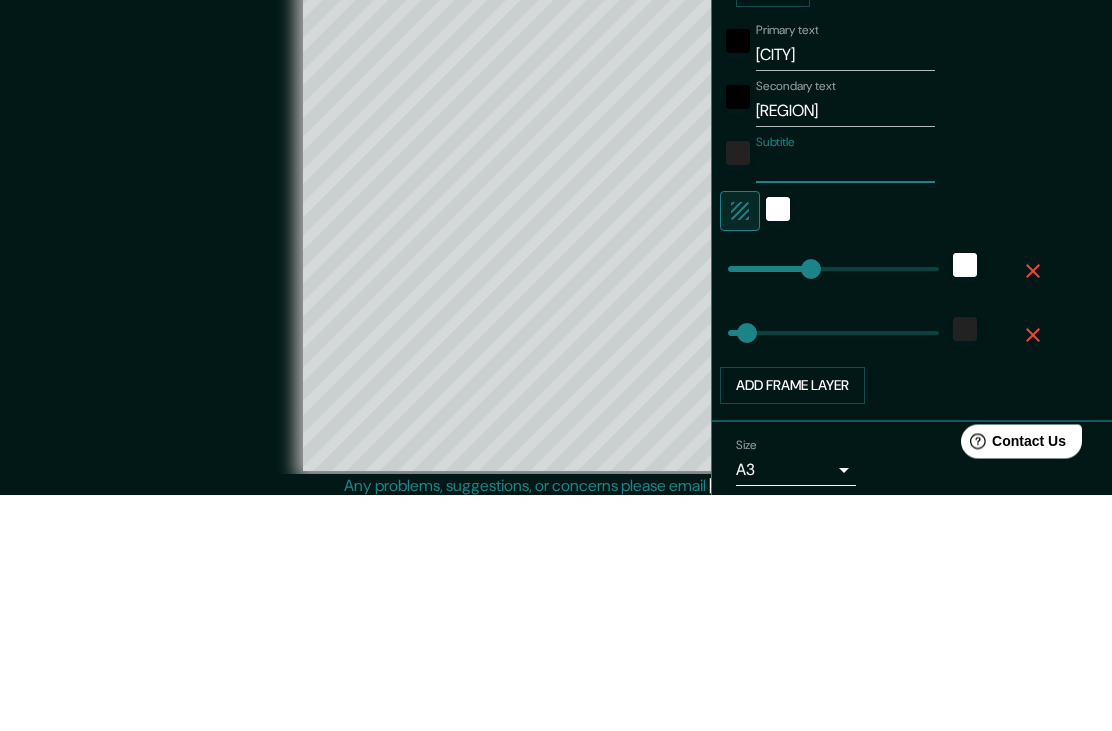type on "200" 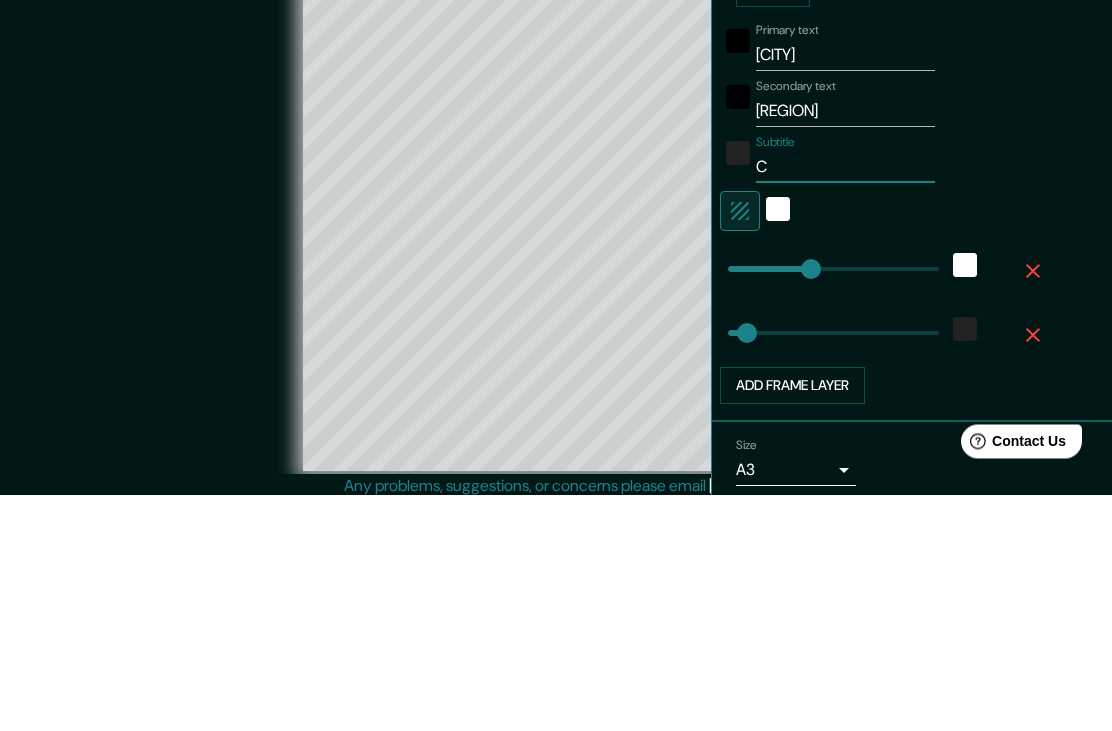 type on "200" 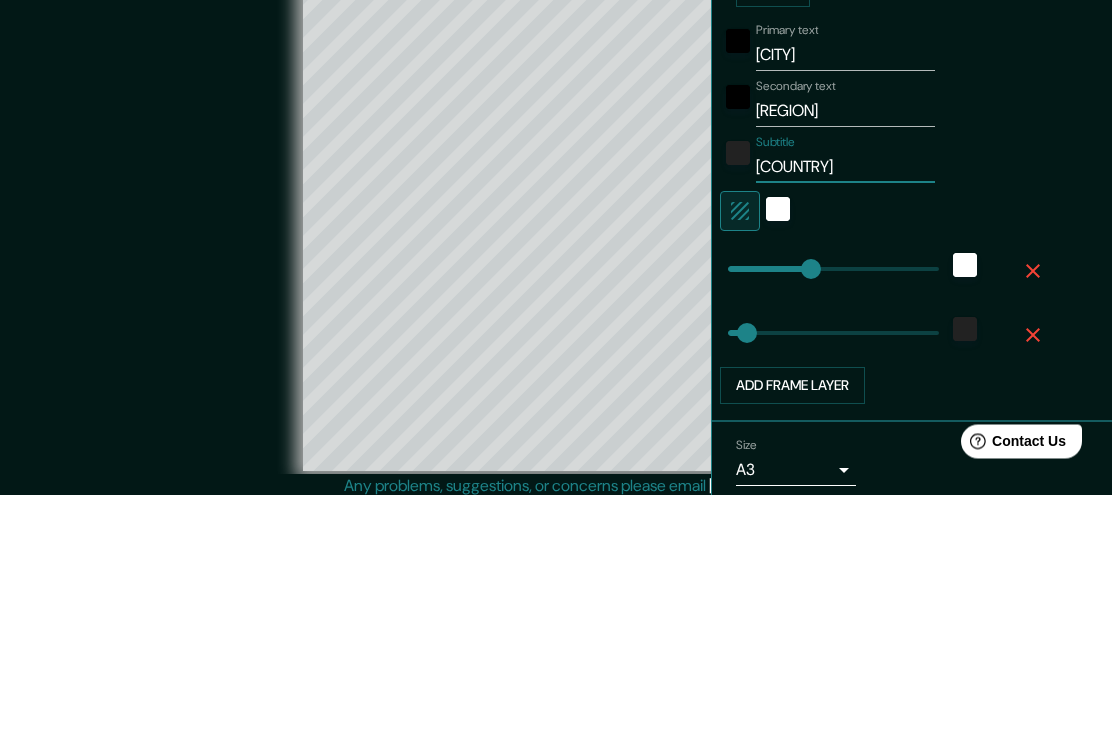 type on "200" 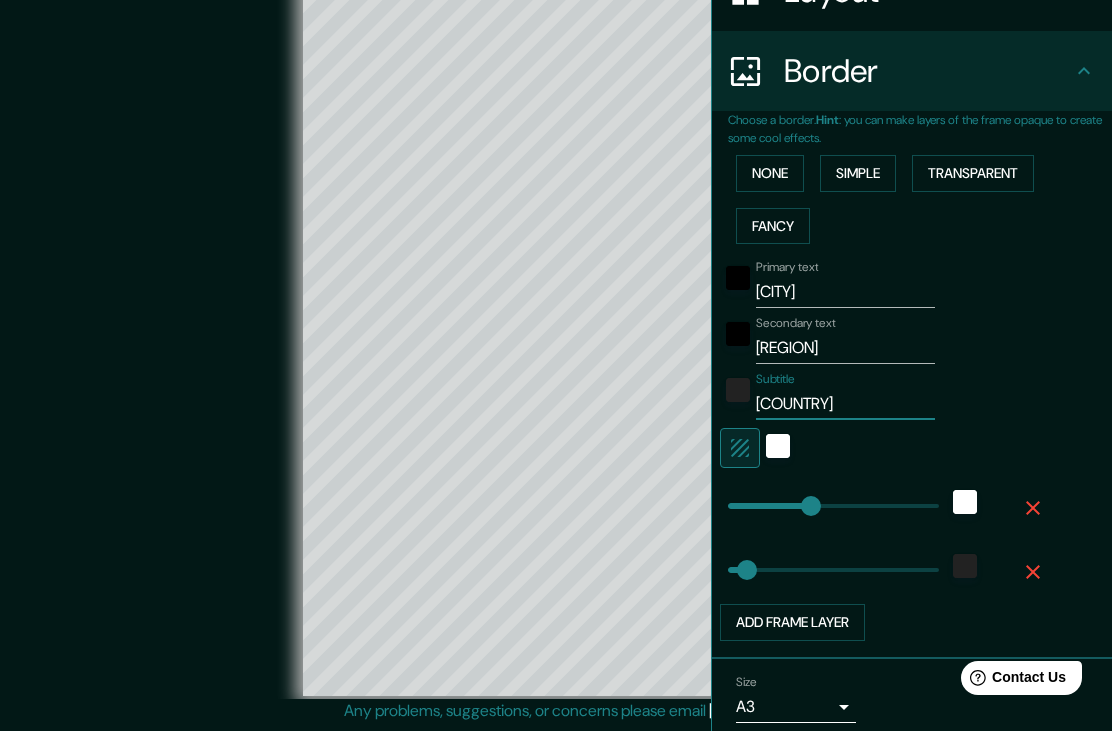 type on "[COUNTRY]" 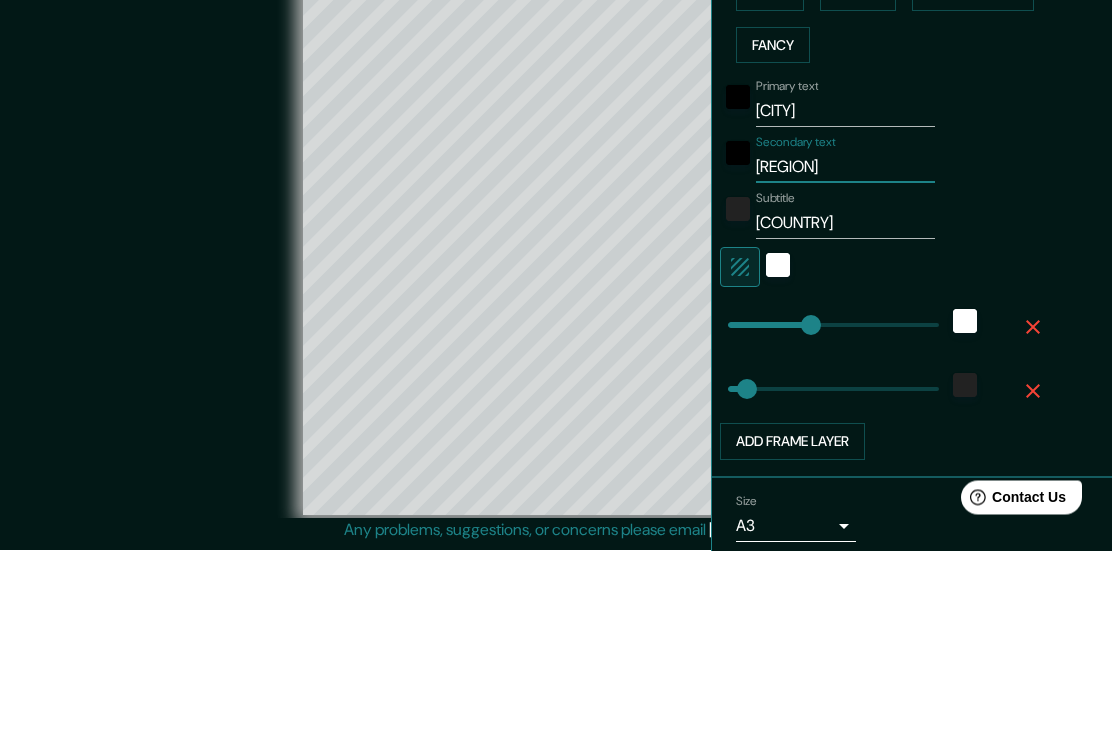 type on "[REGION]" 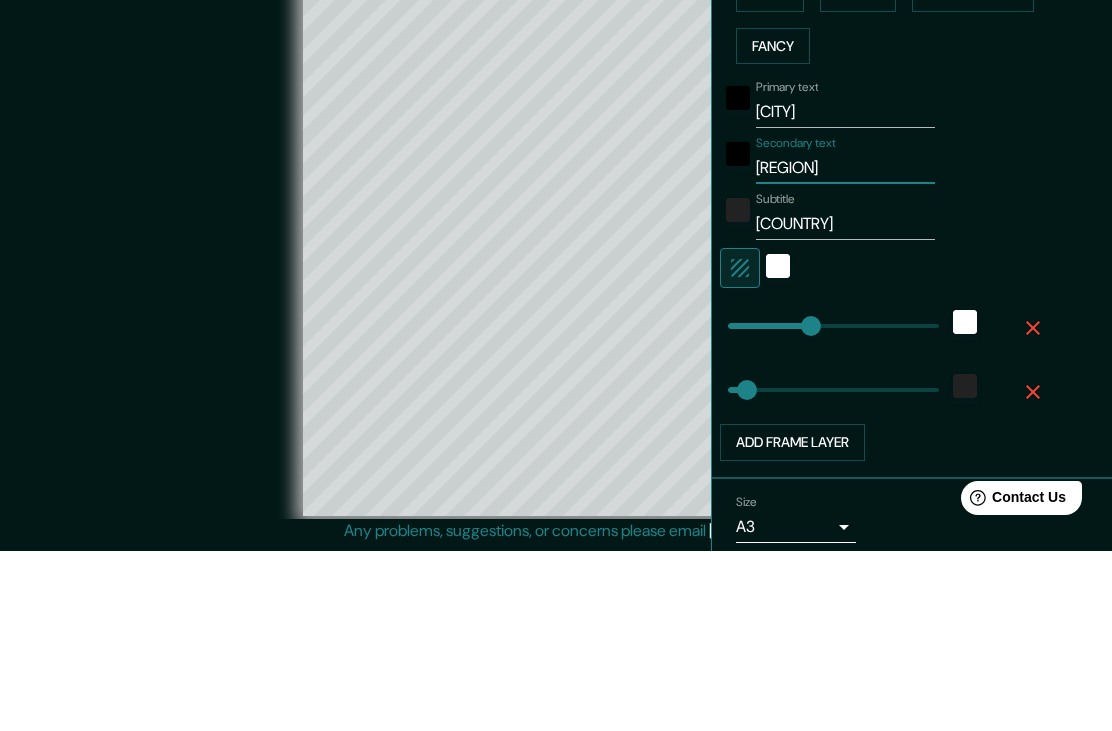 type on "[REGION]" 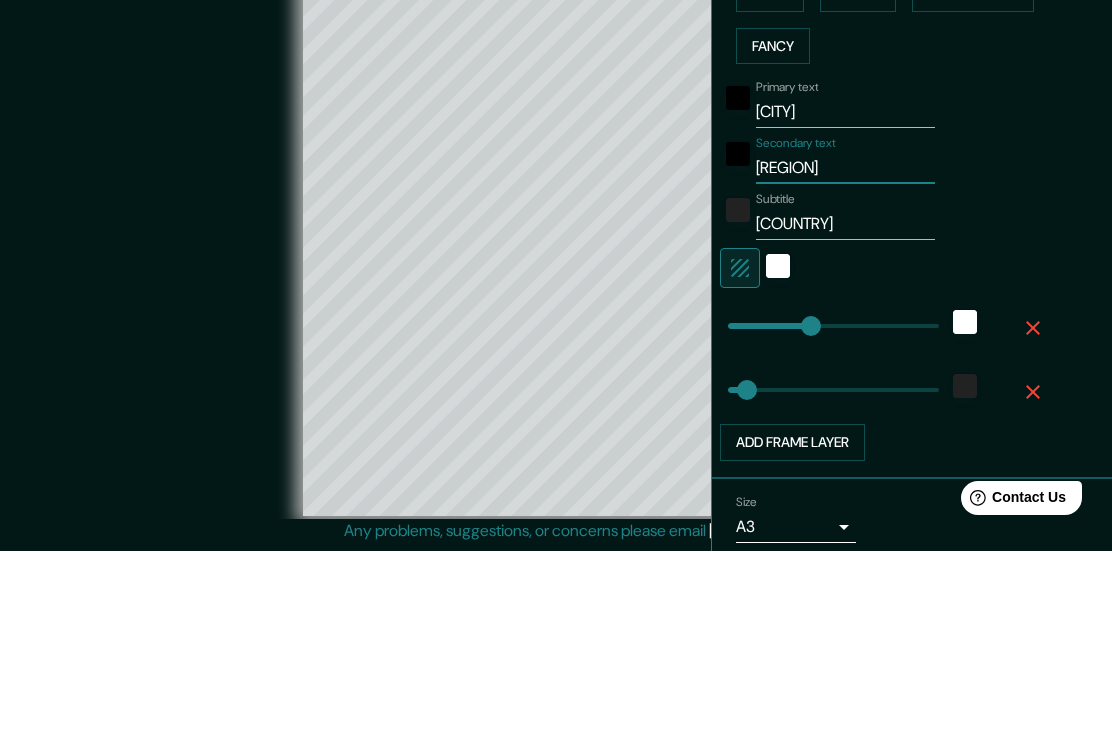 click on "[REGION]" at bounding box center (845, 348) 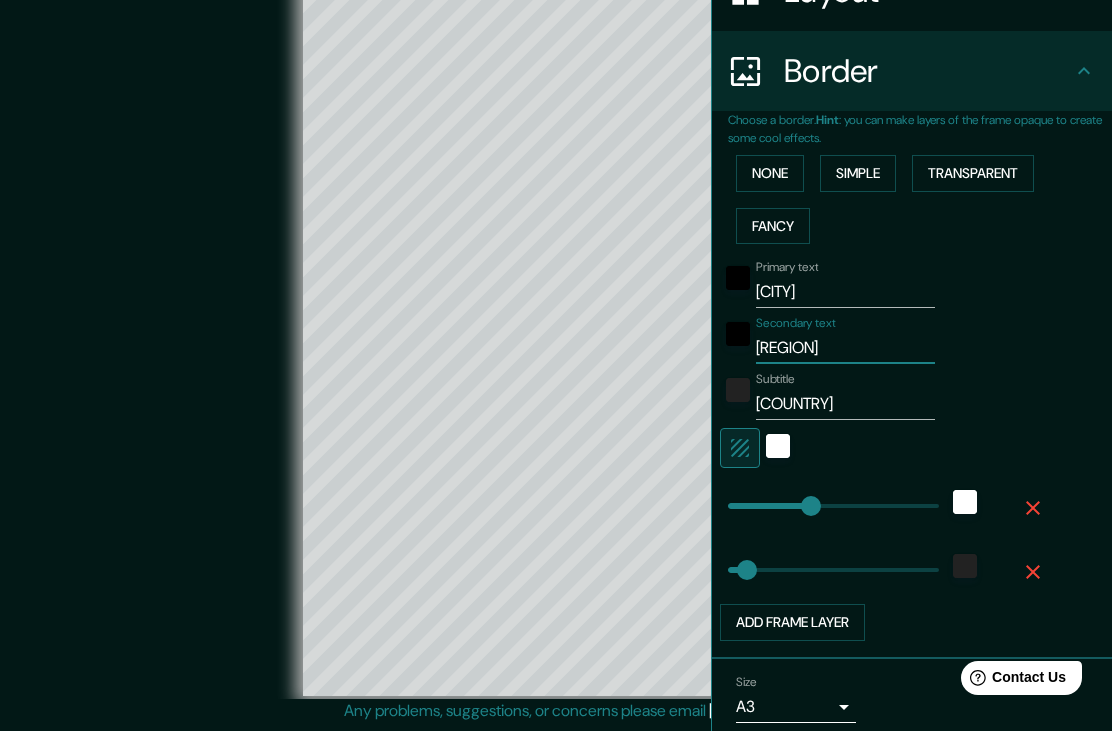 click on "[REGION]" at bounding box center (845, 348) 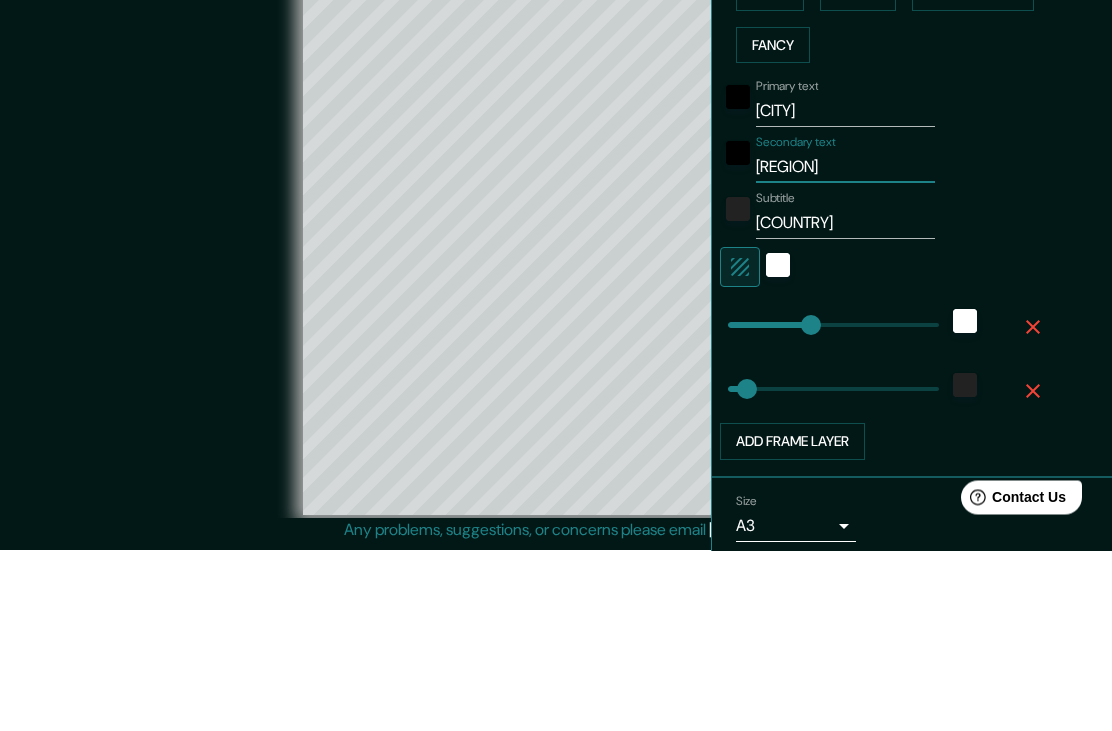 click on "[REGION]" at bounding box center [845, 348] 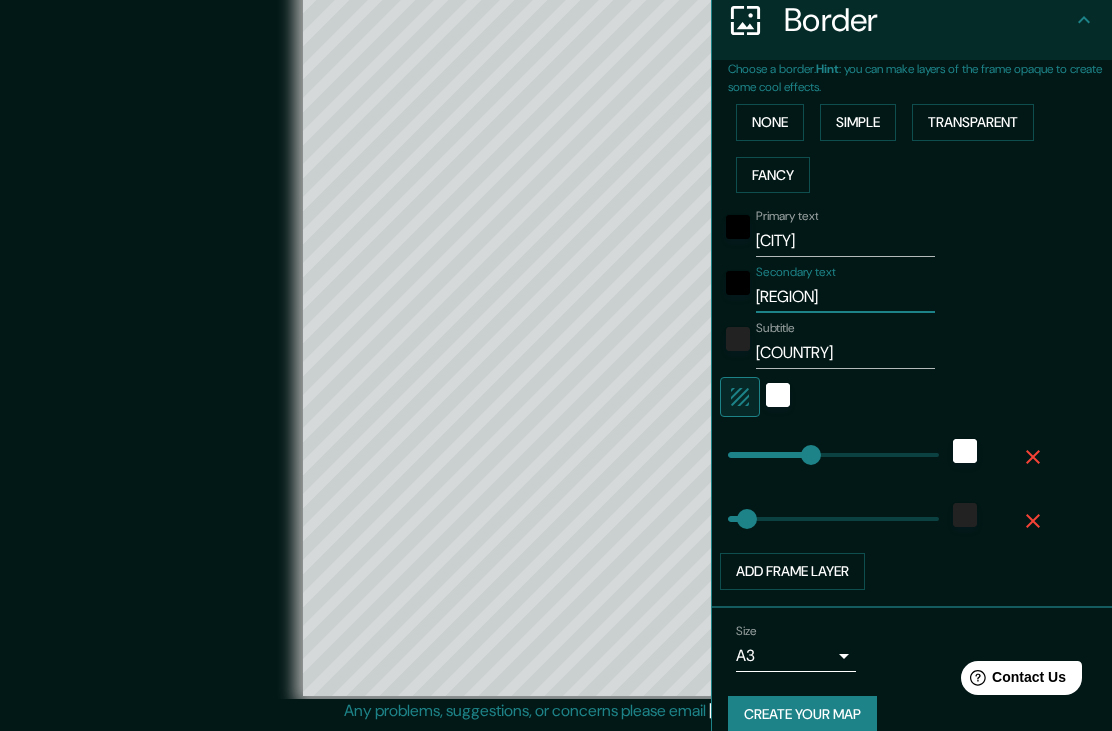 scroll, scrollTop: 407, scrollLeft: 0, axis: vertical 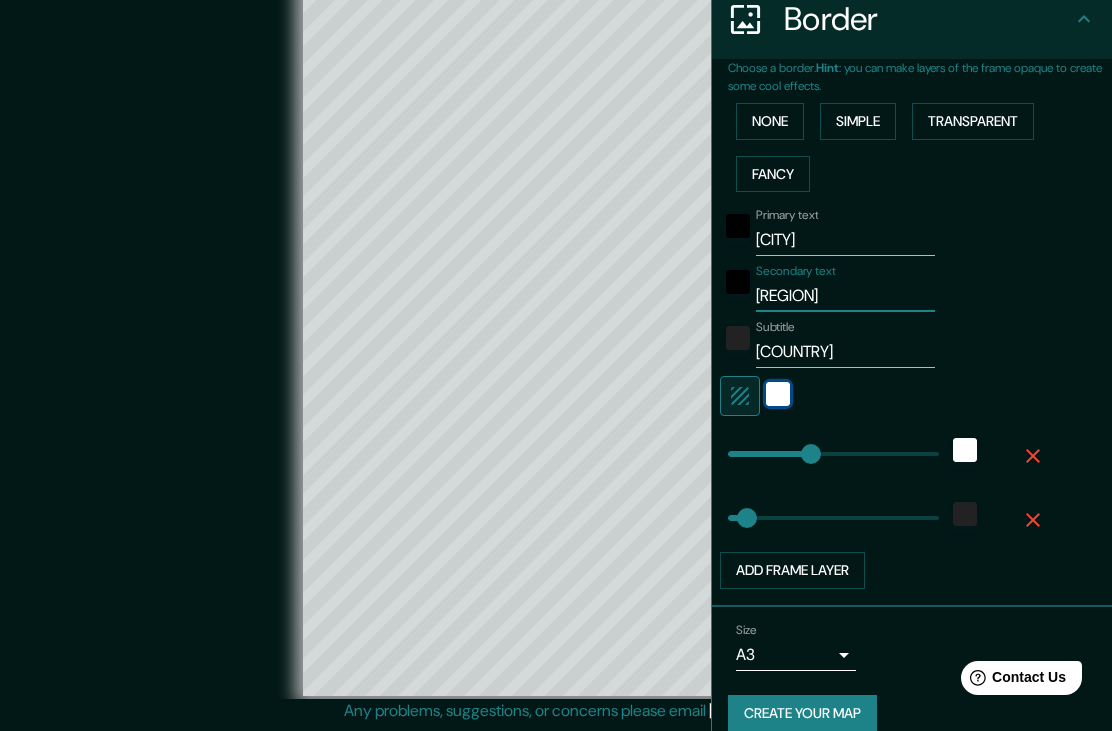 click at bounding box center [778, 394] 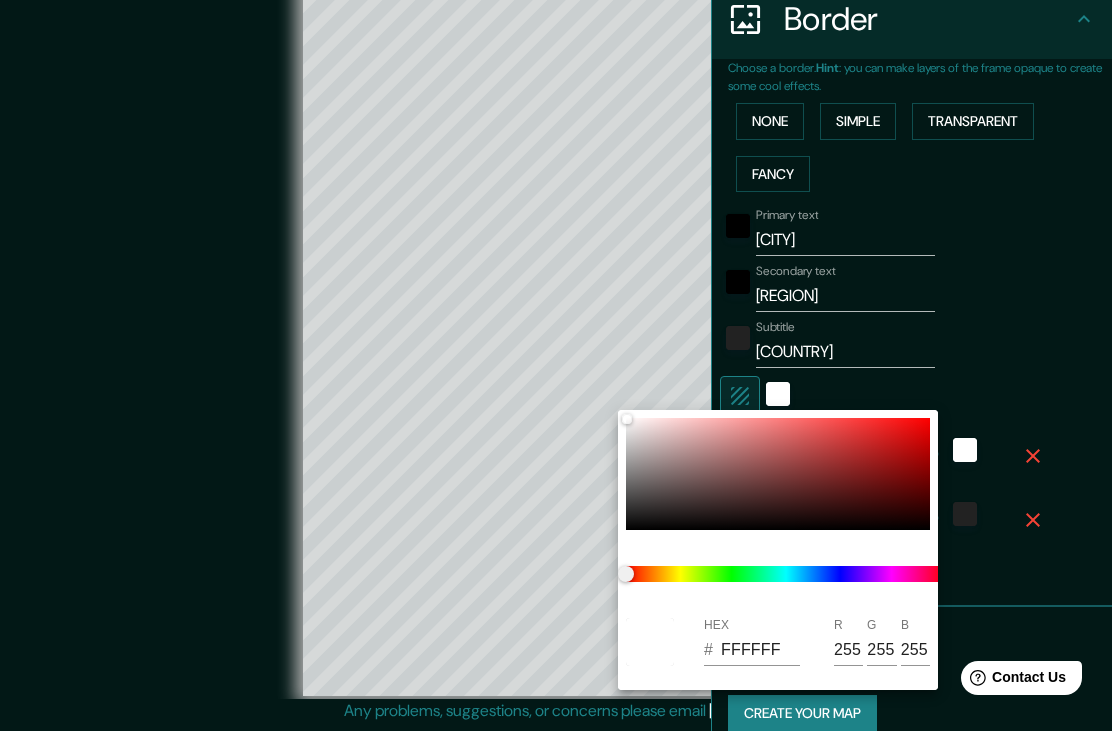 click at bounding box center (556, 365) 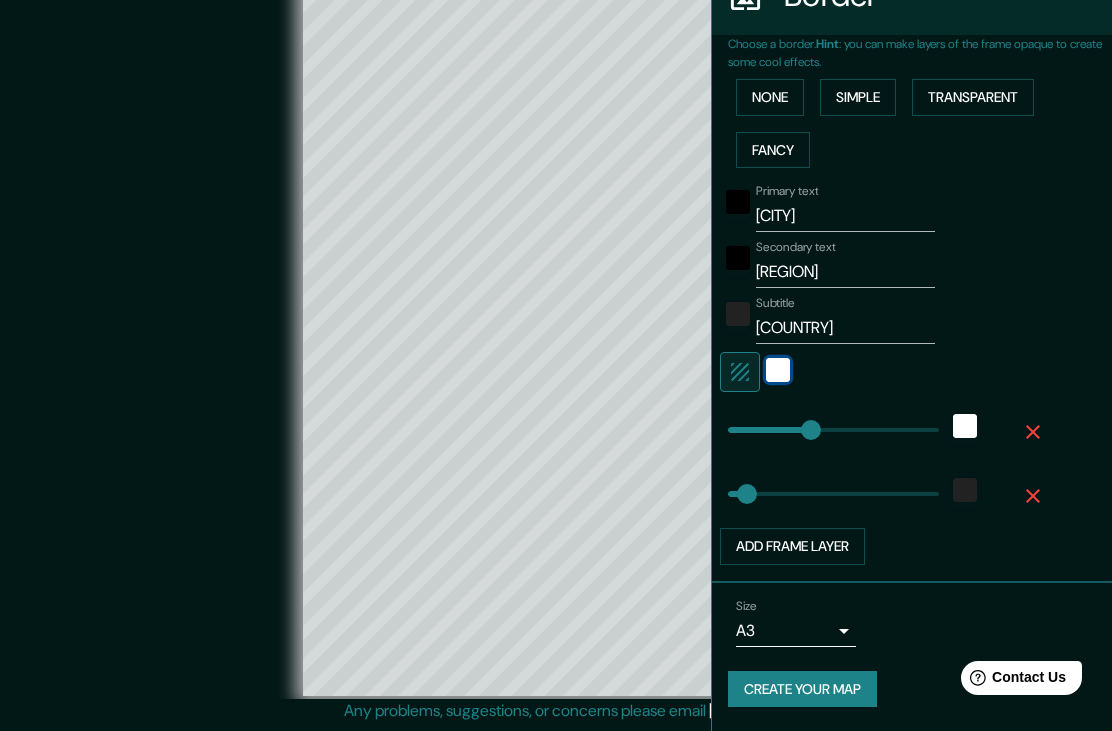 scroll, scrollTop: 426, scrollLeft: 0, axis: vertical 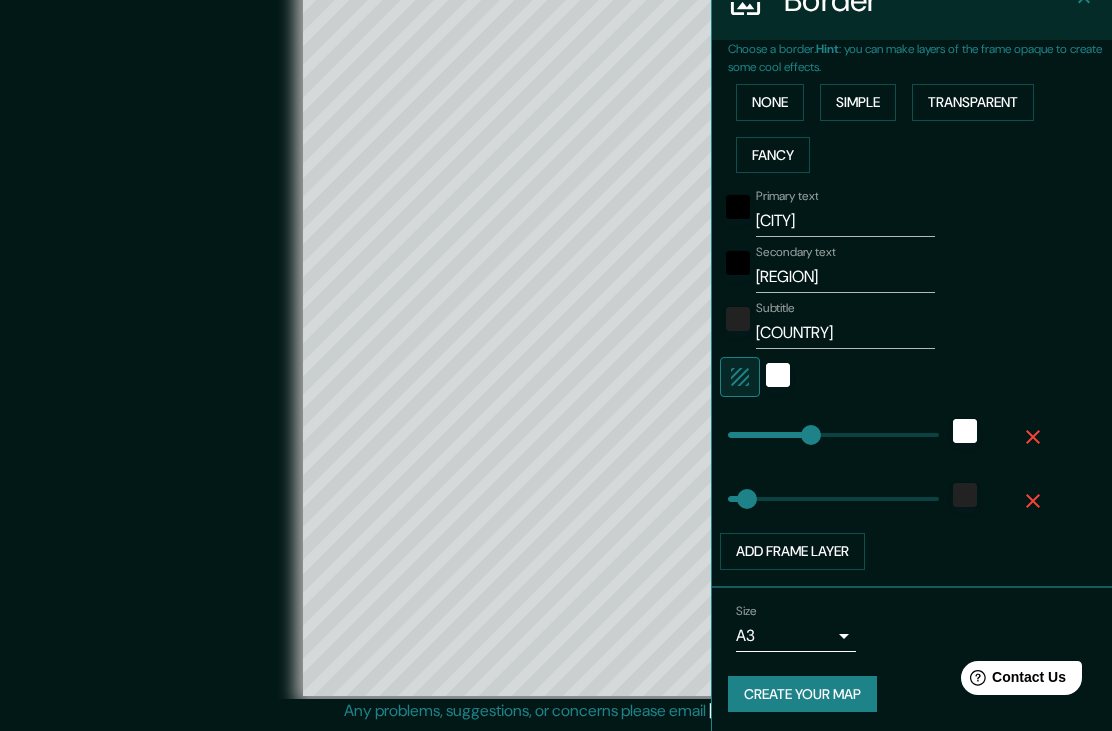 click on "Mappin Location [CITY], [REGION], [COUNTRY] Pins Style Layout Border Choose a border.  Hint : you can make layers of the frame opaque to create some cool effects. None Simple Transparent Fancy Primary text [CITY] Secondary text [REGION] Subtitle [COUNTRY] Add frame layer Size A3 a4 Create your map © Mapbox   © OpenStreetMap   Improve this map Any problems, suggestions, or concerns please email    help@example.com . . ." at bounding box center [556, 342] 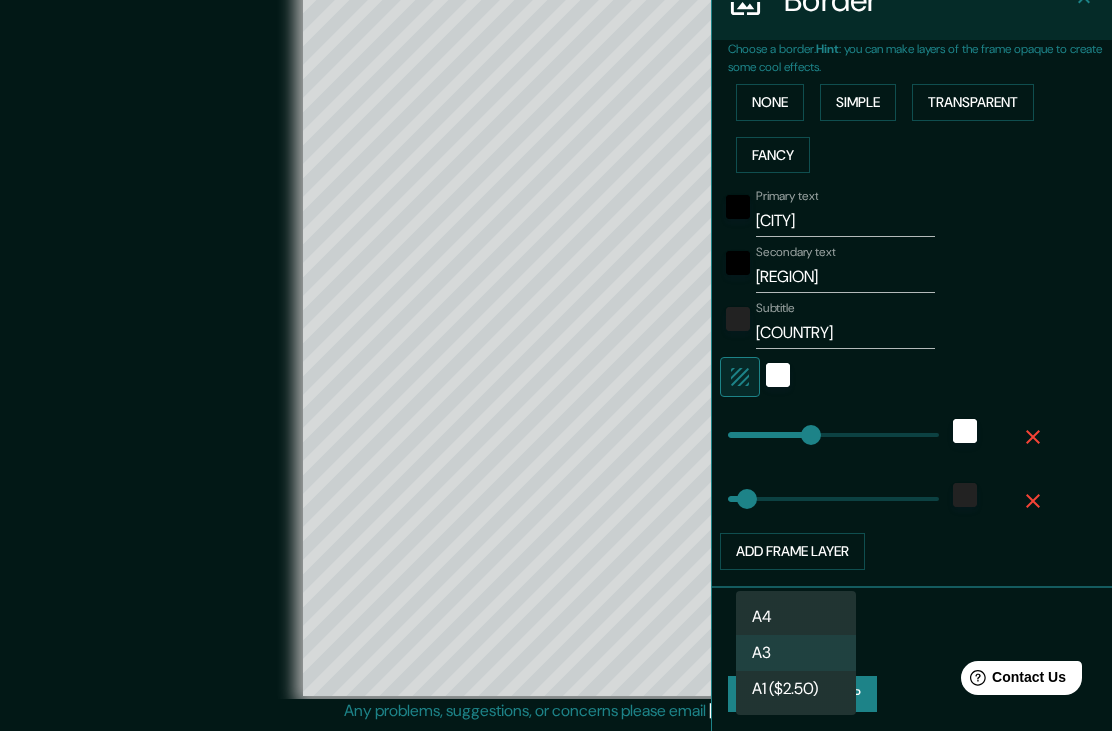 click on "A3" at bounding box center [796, 653] 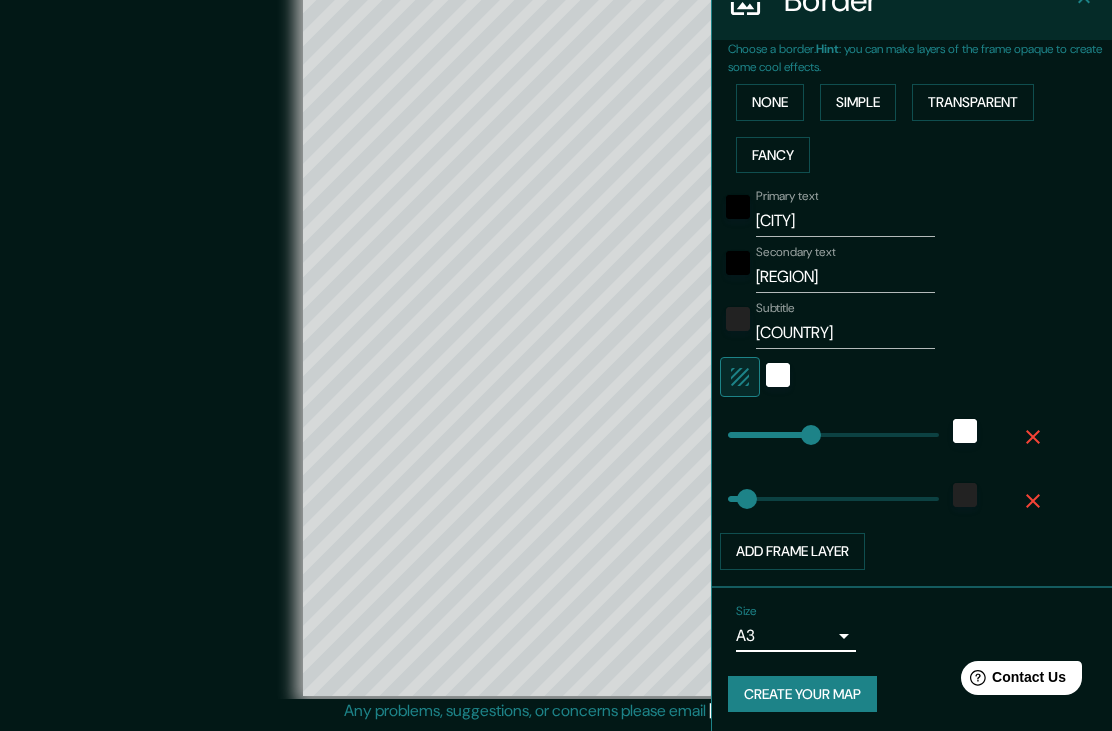 click on "Create your map" at bounding box center [802, 694] 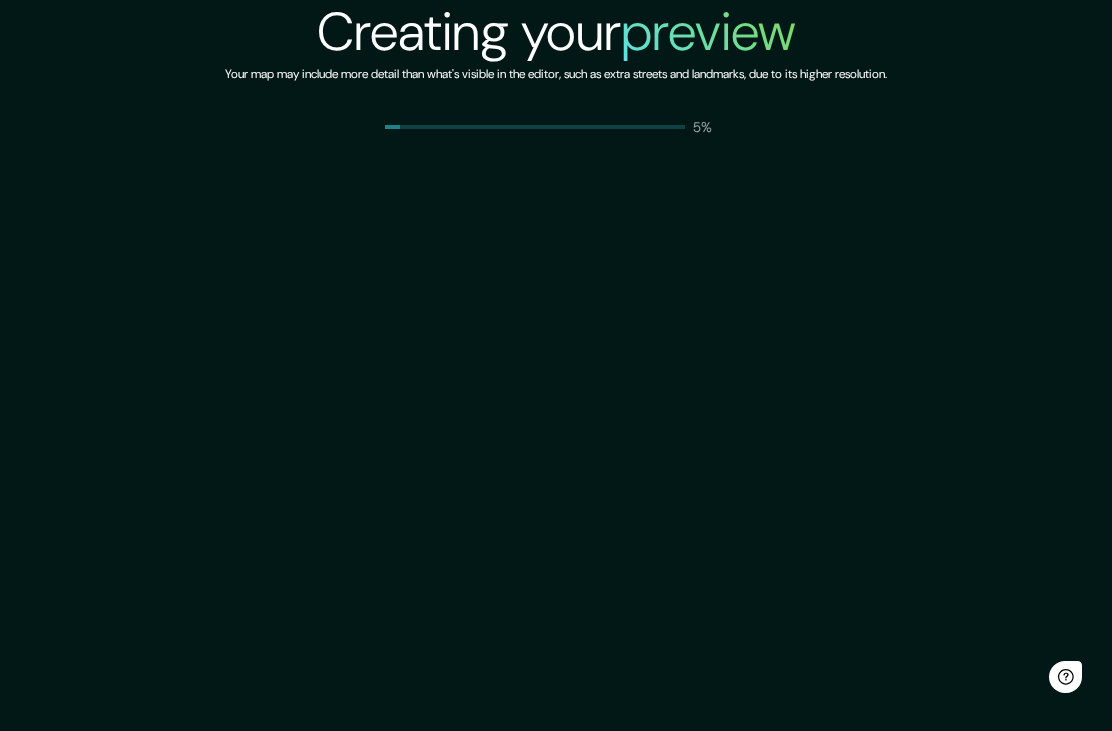 scroll, scrollTop: 0, scrollLeft: 0, axis: both 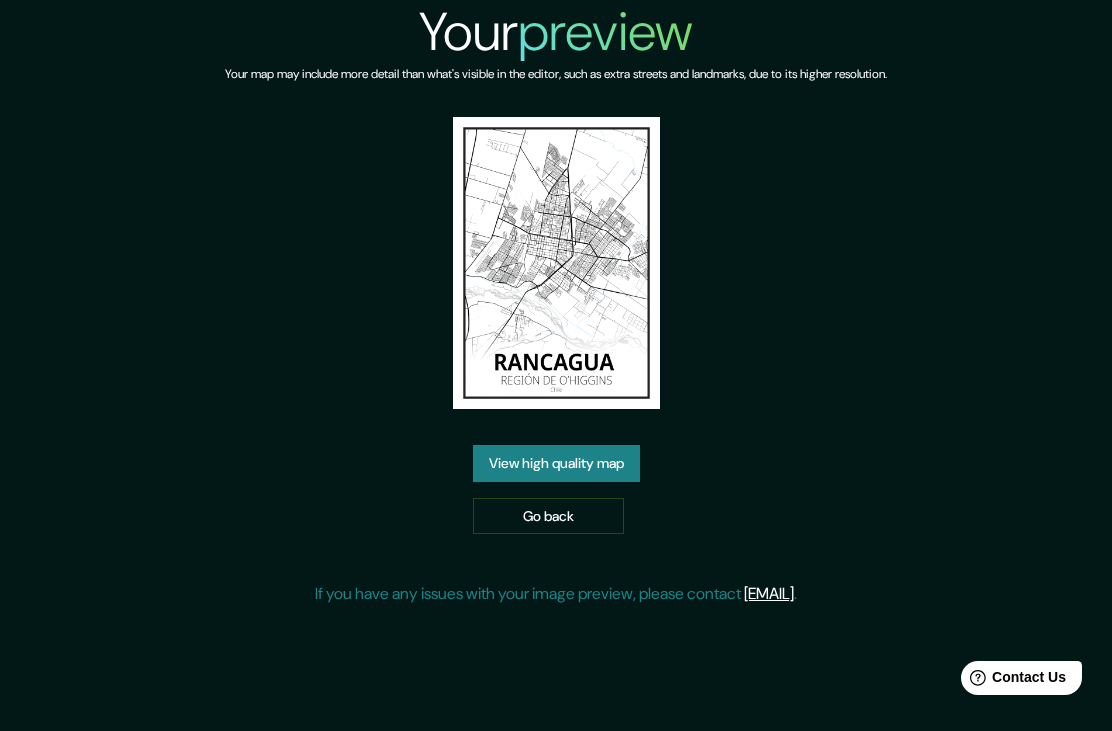 click on "View high quality map" at bounding box center [556, 463] 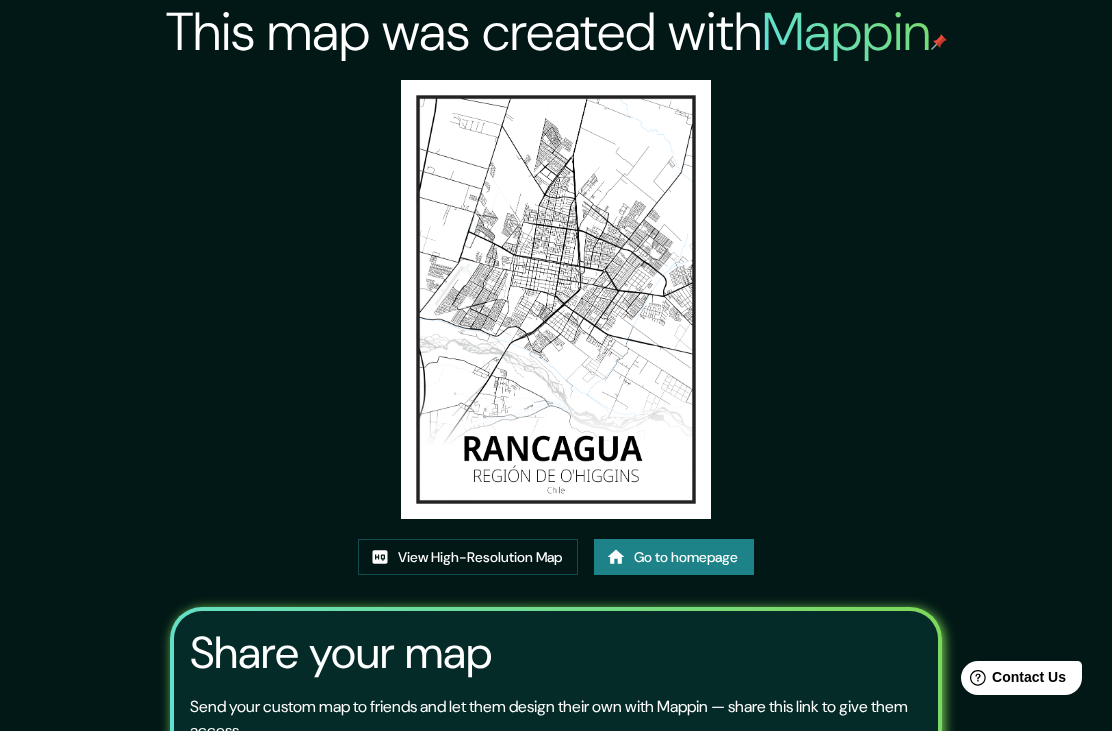 click on "View High-Resolution Map" at bounding box center (468, 557) 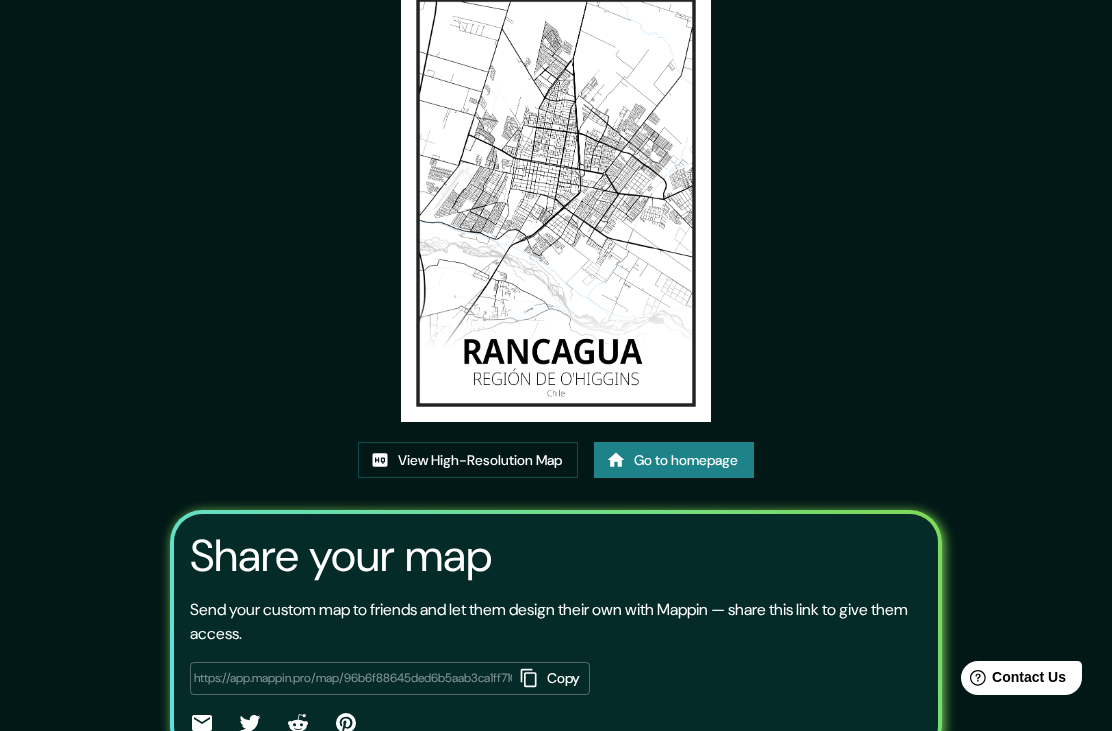 scroll, scrollTop: 0, scrollLeft: 0, axis: both 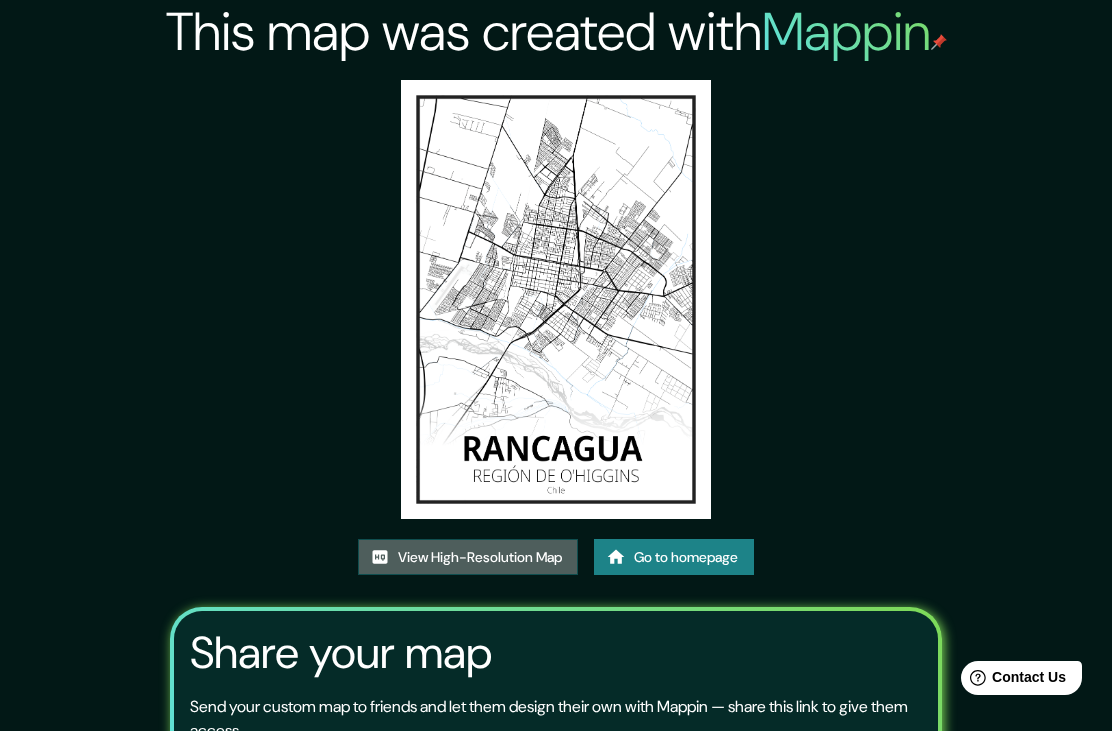 click on "View High-Resolution Map" at bounding box center (468, 557) 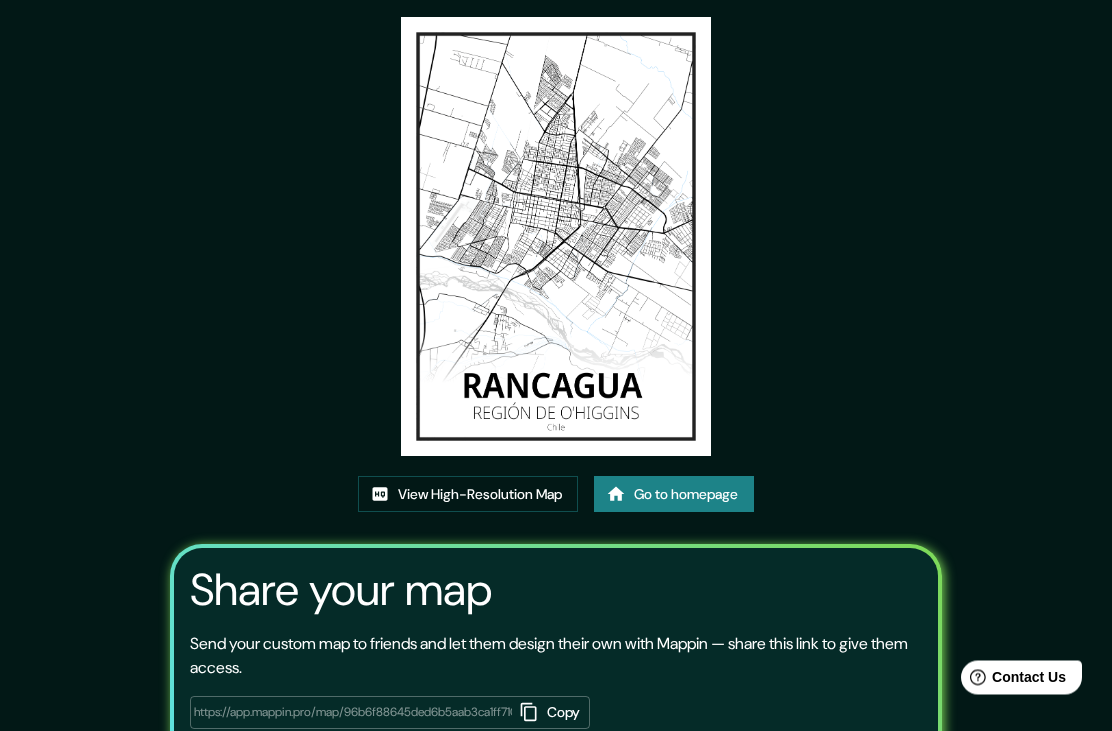scroll, scrollTop: 0, scrollLeft: 0, axis: both 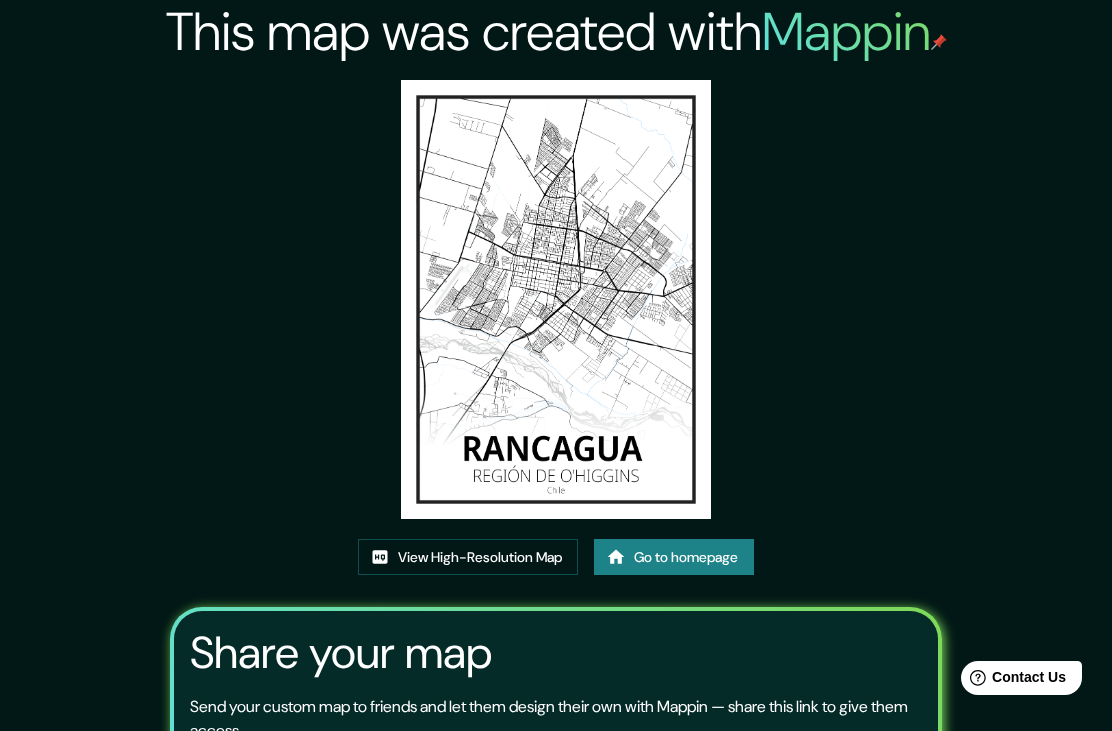 click on "Go to homepage" at bounding box center (674, 557) 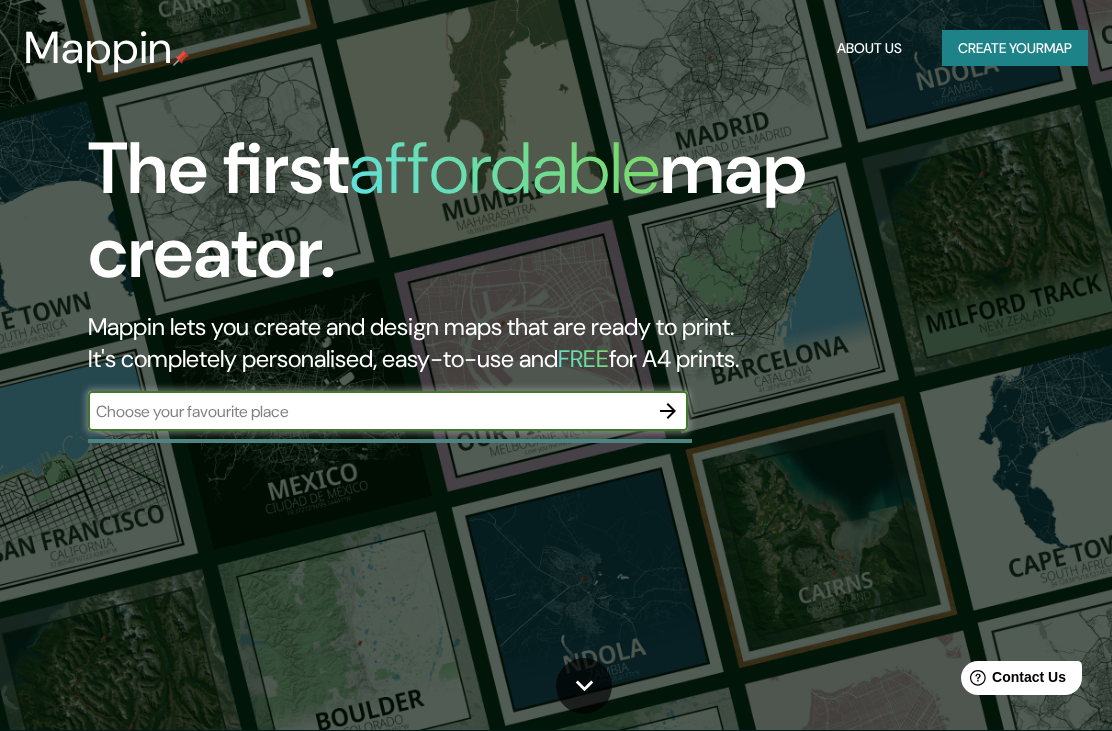 scroll, scrollTop: 0, scrollLeft: 0, axis: both 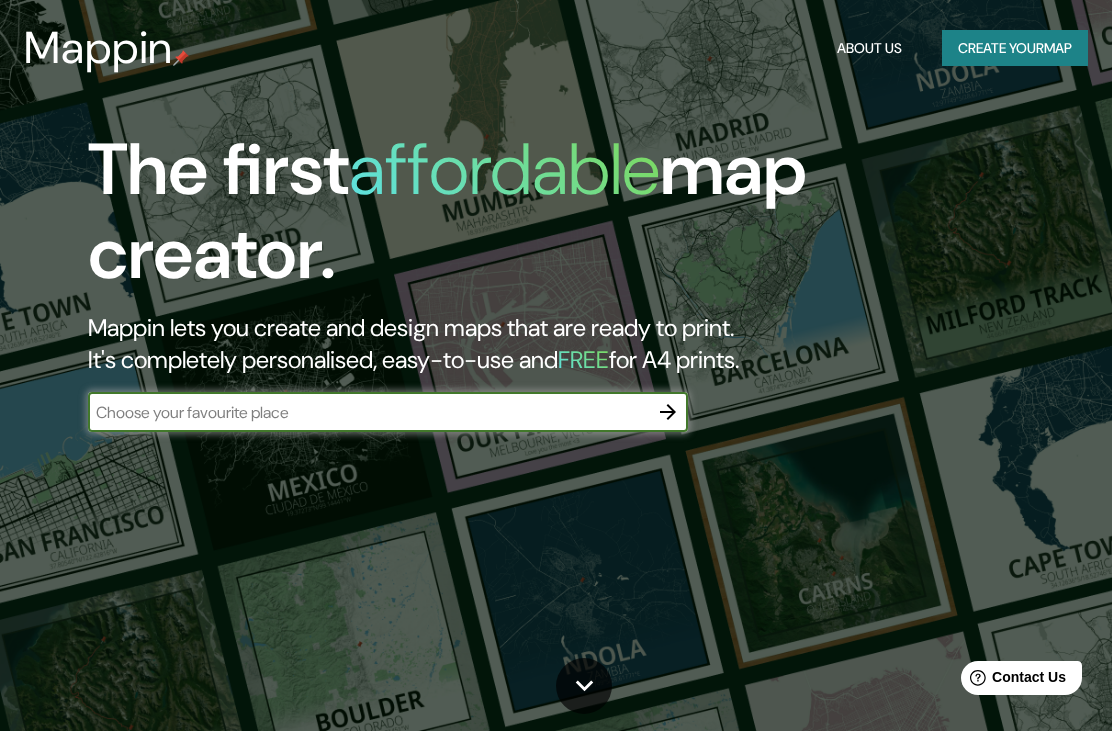 click on "Create your   map" at bounding box center [1015, 48] 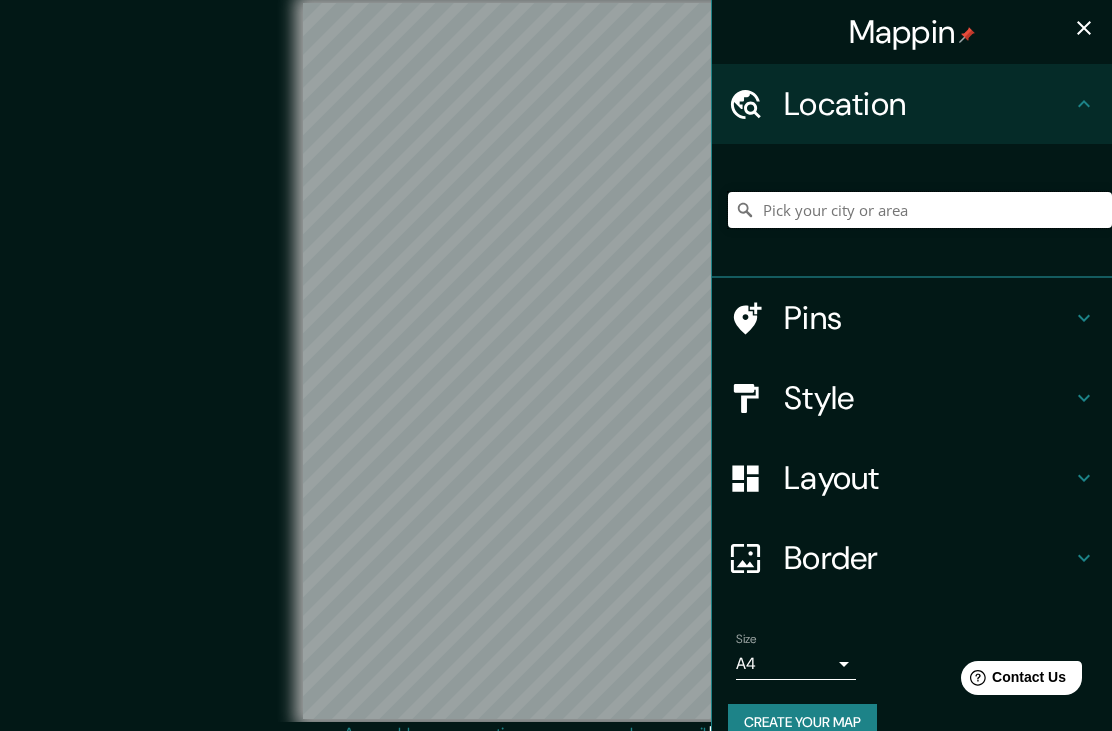 click at bounding box center [920, 210] 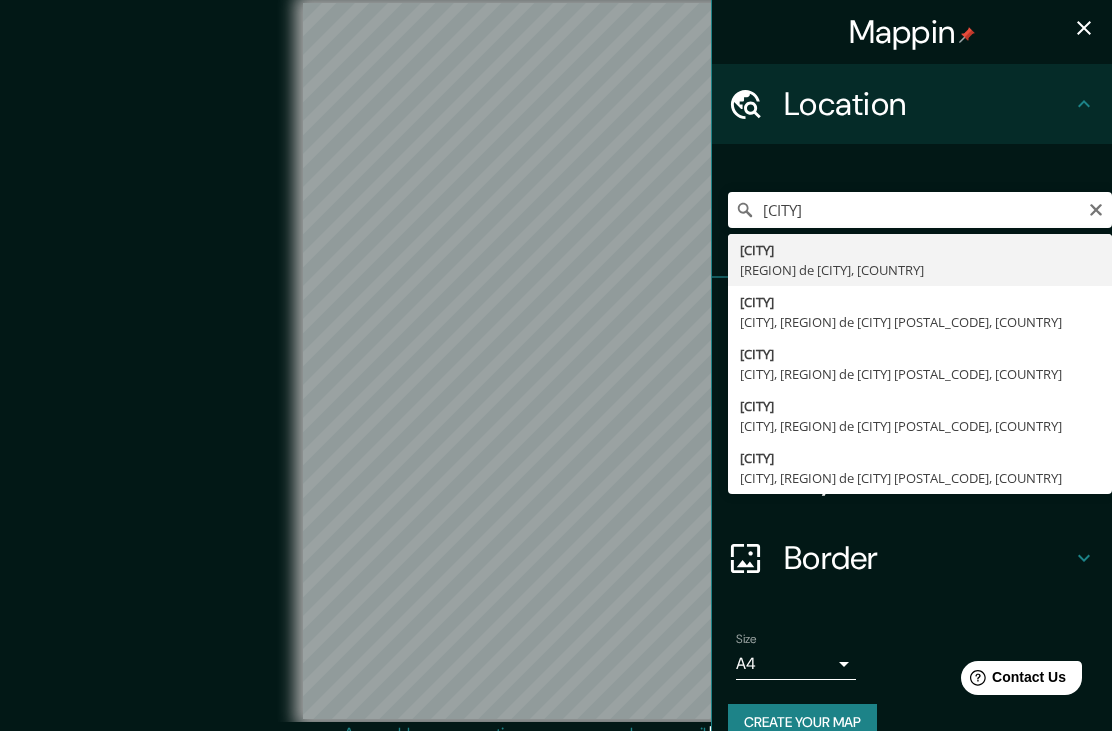 type on "Vitacura, Región Metropolitana de Santiago, Chile" 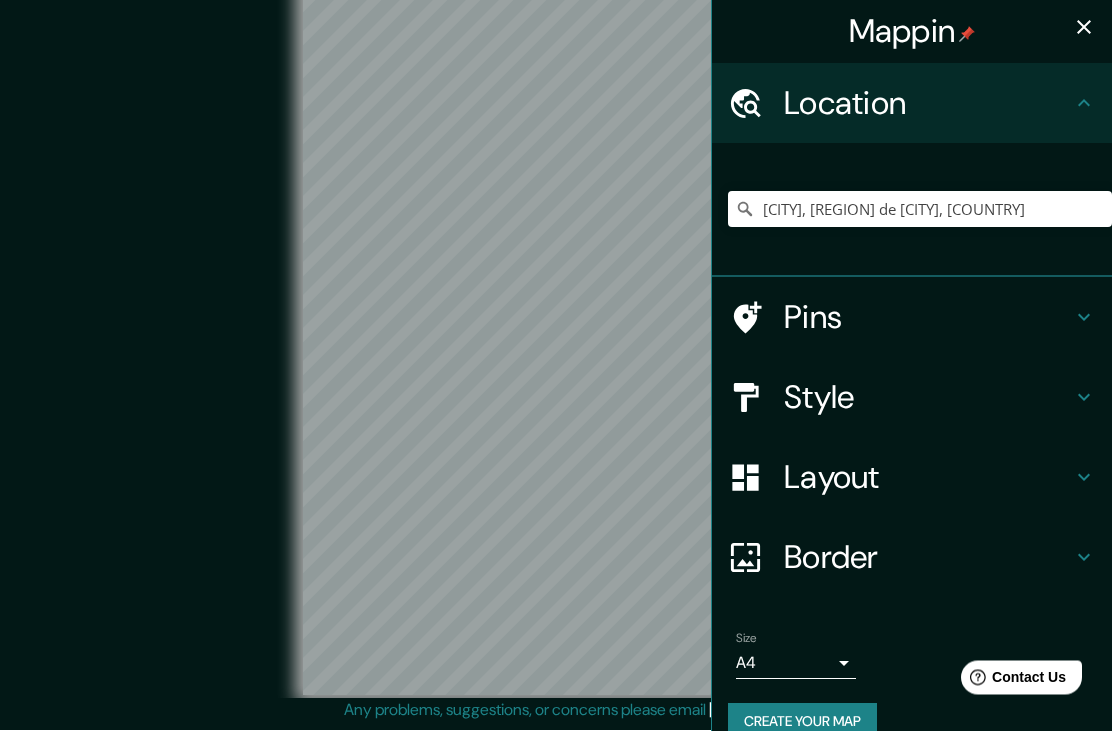 scroll, scrollTop: 22, scrollLeft: 0, axis: vertical 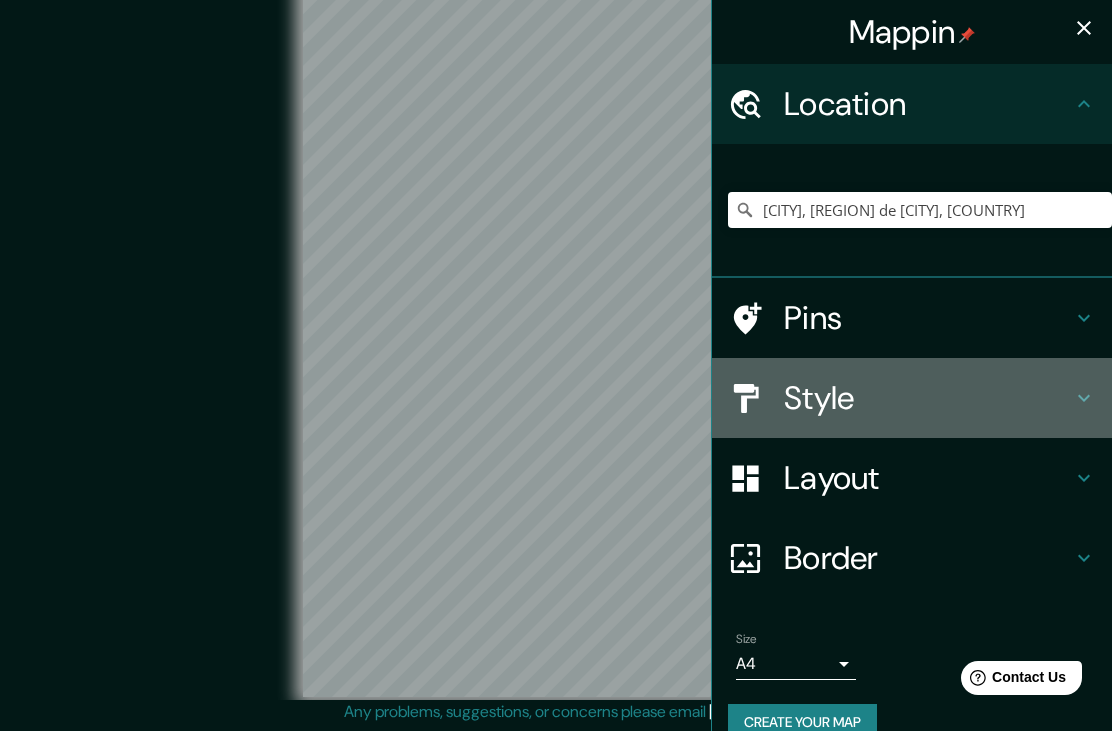 click on "Style" at bounding box center (928, 398) 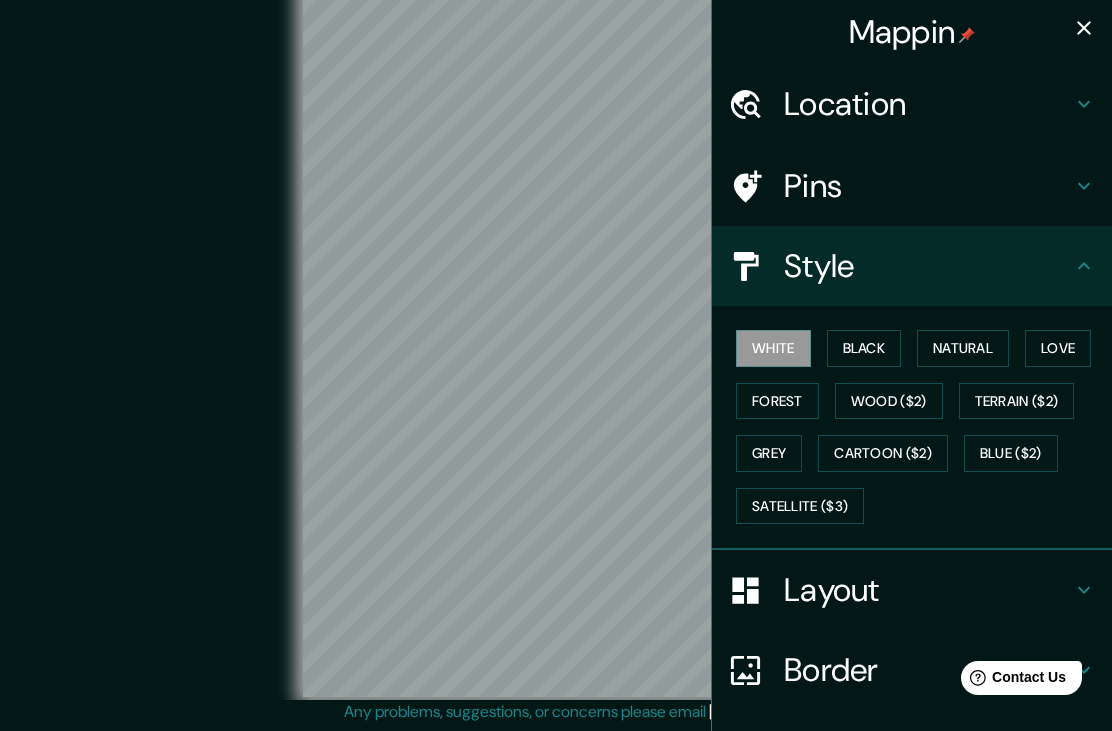 click on "Wood ($2)" at bounding box center (889, 401) 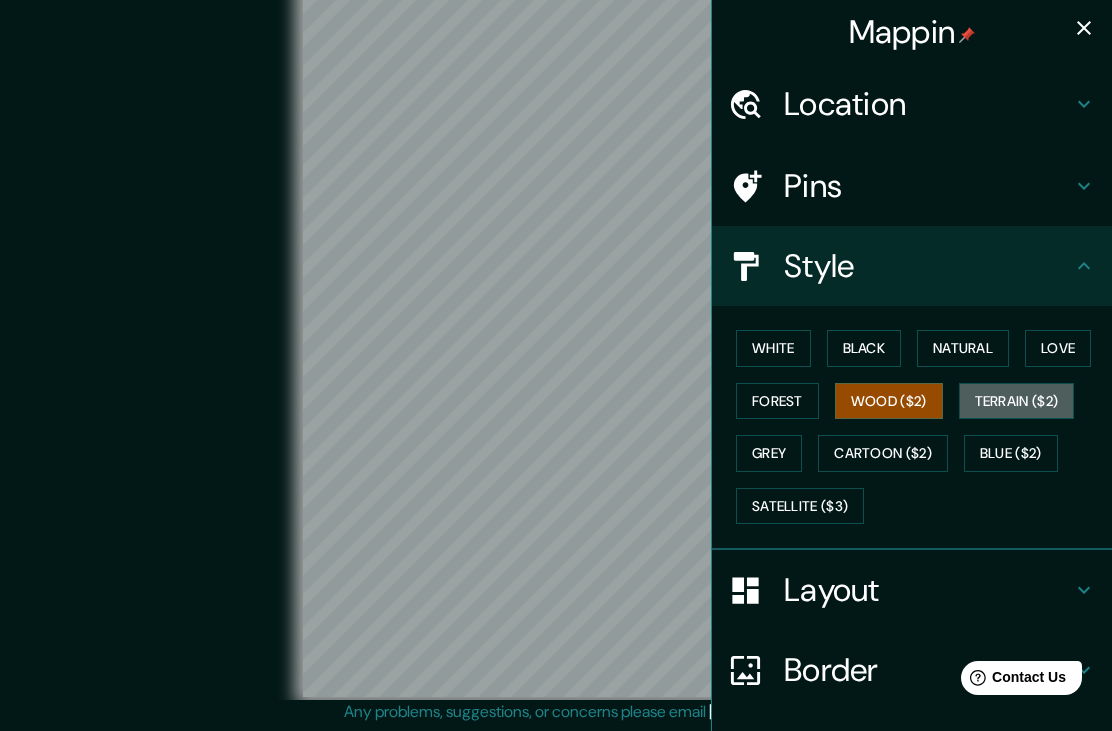 click on "Terrain ($2)" at bounding box center (1017, 401) 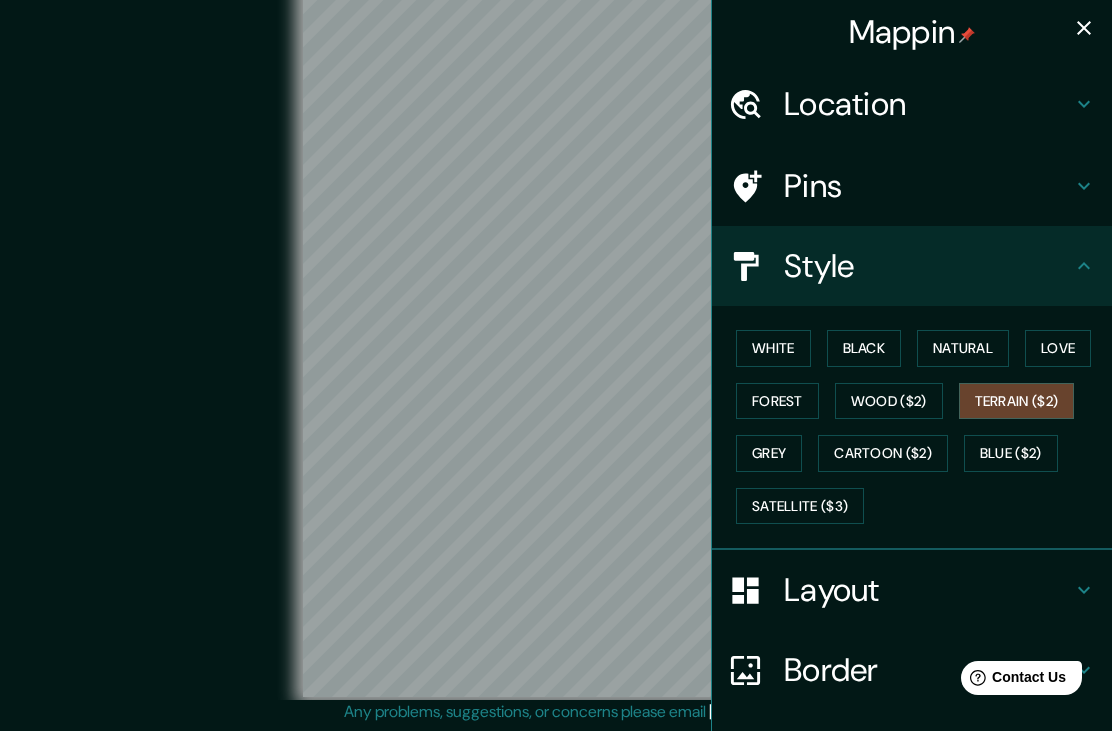 click on "Cartoon ($2)" at bounding box center (883, 453) 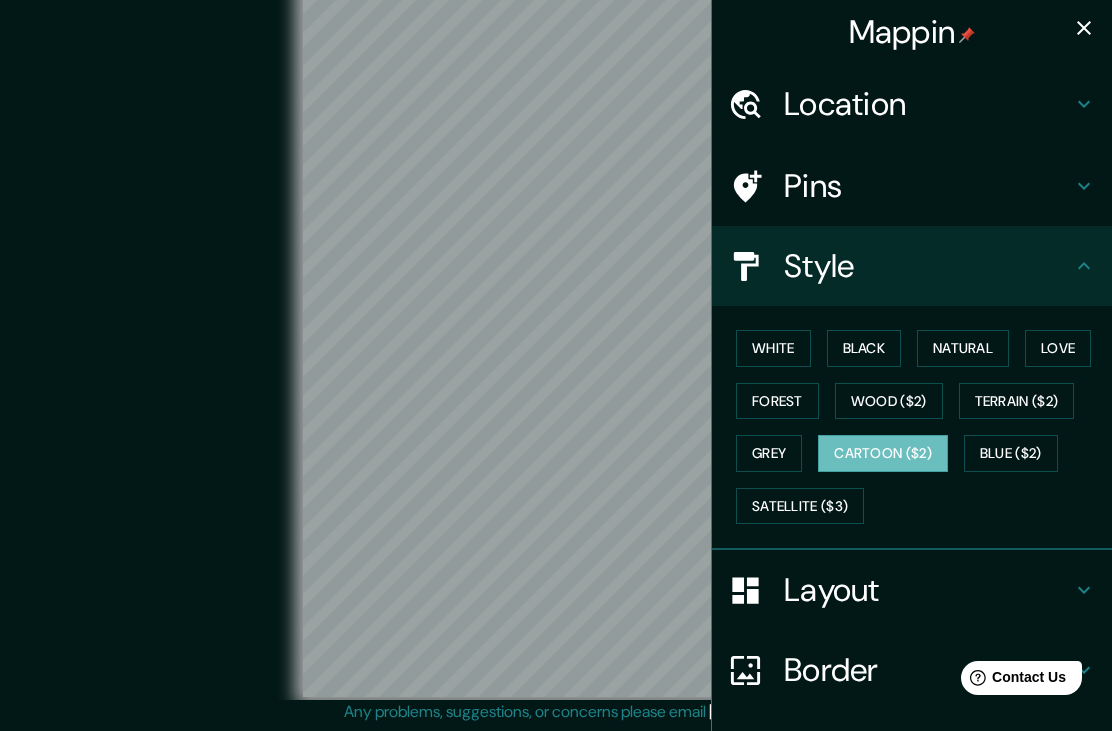 click on "White" at bounding box center [773, 348] 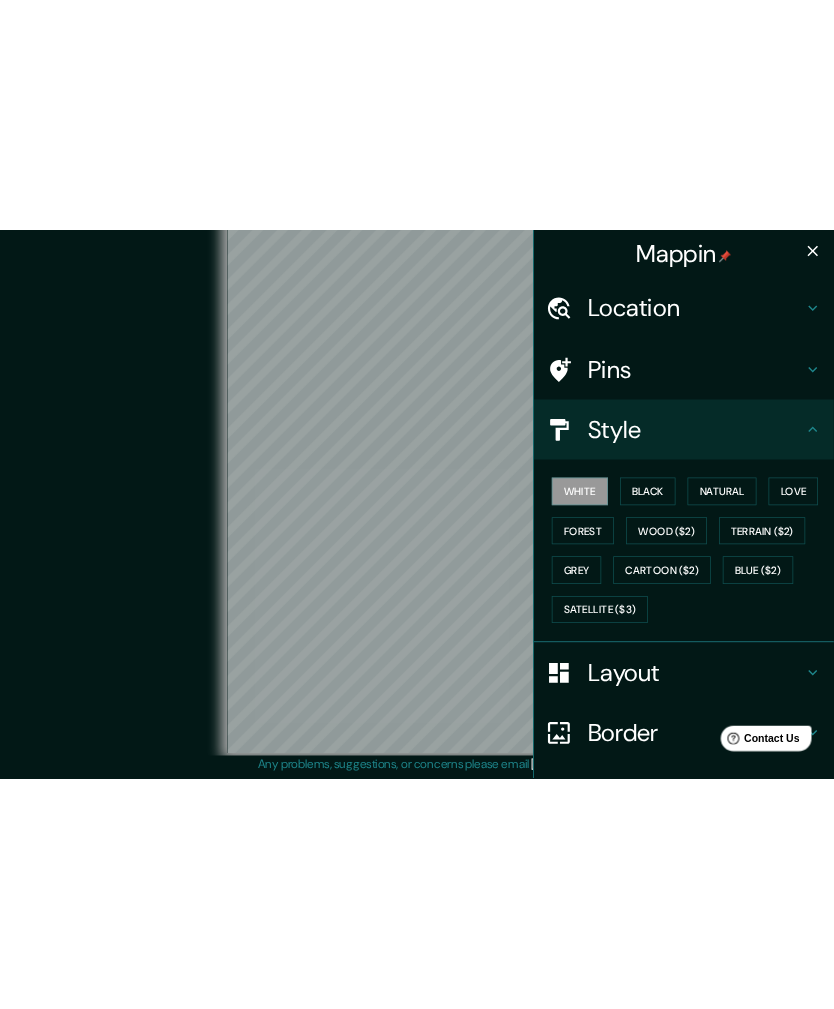 scroll, scrollTop: 0, scrollLeft: 0, axis: both 